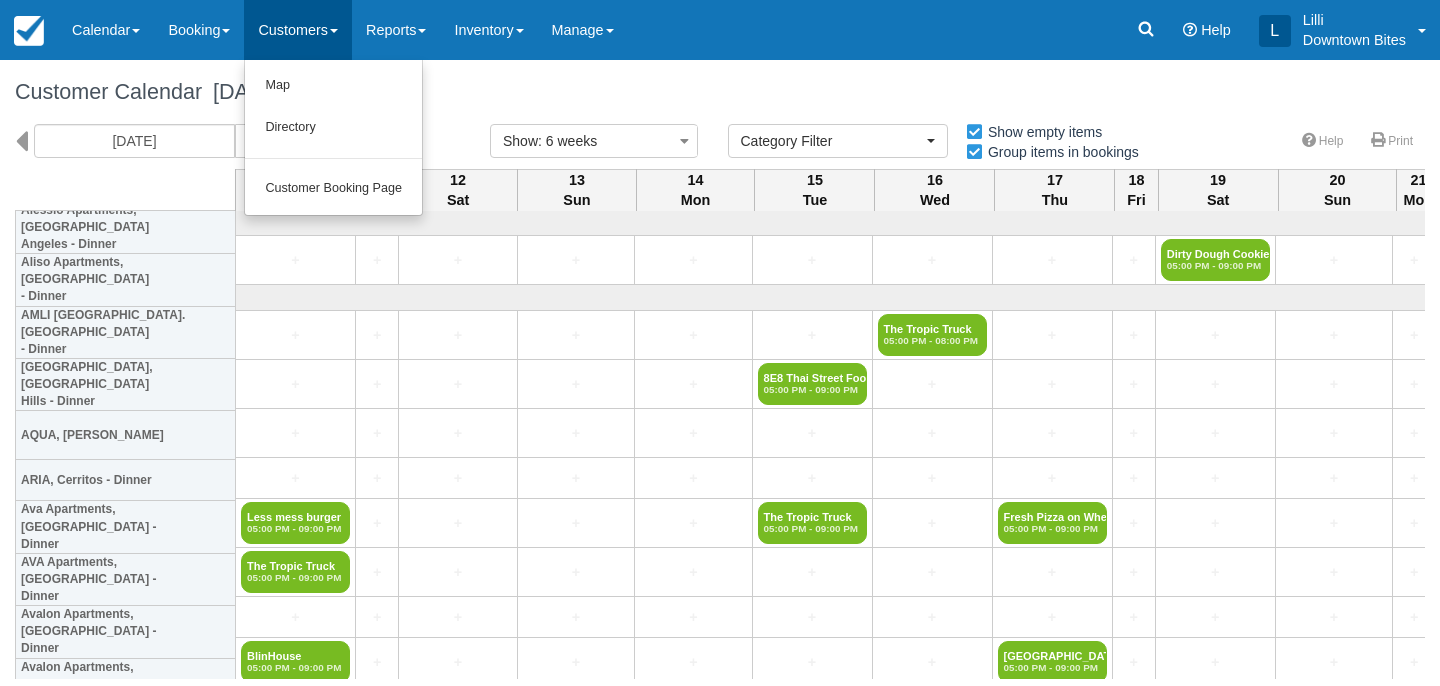 select 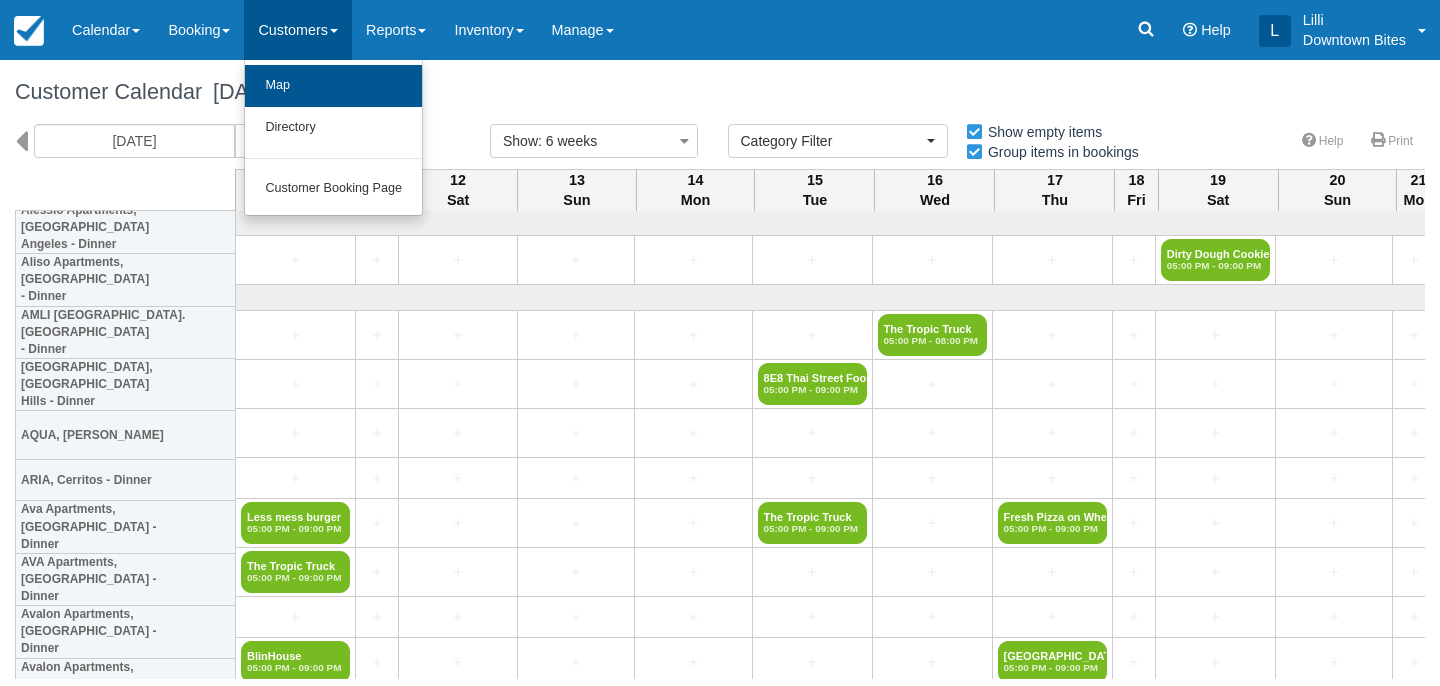 scroll, scrollTop: 0, scrollLeft: 0, axis: both 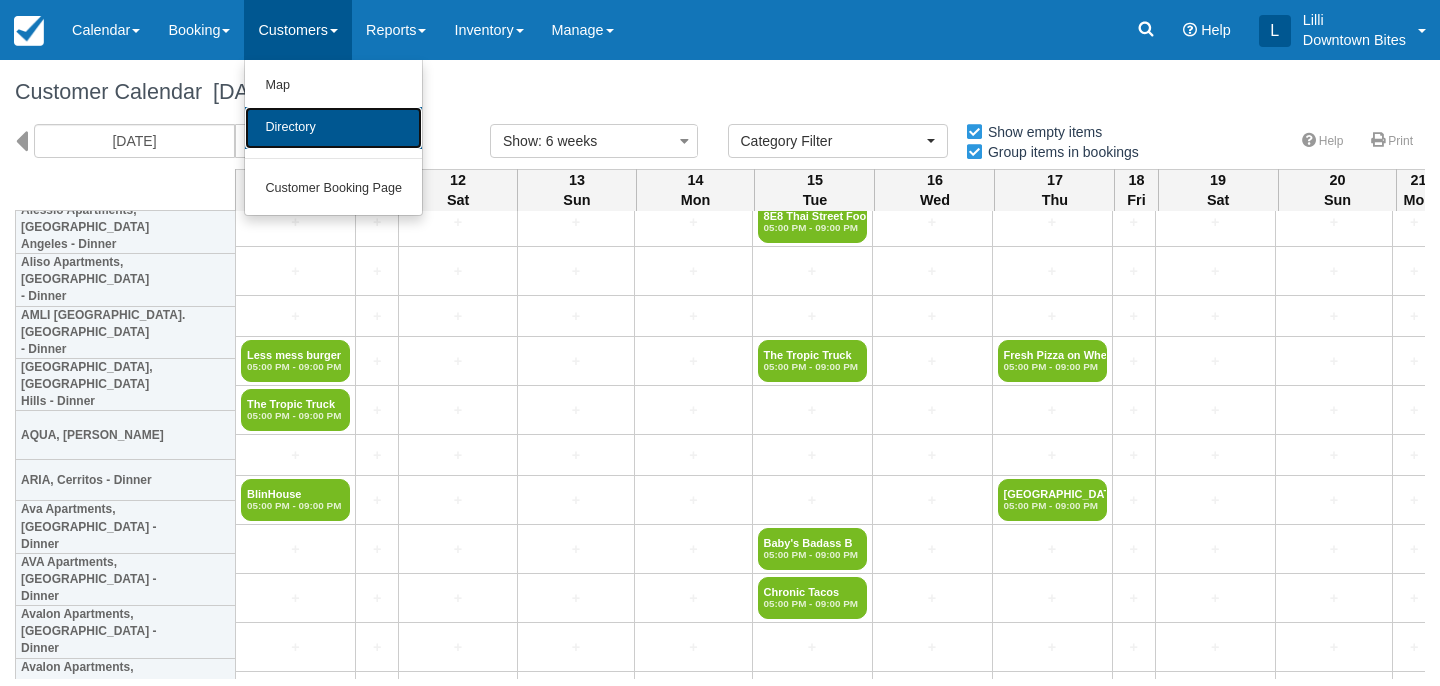 click on "Directory" at bounding box center (333, 128) 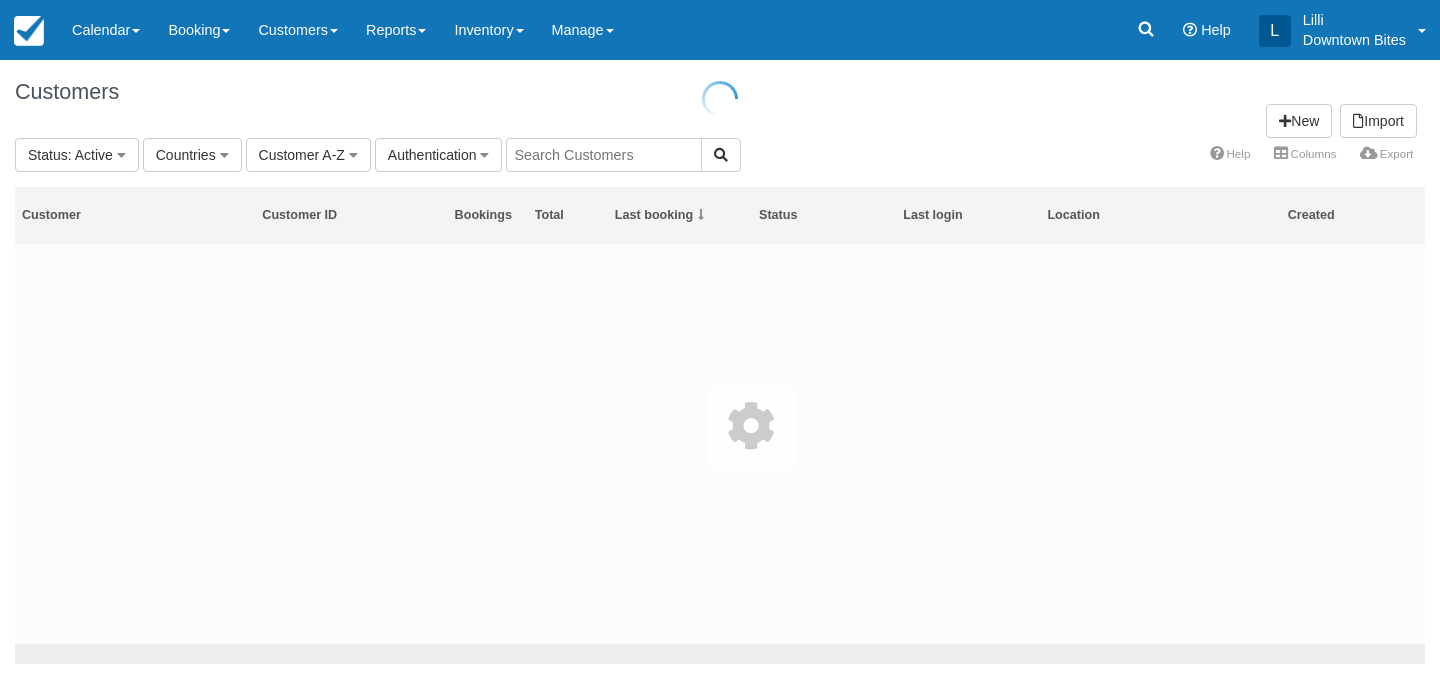 scroll, scrollTop: 0, scrollLeft: 0, axis: both 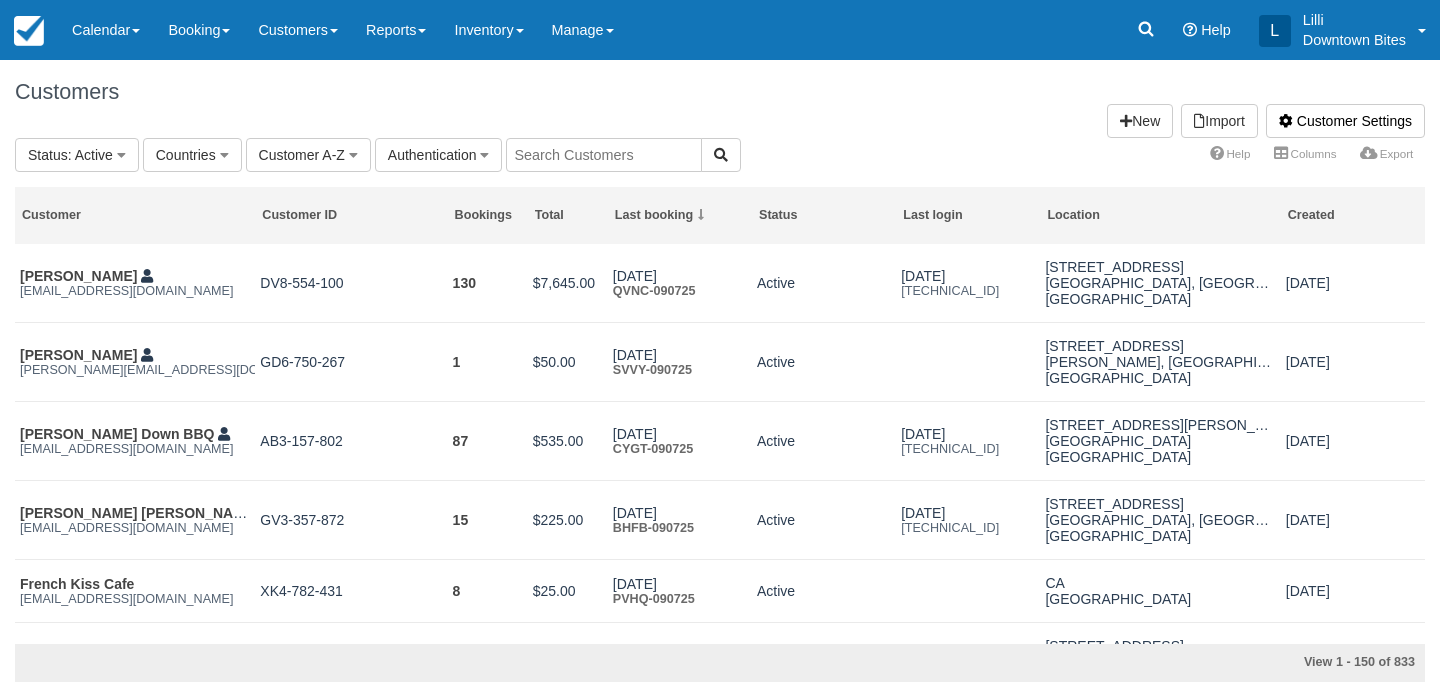 click at bounding box center [604, 155] 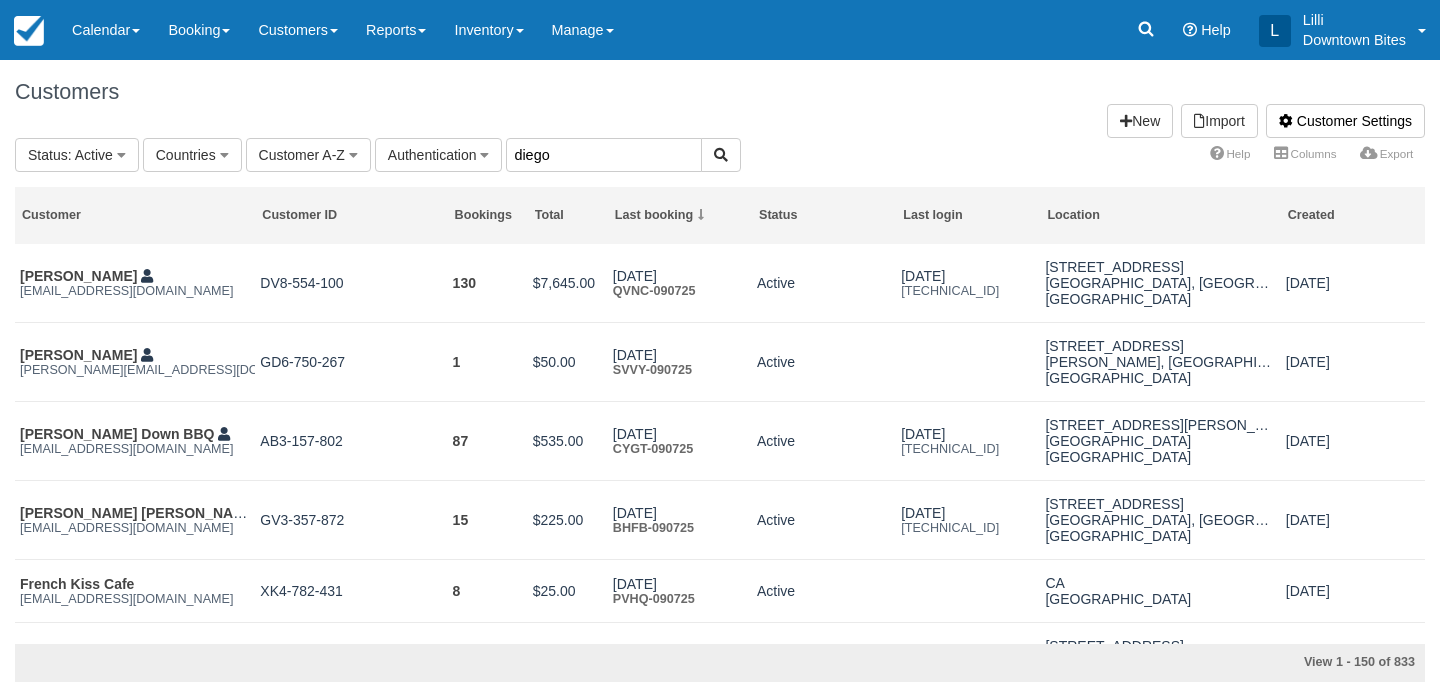 type on "diego" 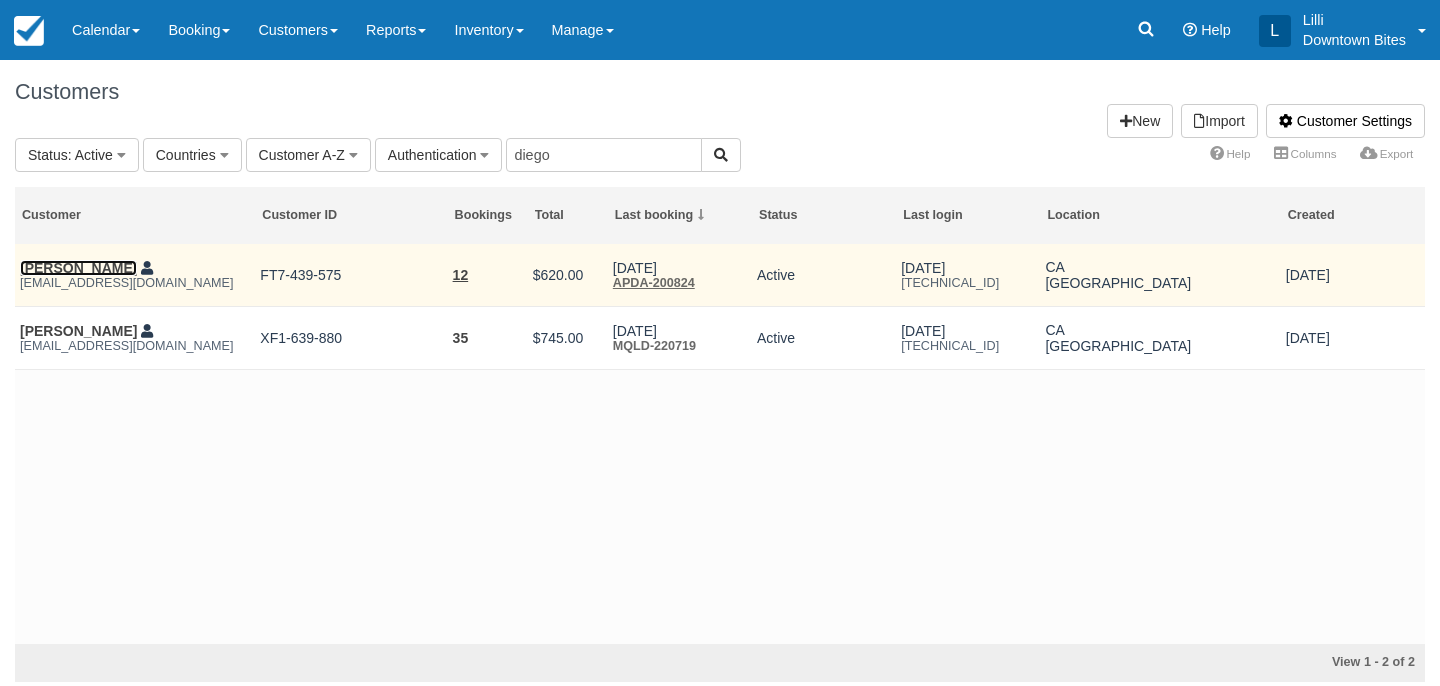 click on "[PERSON_NAME]" at bounding box center (78, 268) 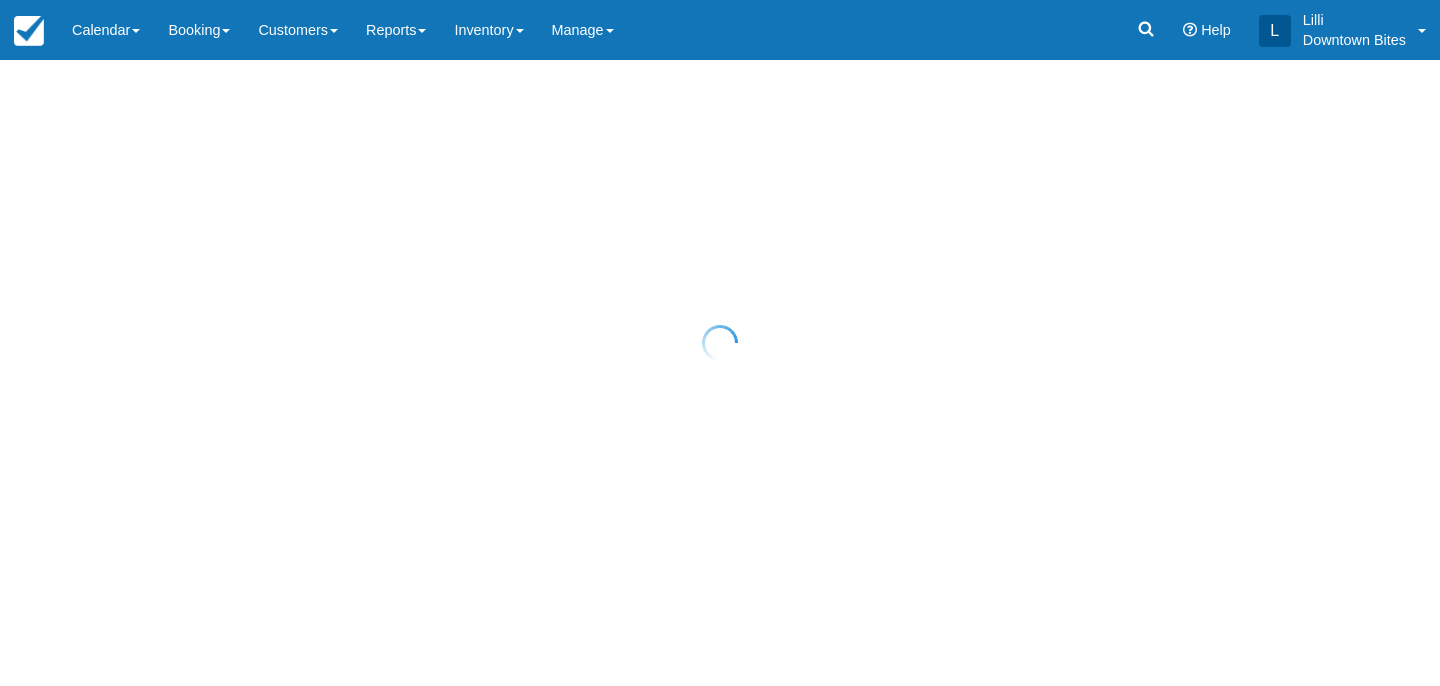 scroll, scrollTop: 0, scrollLeft: 0, axis: both 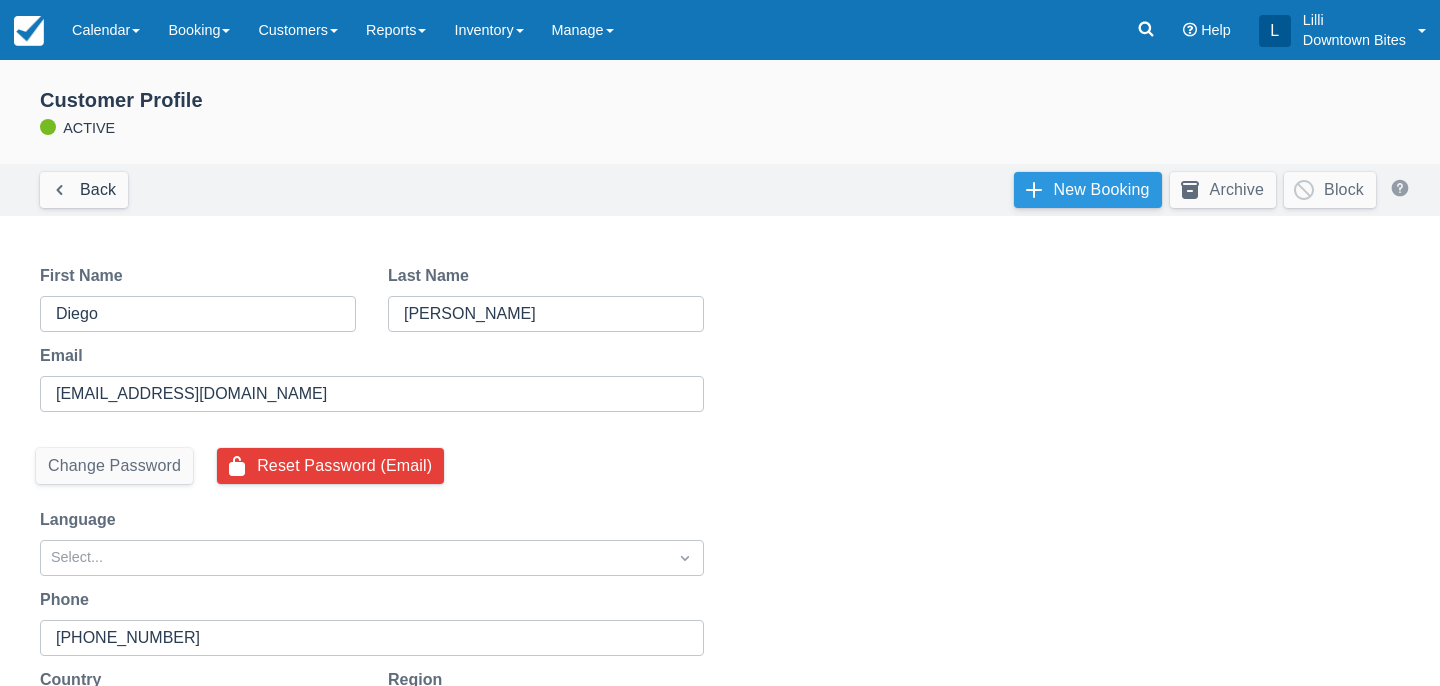 click on "New Booking" at bounding box center (1088, 190) 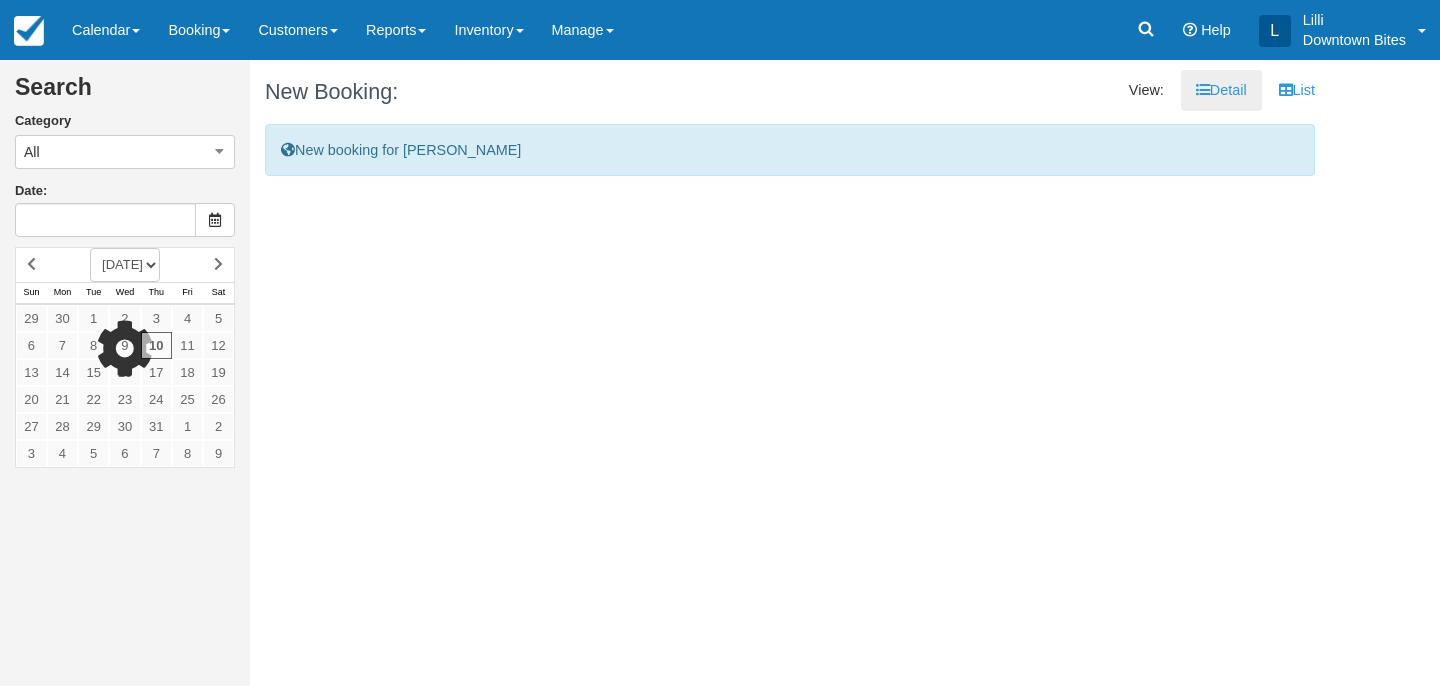 scroll, scrollTop: 0, scrollLeft: 0, axis: both 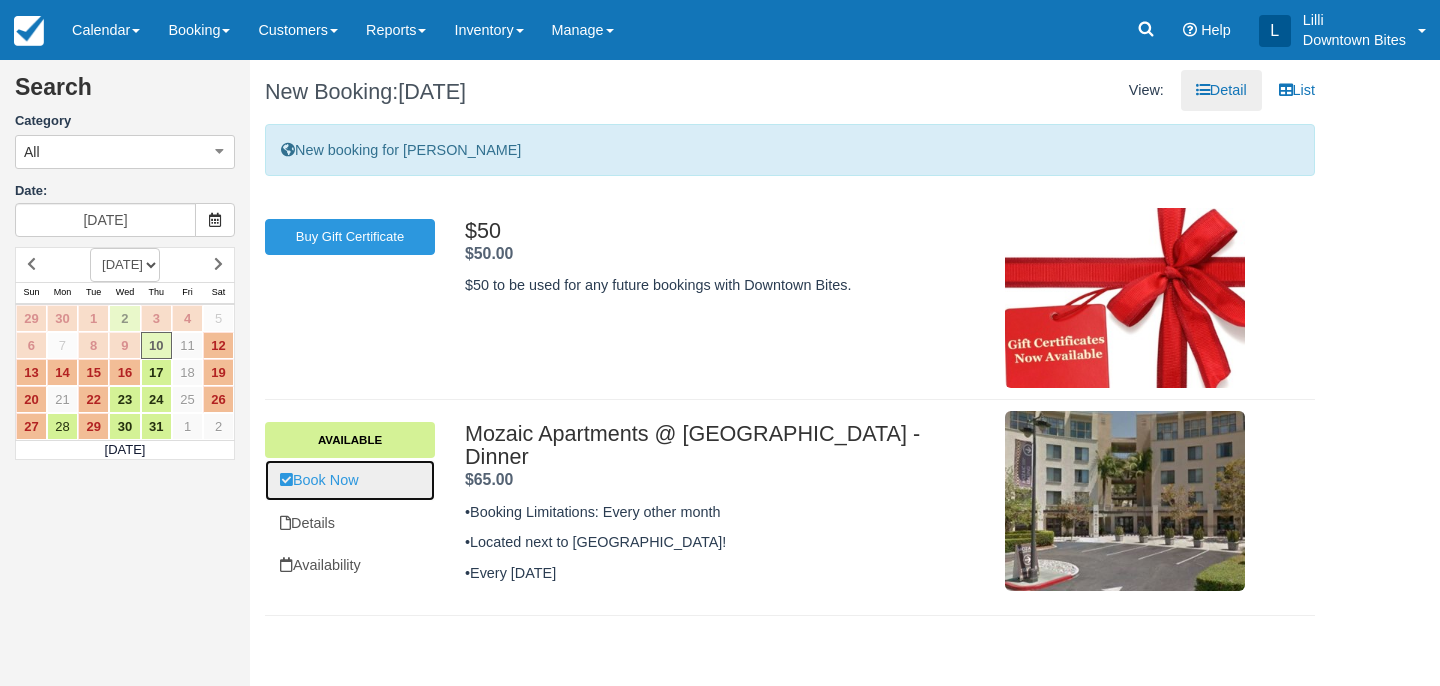 click on "Book Now" at bounding box center (350, 480) 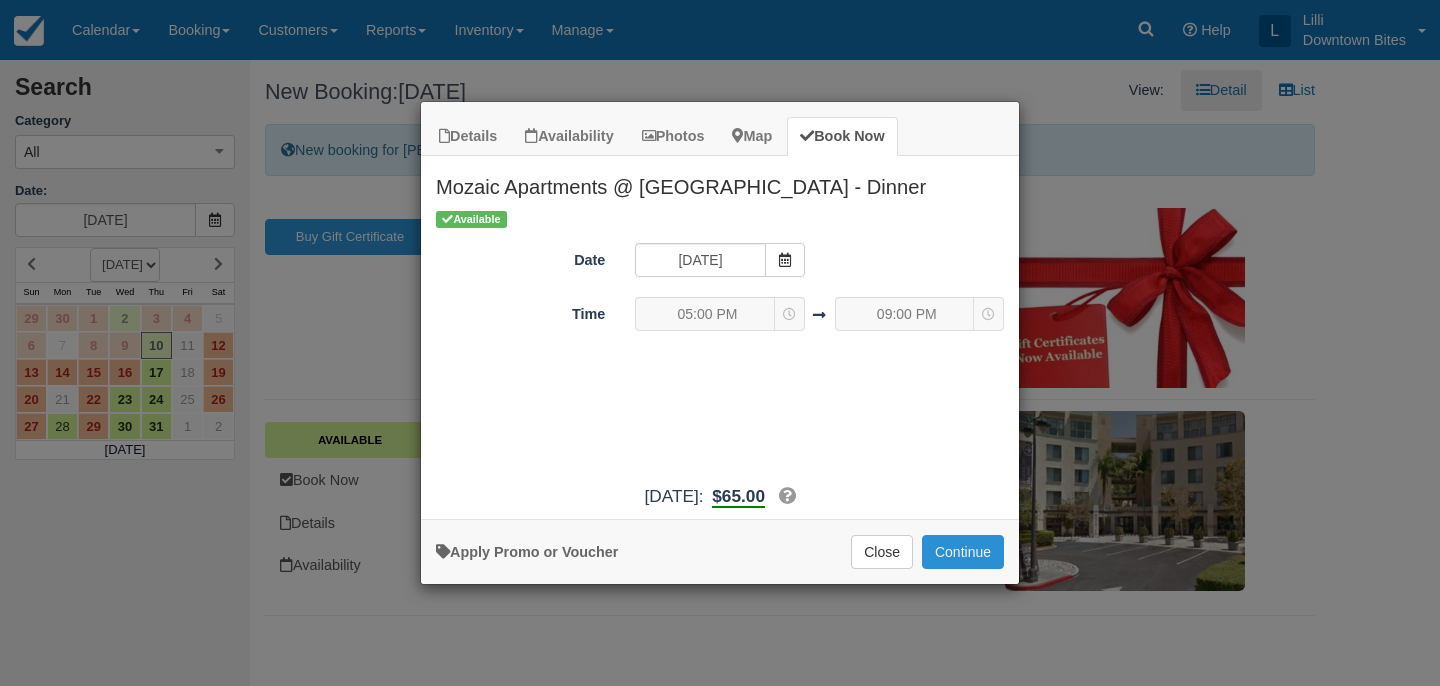 click on "Continue" at bounding box center (963, 552) 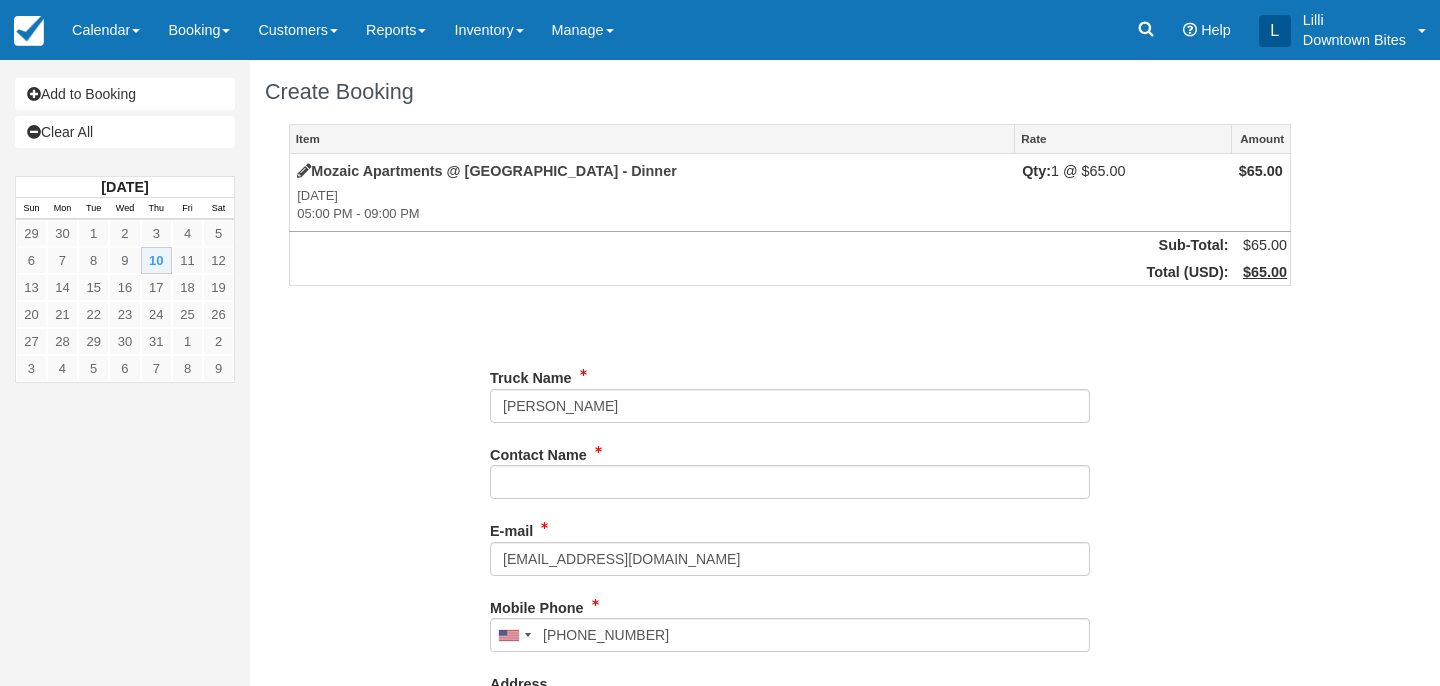 scroll, scrollTop: 0, scrollLeft: 0, axis: both 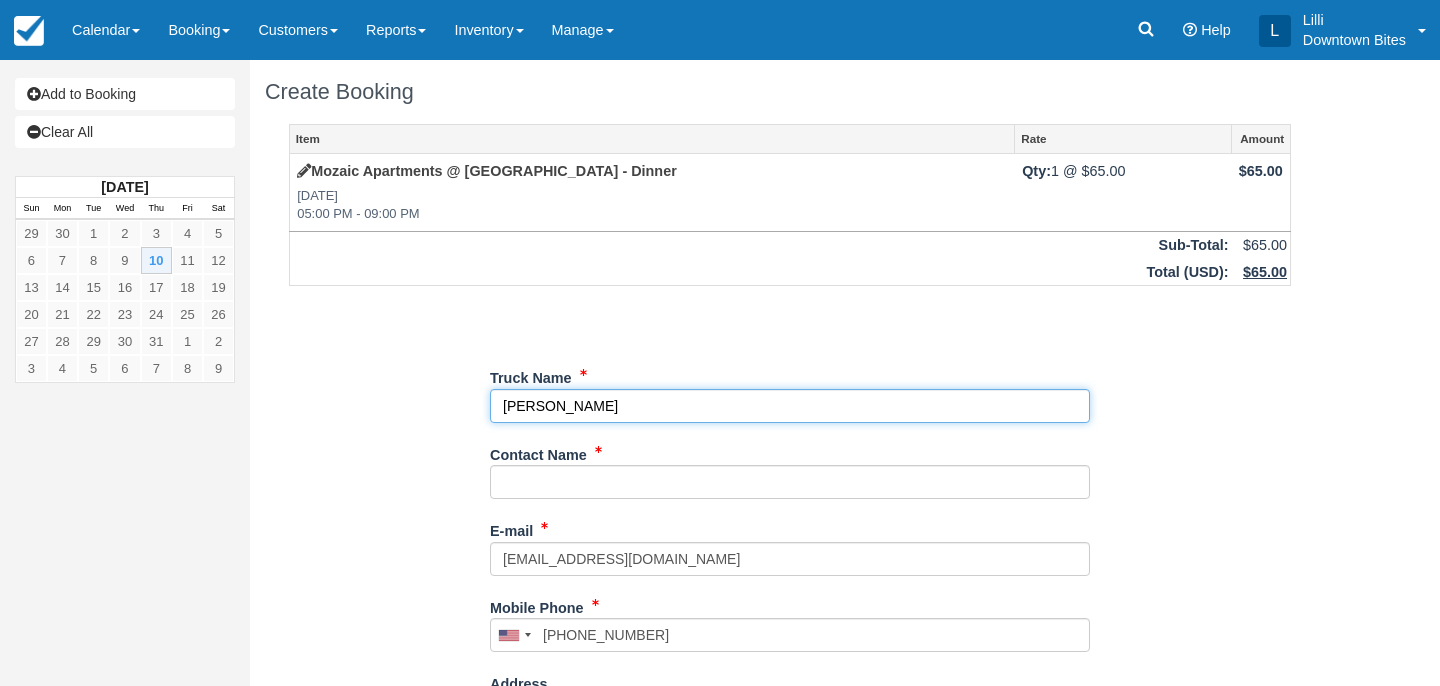 drag, startPoint x: 601, startPoint y: 404, endPoint x: 436, endPoint y: 402, distance: 165.01212 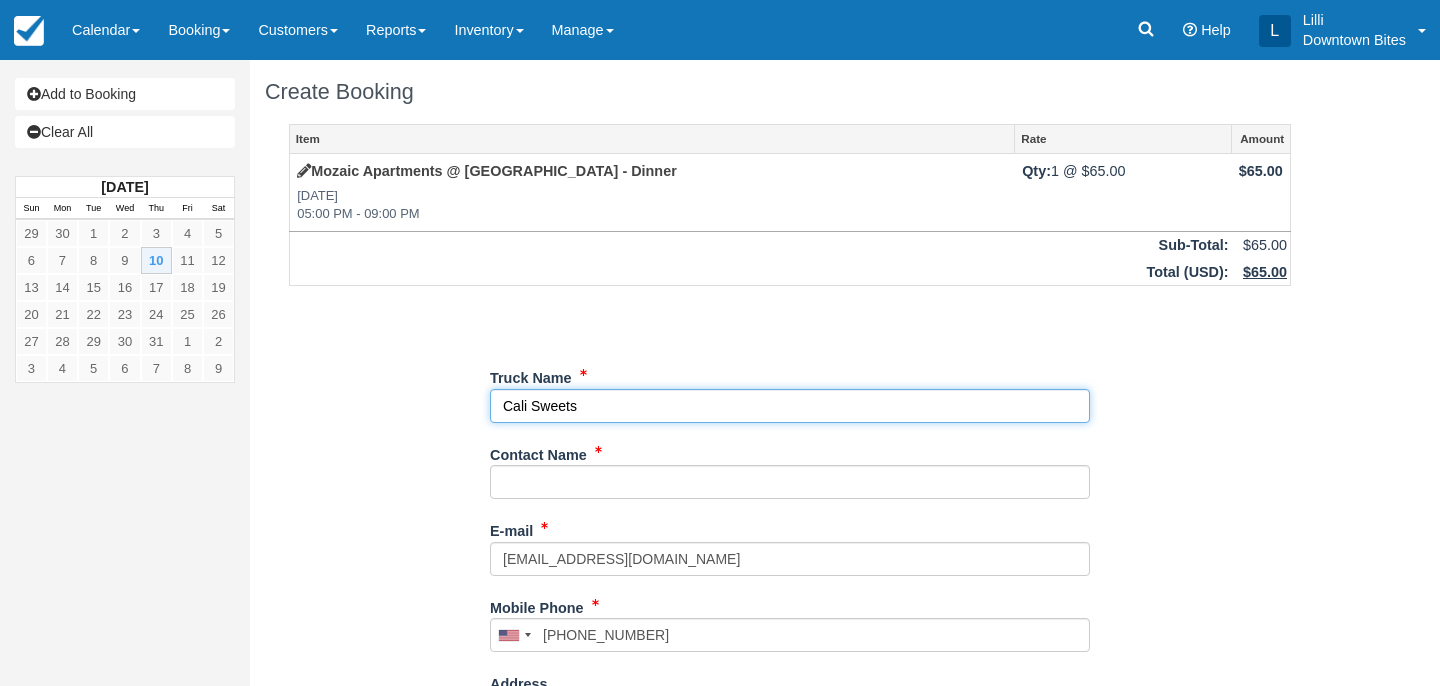 type on "Cali Sweets" 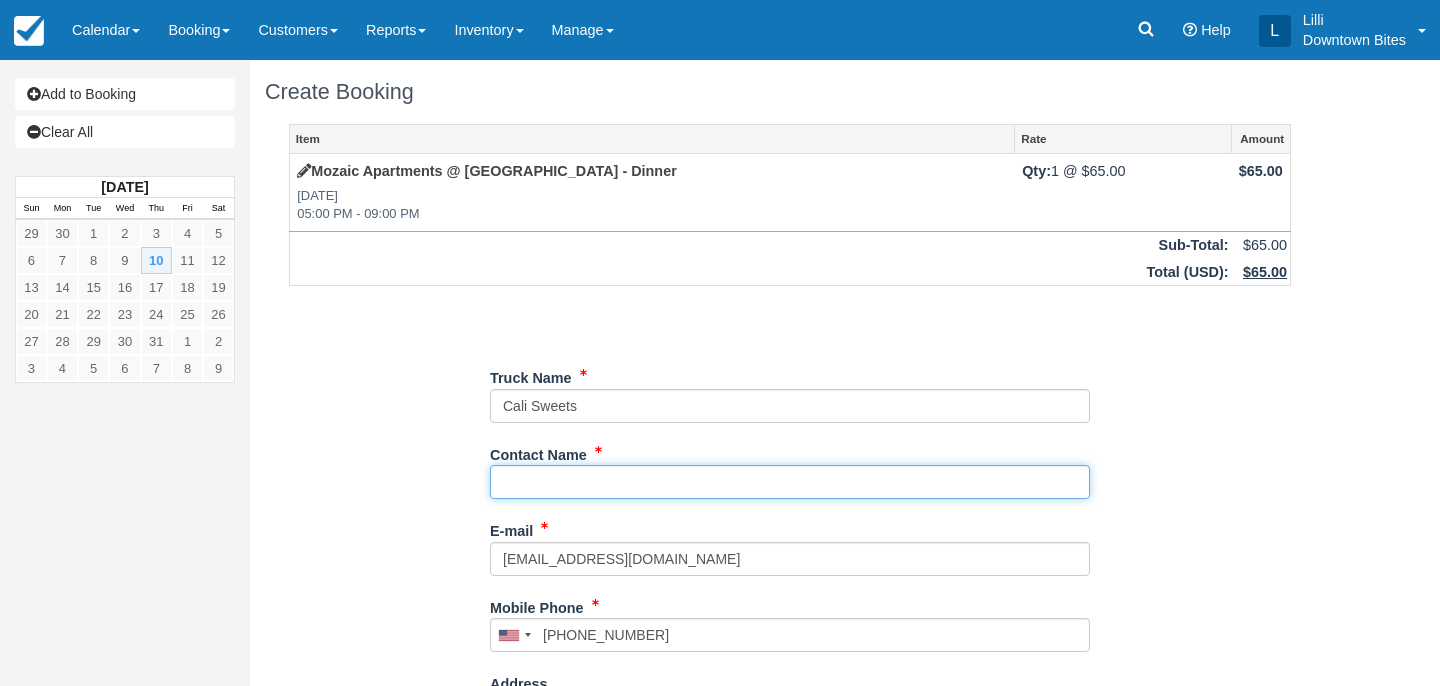 paste on "[PERSON_NAME]" 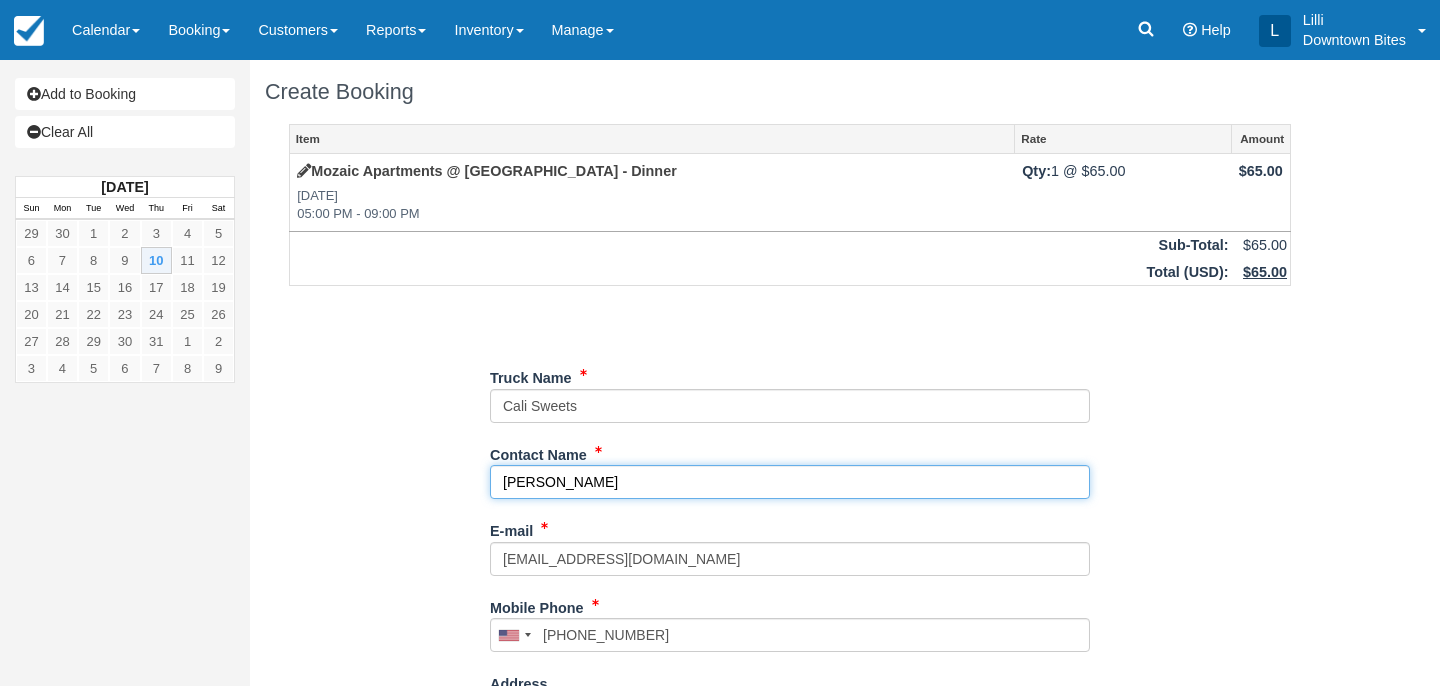 type on "[PERSON_NAME]" 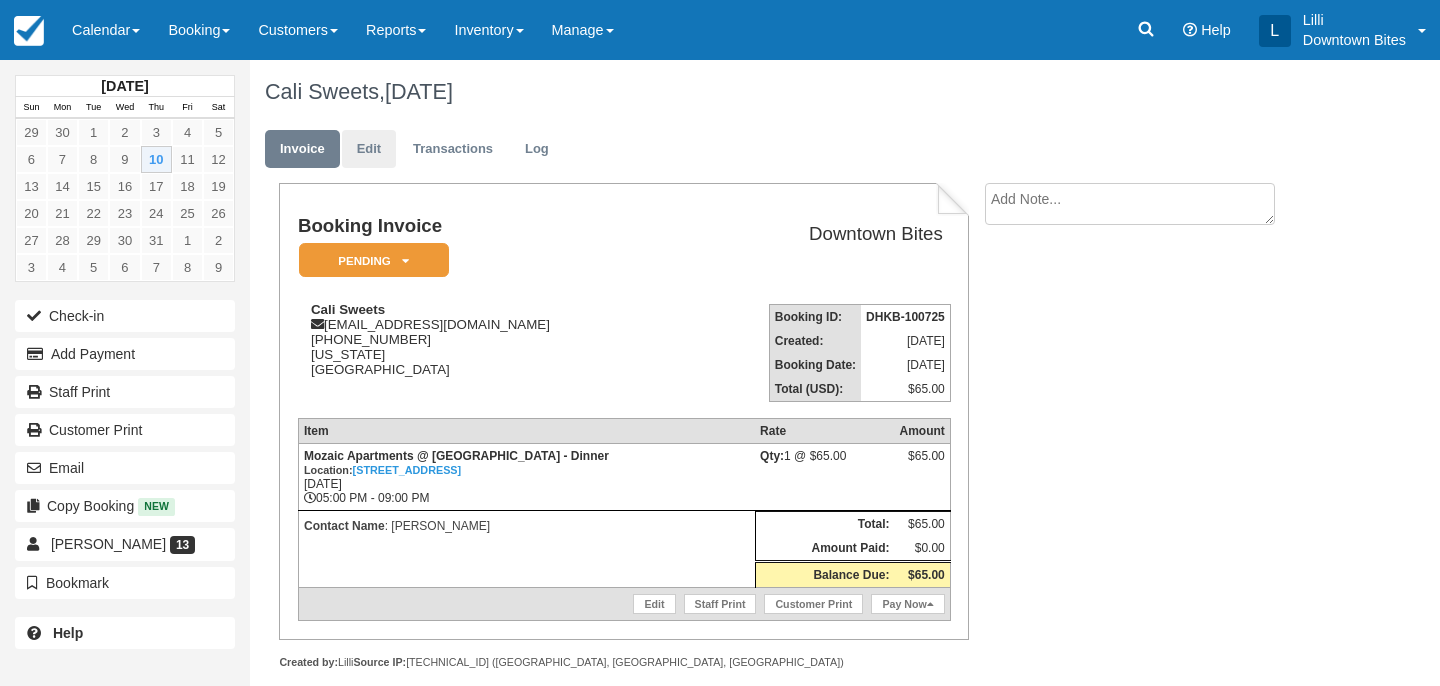 scroll, scrollTop: 0, scrollLeft: 0, axis: both 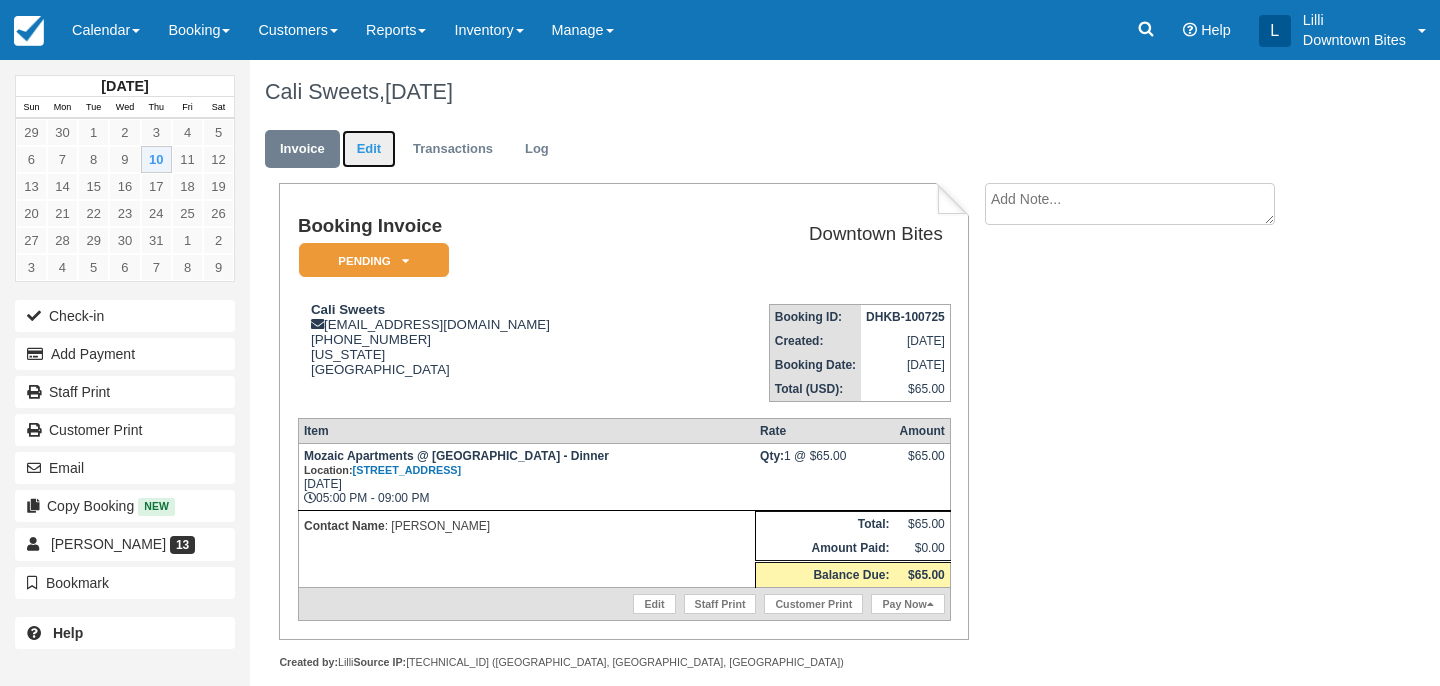 click on "Edit" at bounding box center (369, 149) 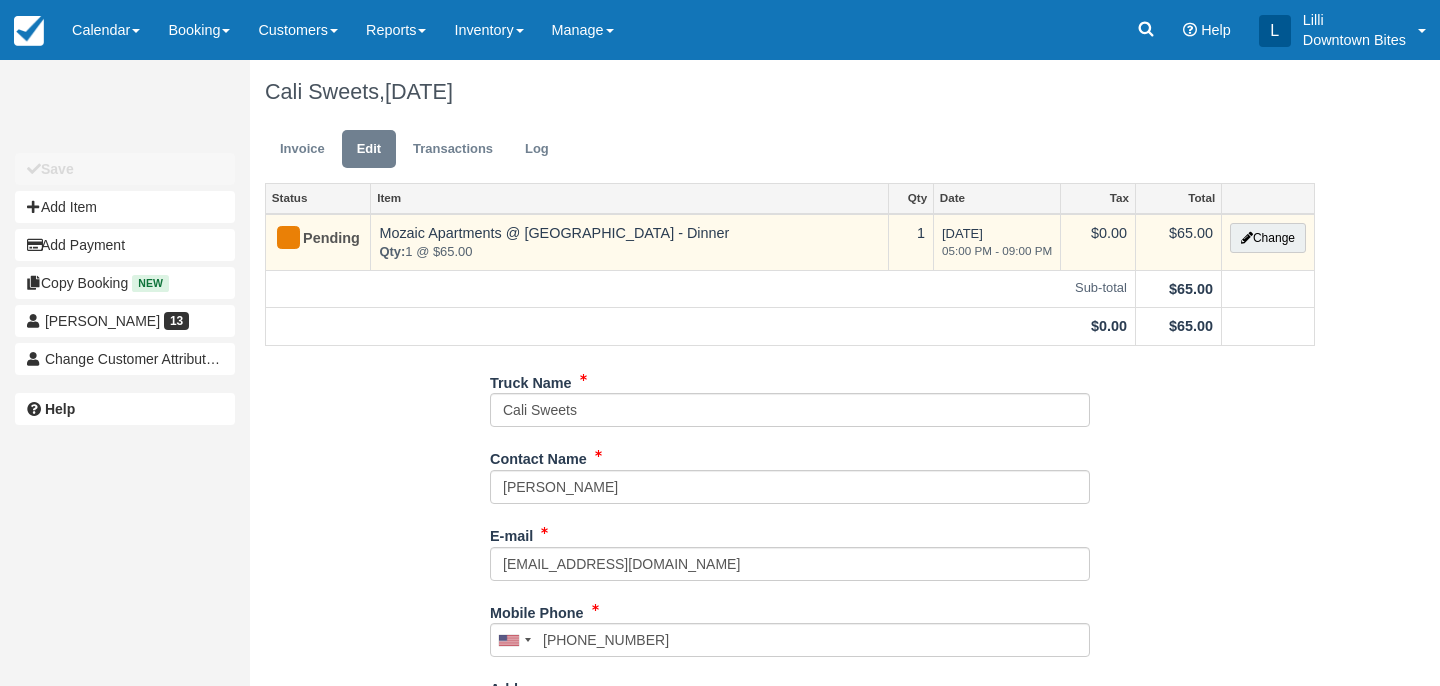 scroll, scrollTop: 0, scrollLeft: 0, axis: both 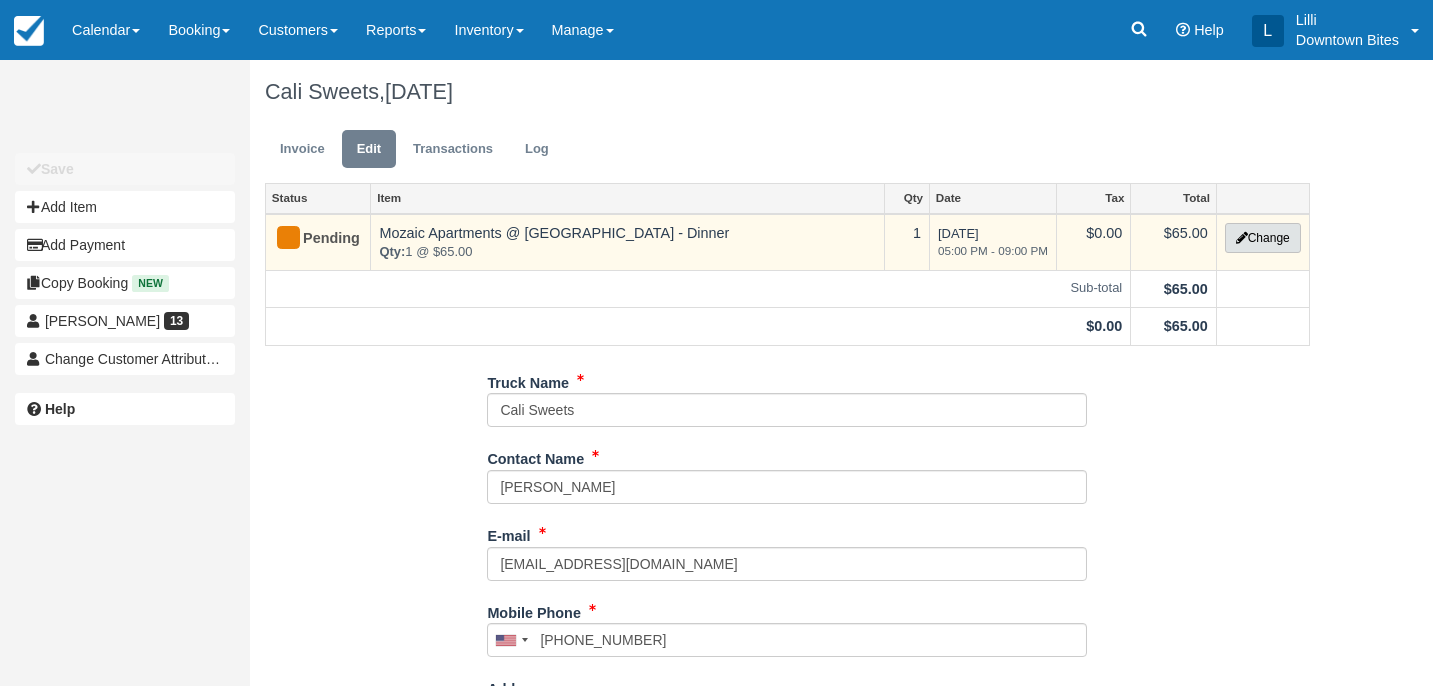 click on "Change" at bounding box center [1263, 238] 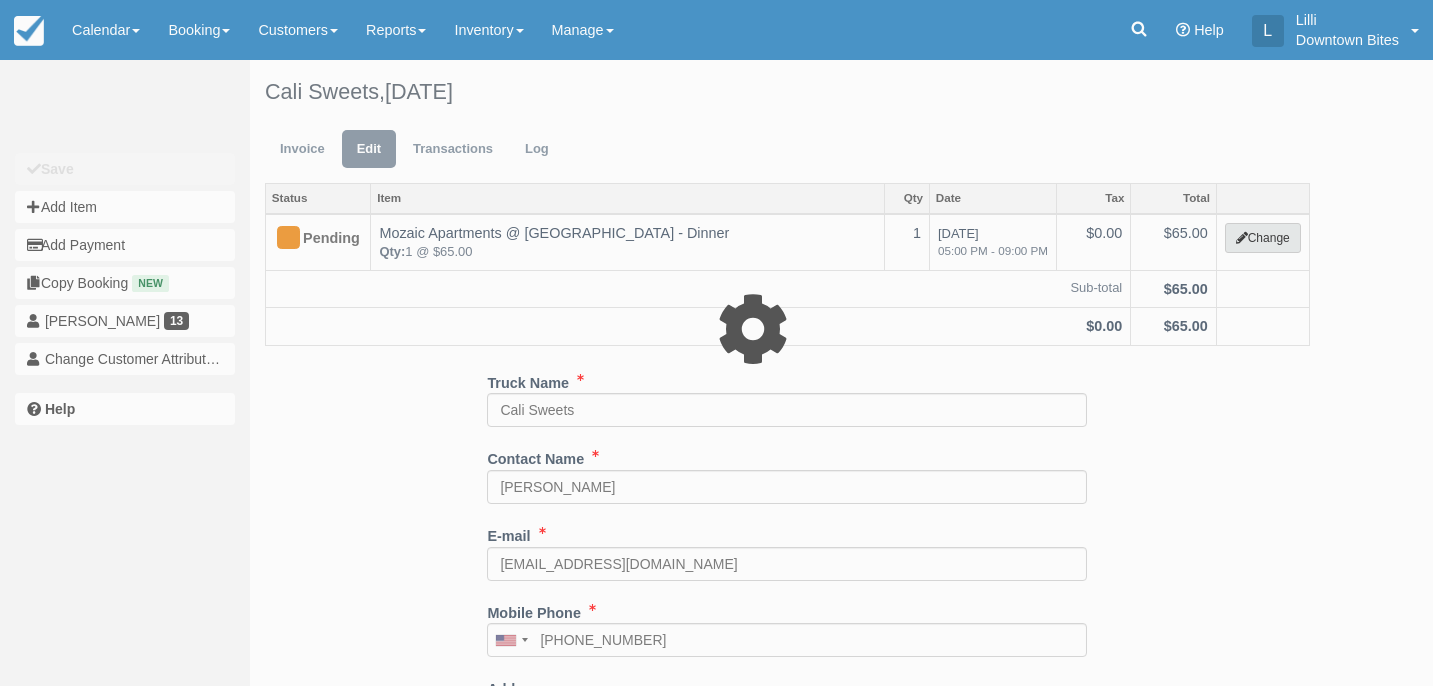 select on "2" 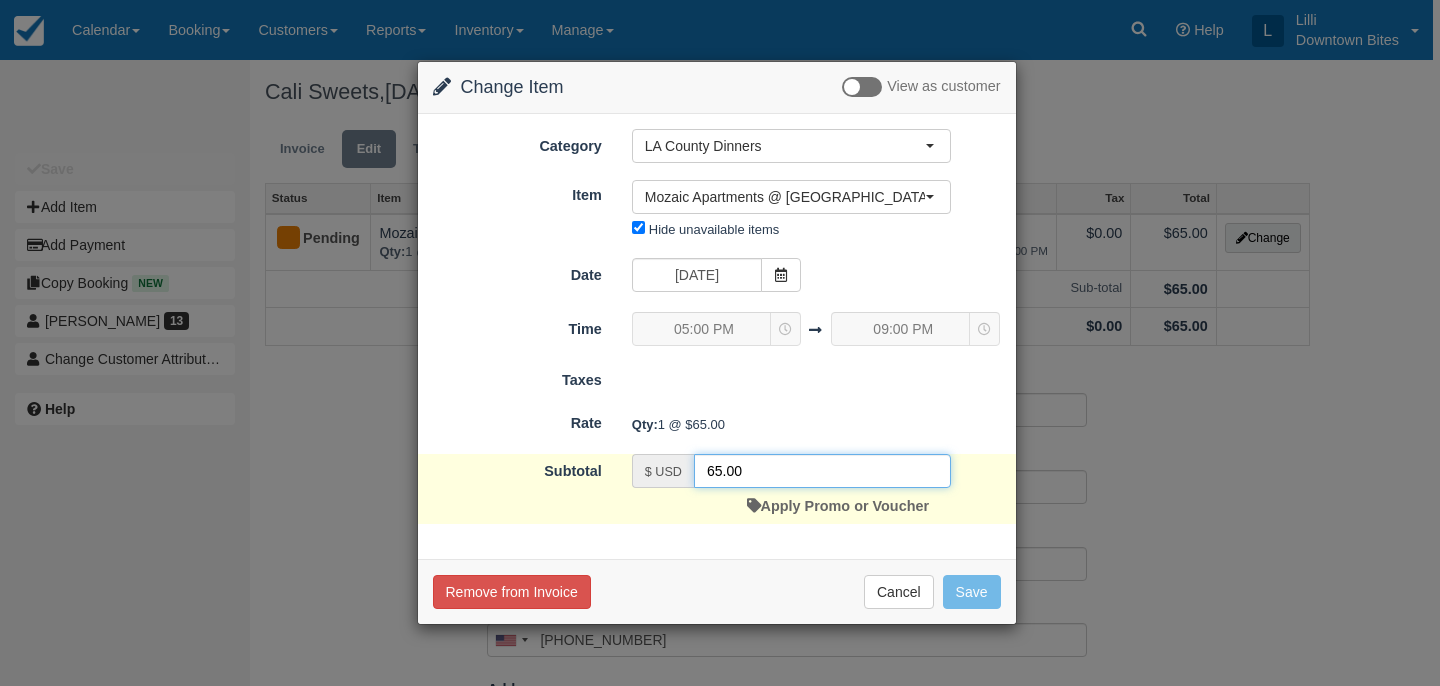 drag, startPoint x: 749, startPoint y: 471, endPoint x: 652, endPoint y: 469, distance: 97.020615 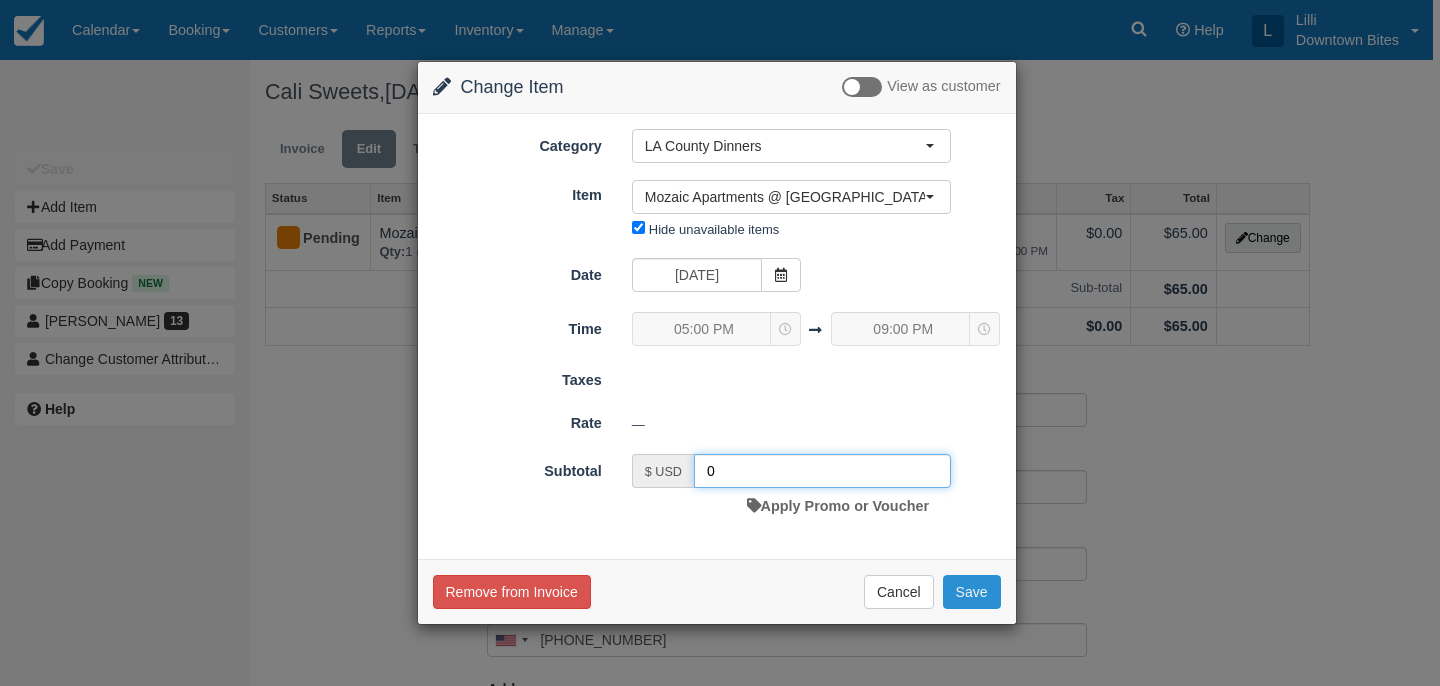 type on "0" 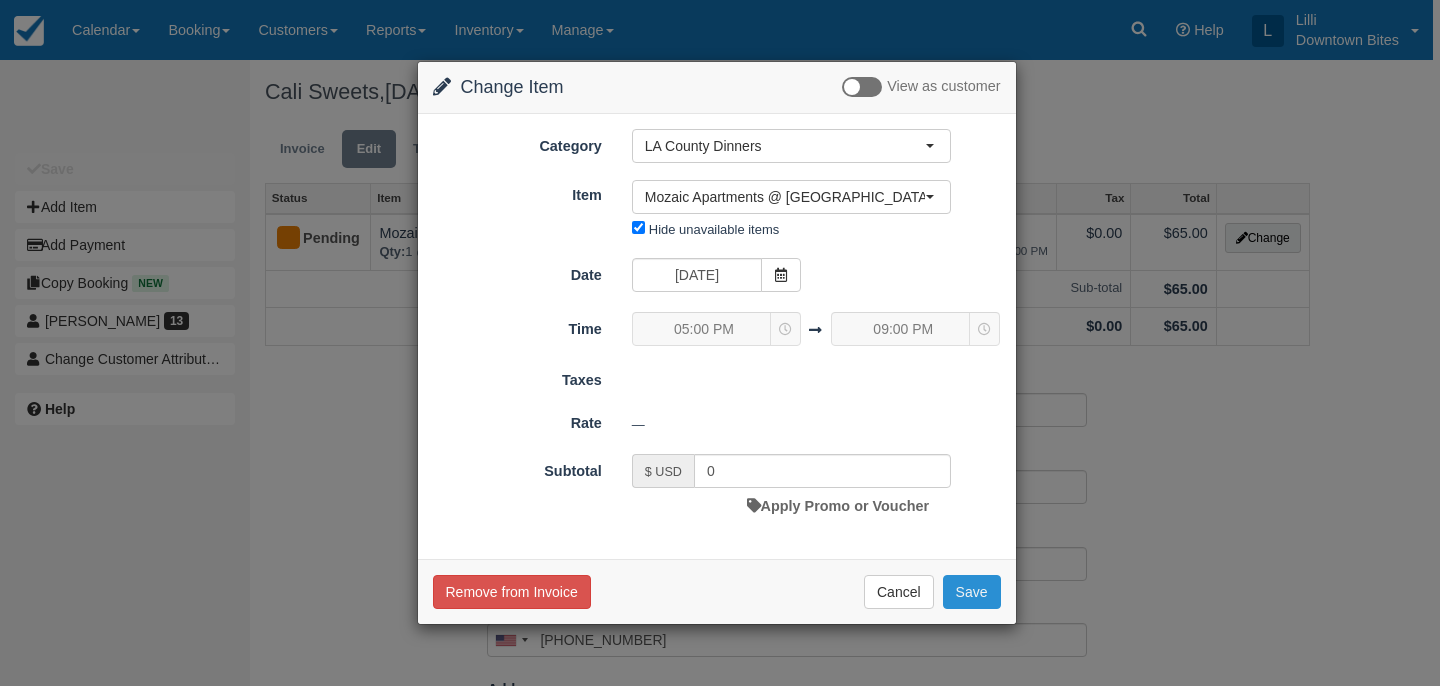 click on "Save" at bounding box center [972, 592] 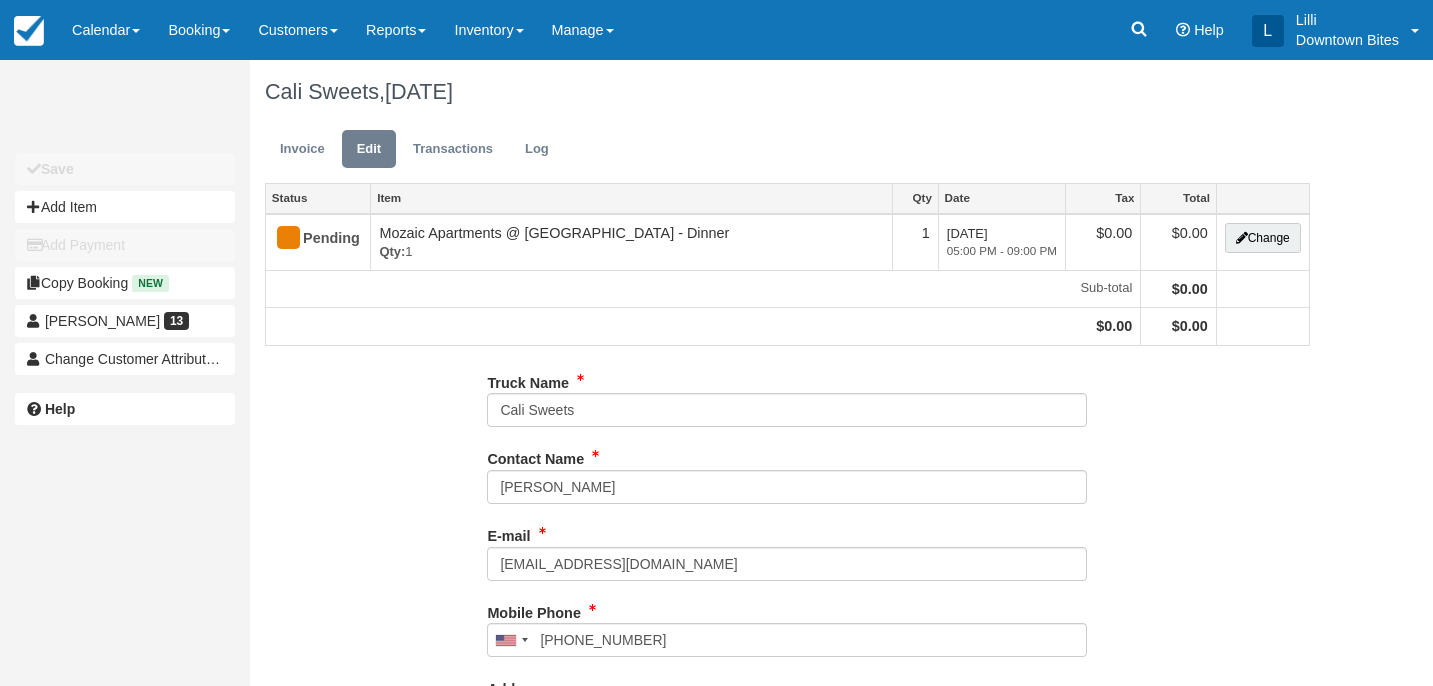 scroll, scrollTop: 0, scrollLeft: 0, axis: both 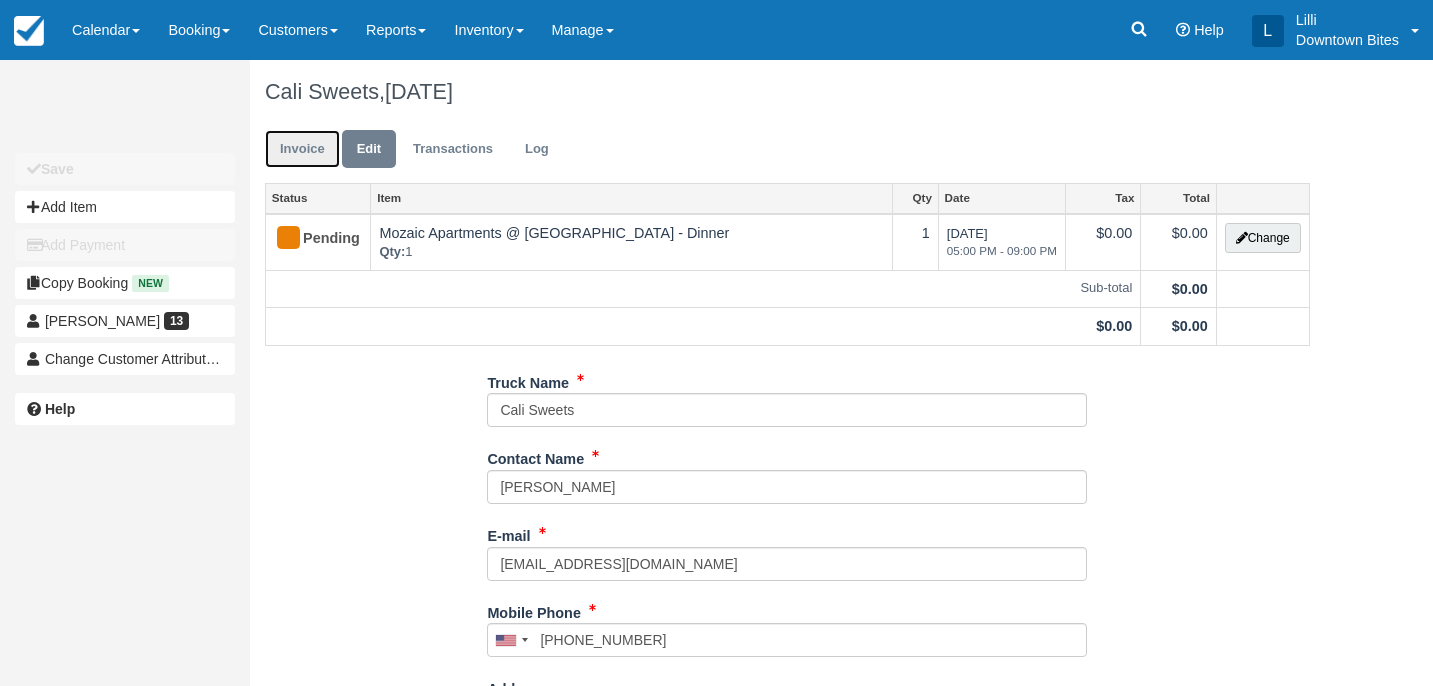 click on "Invoice" at bounding box center (302, 149) 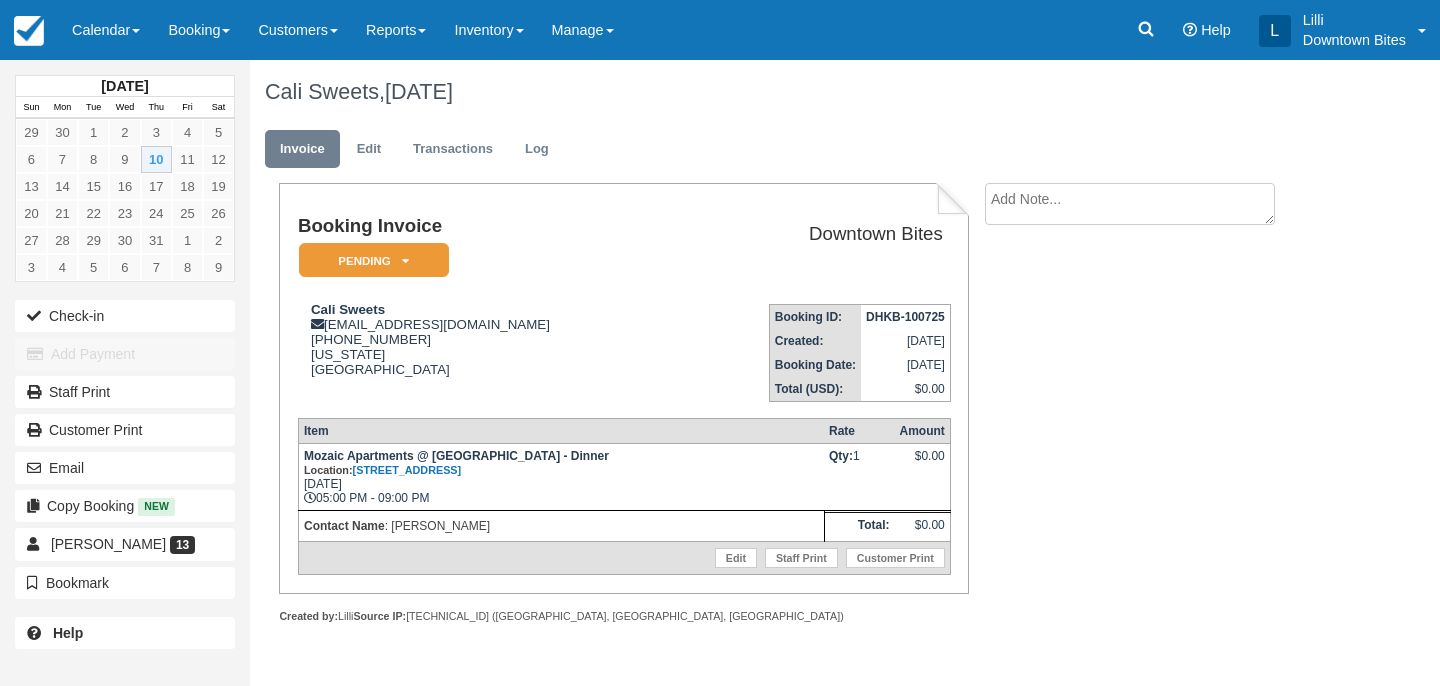 scroll, scrollTop: 0, scrollLeft: 0, axis: both 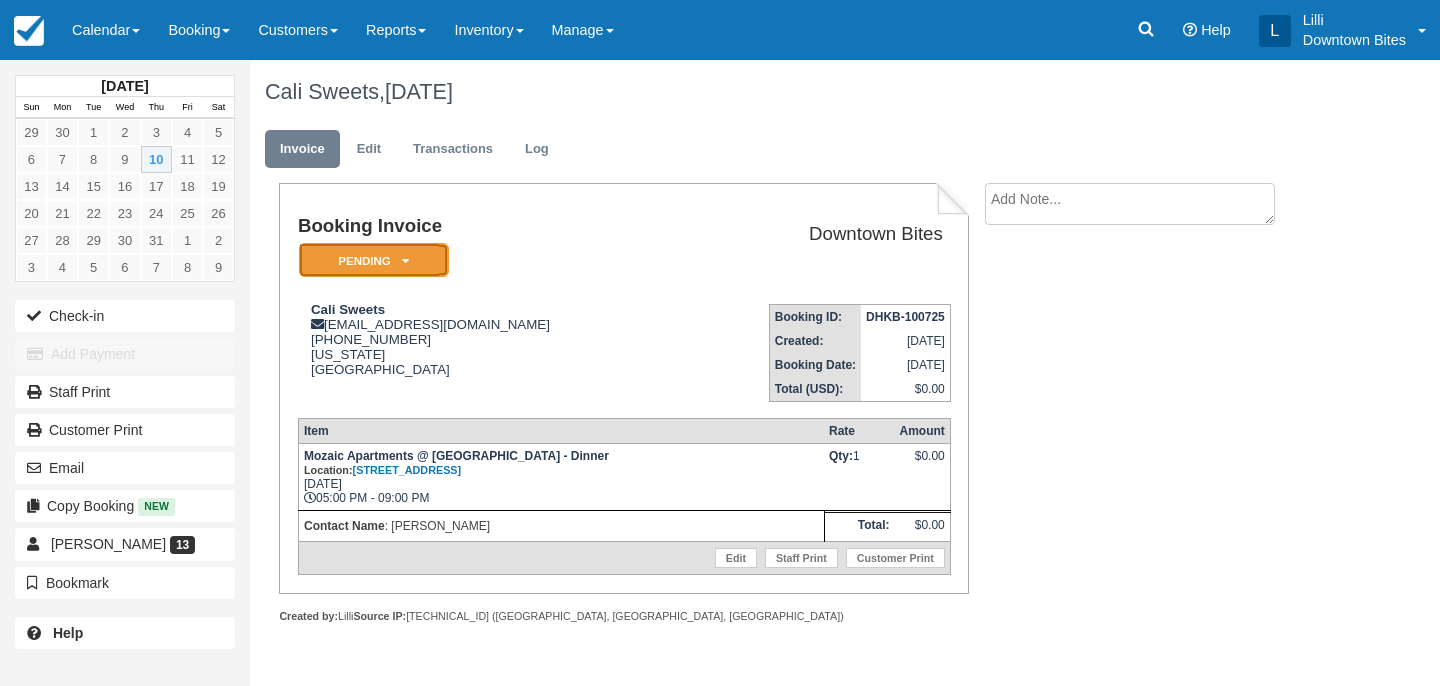 click at bounding box center [405, 261] 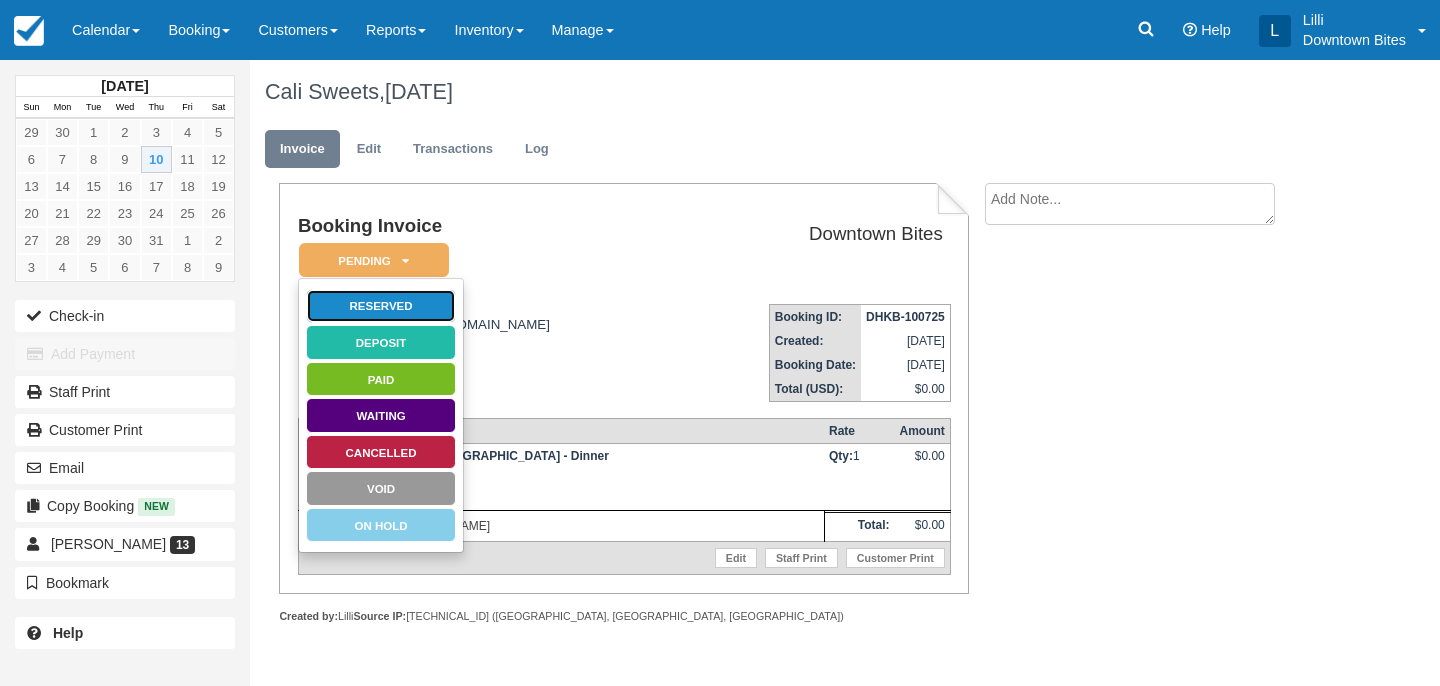 click on "Reserved" at bounding box center [381, 306] 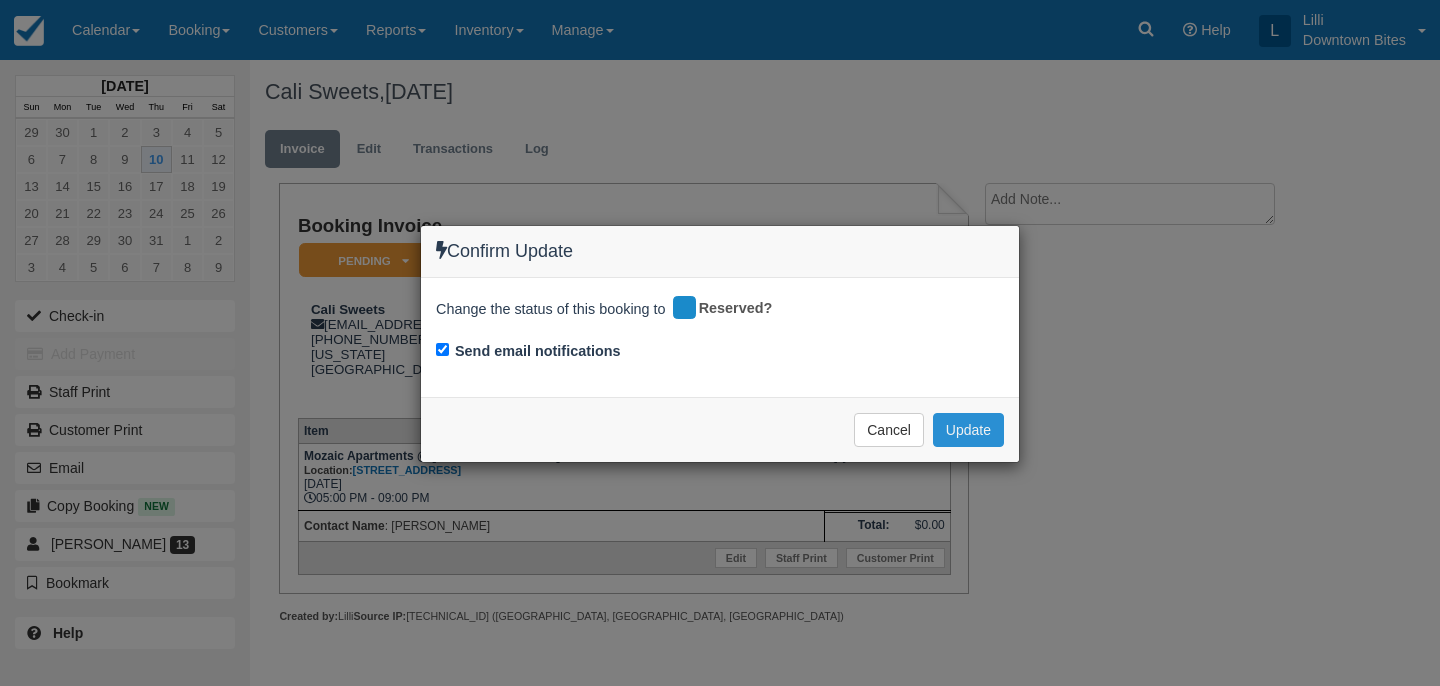 click on "Update" at bounding box center [968, 430] 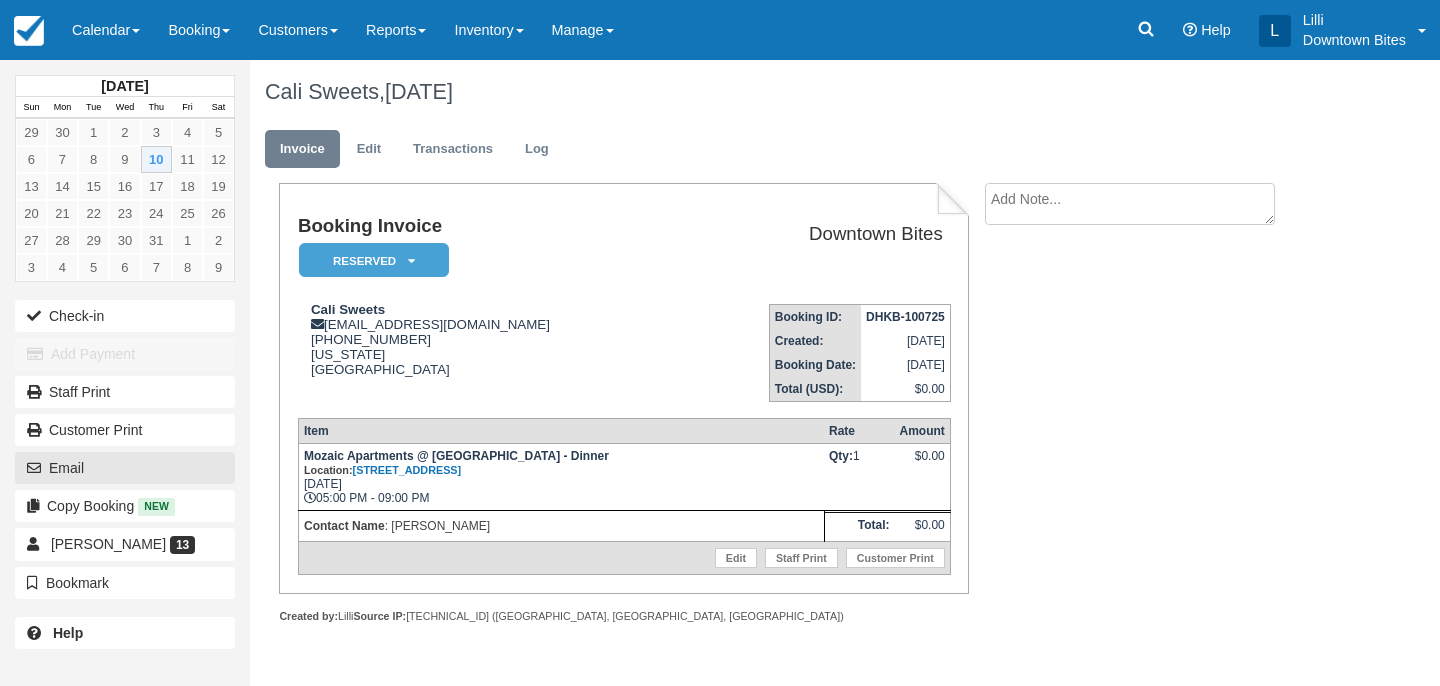 click on "Email" at bounding box center [125, 468] 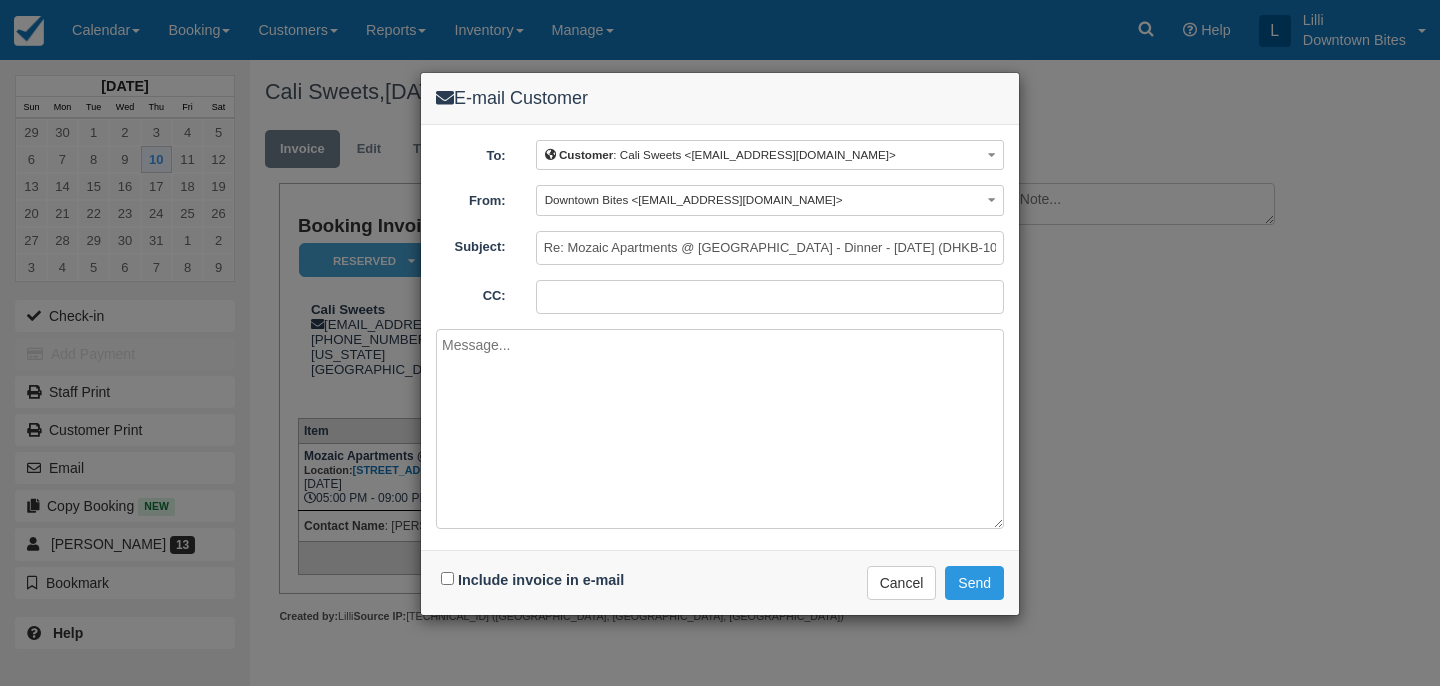 click on "CC:" at bounding box center (770, 297) 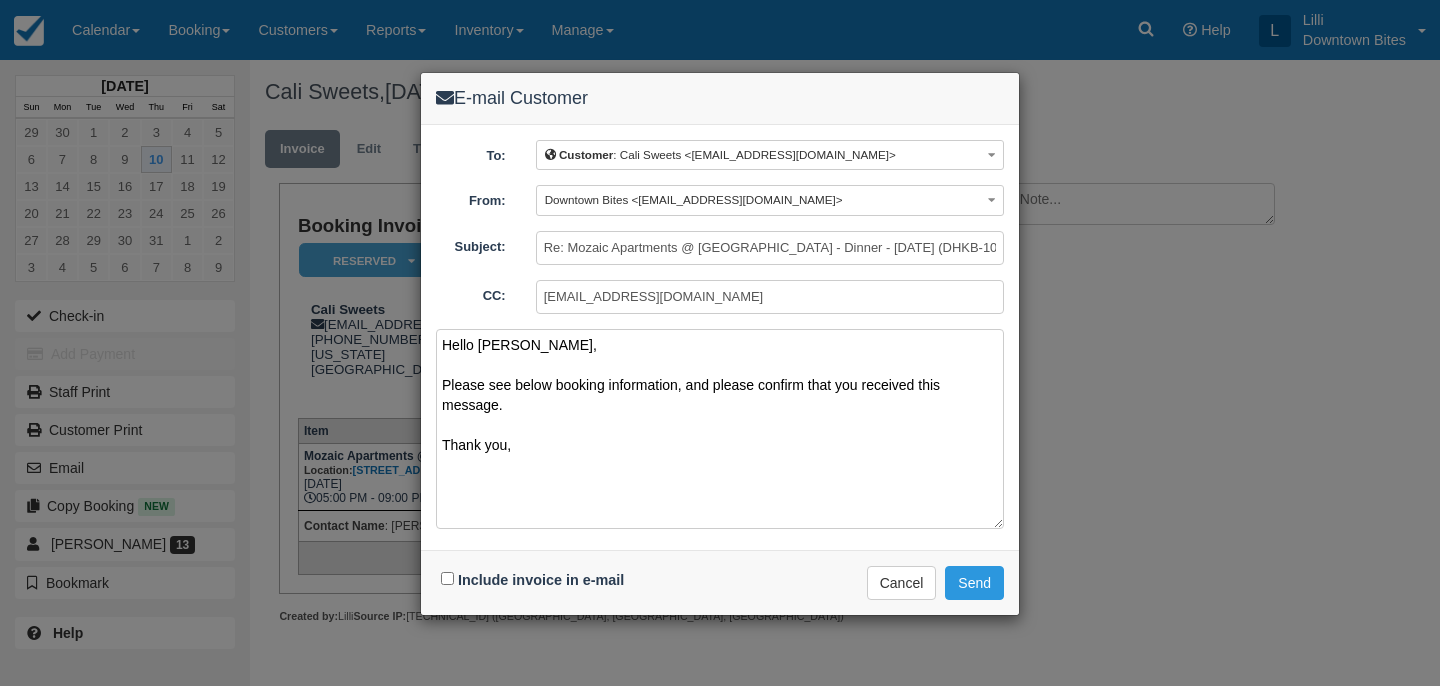 type on "Hello Diego,
Please see below booking information, and please confirm that you received this message.
Thank you," 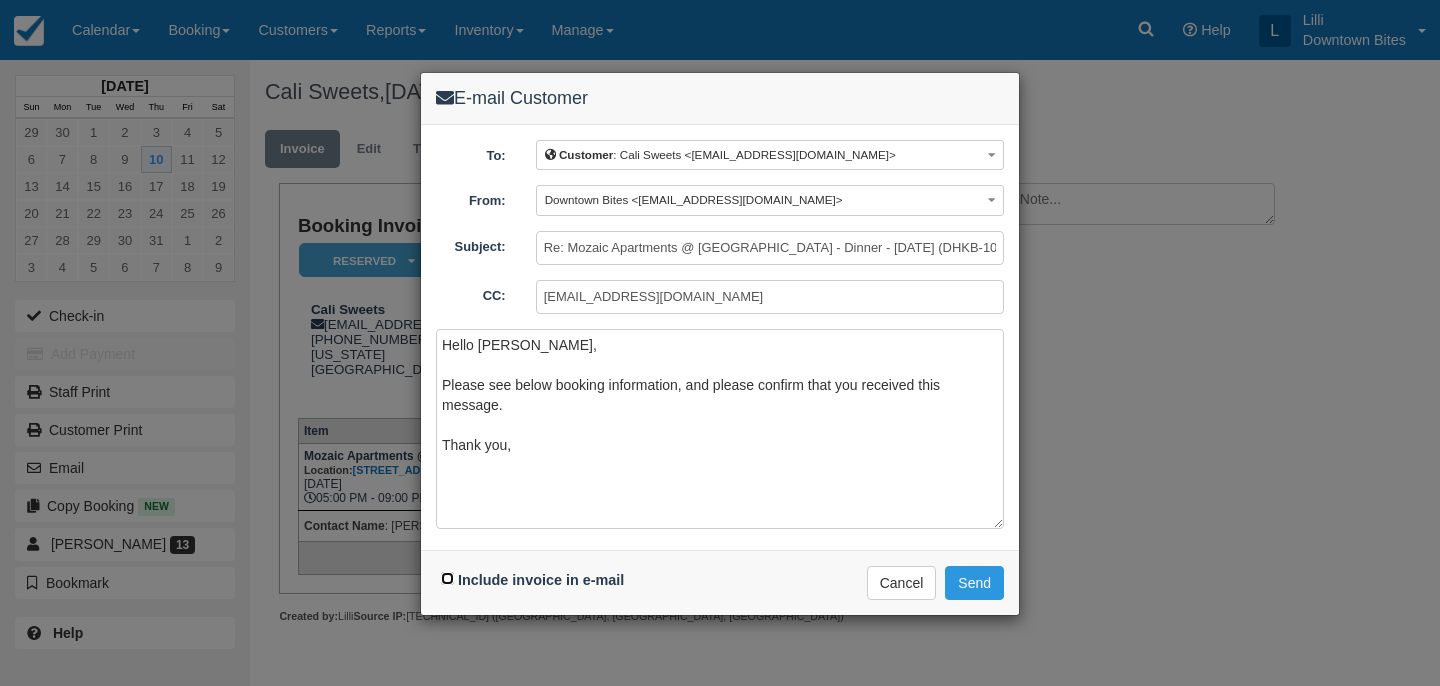 click on "Include invoice in e-mail" at bounding box center [447, 578] 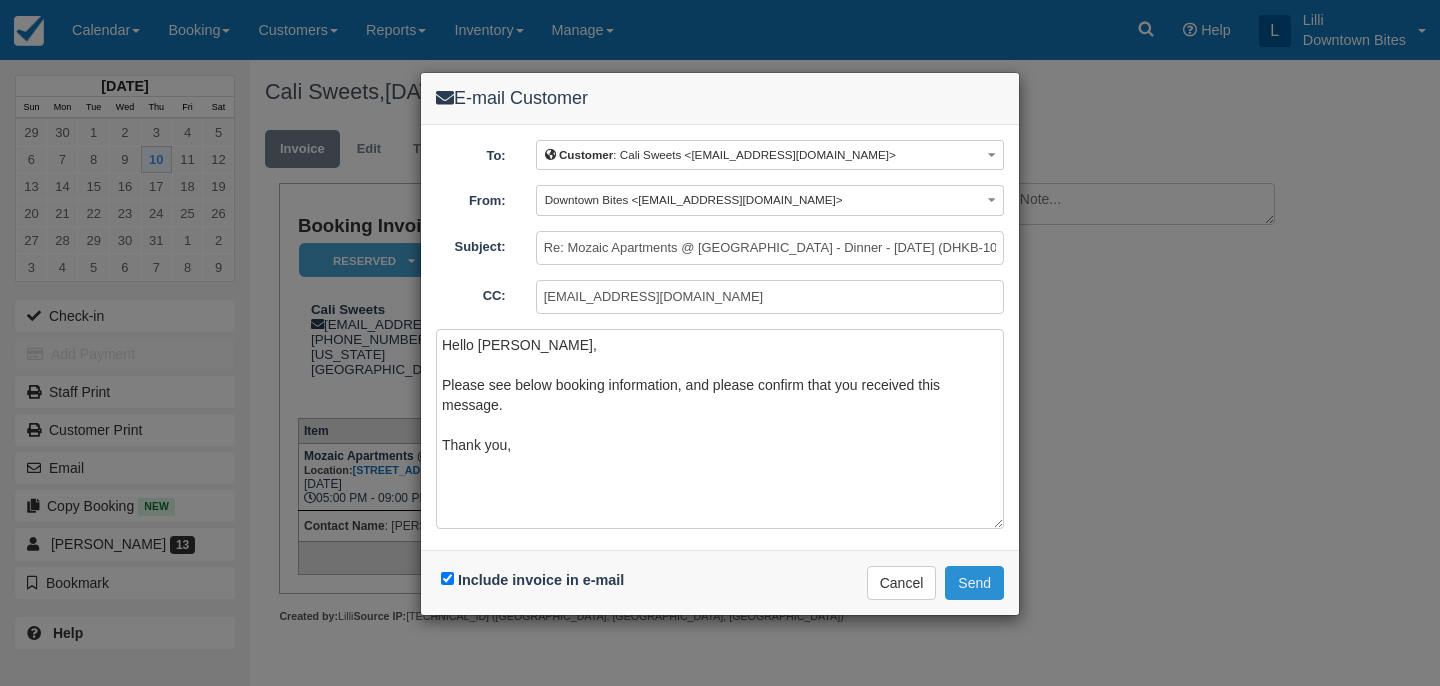 click on "Send" at bounding box center [974, 583] 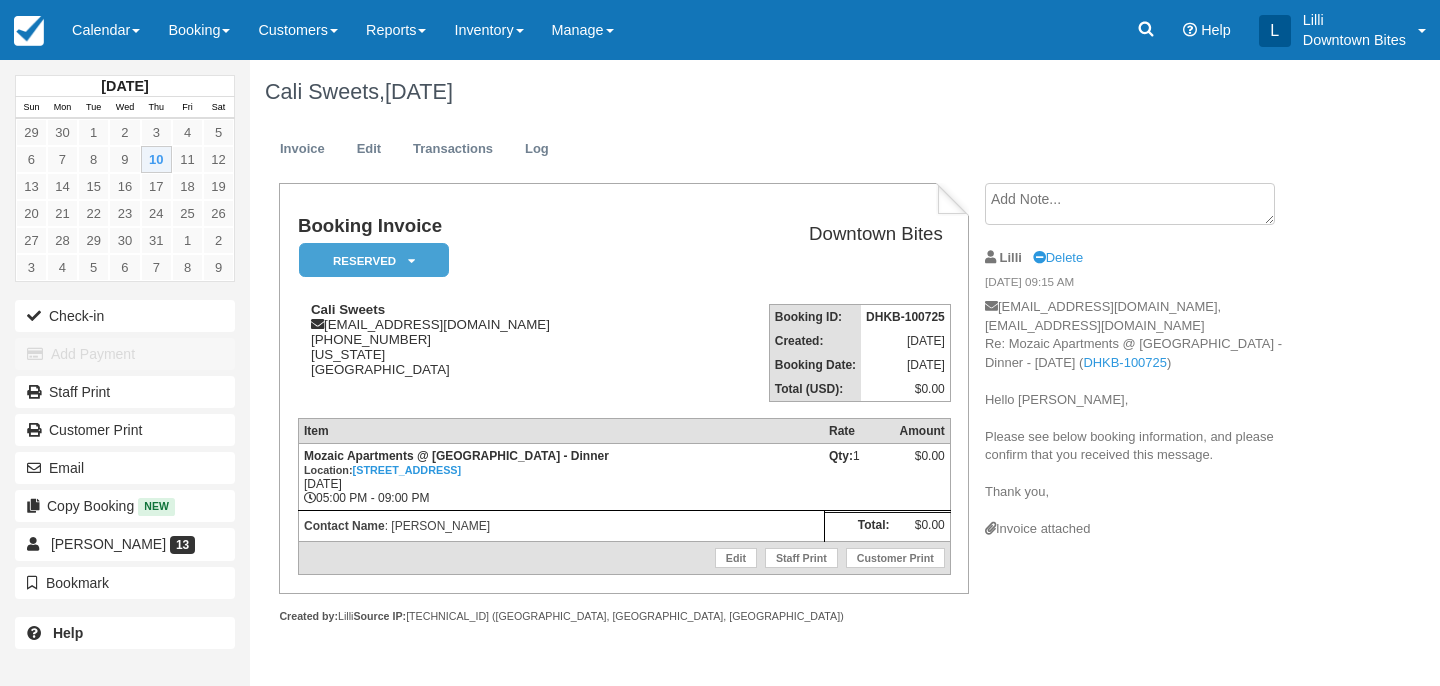 scroll, scrollTop: 0, scrollLeft: 0, axis: both 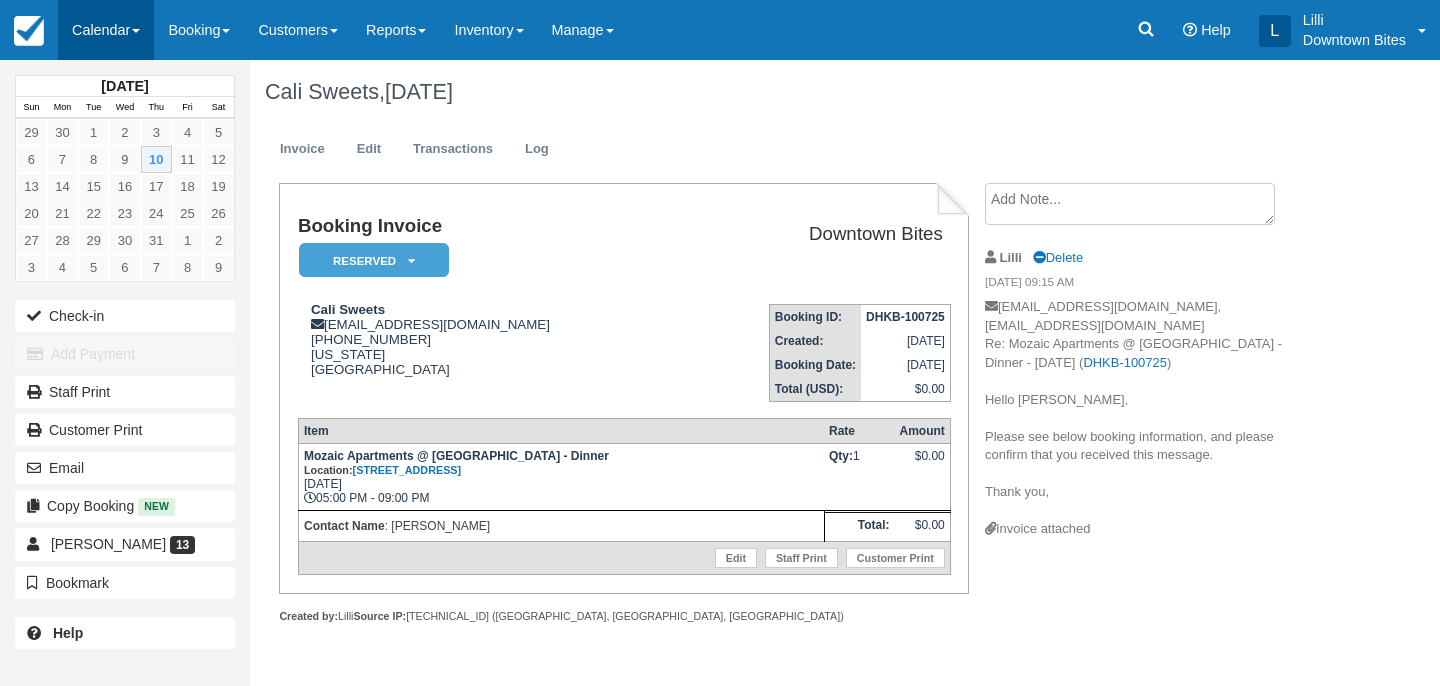click on "Calendar" at bounding box center (106, 30) 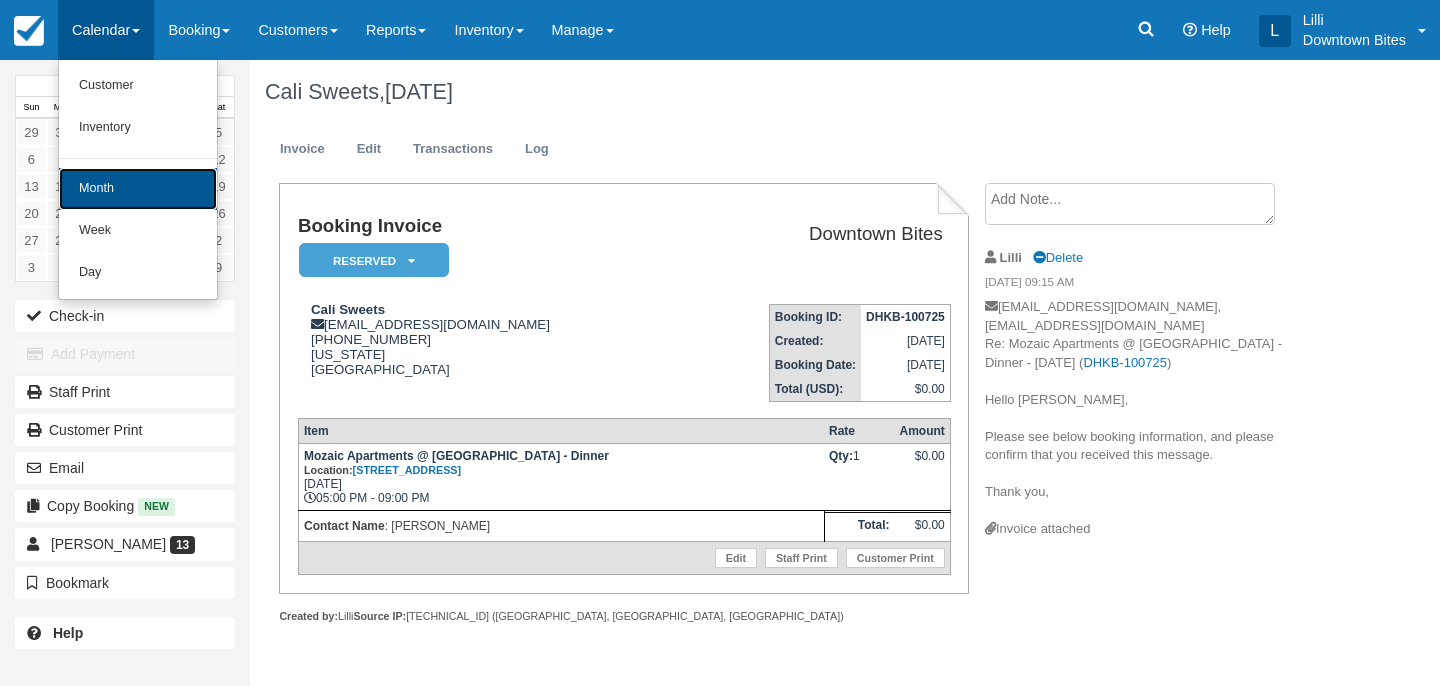 click on "Month" at bounding box center (138, 189) 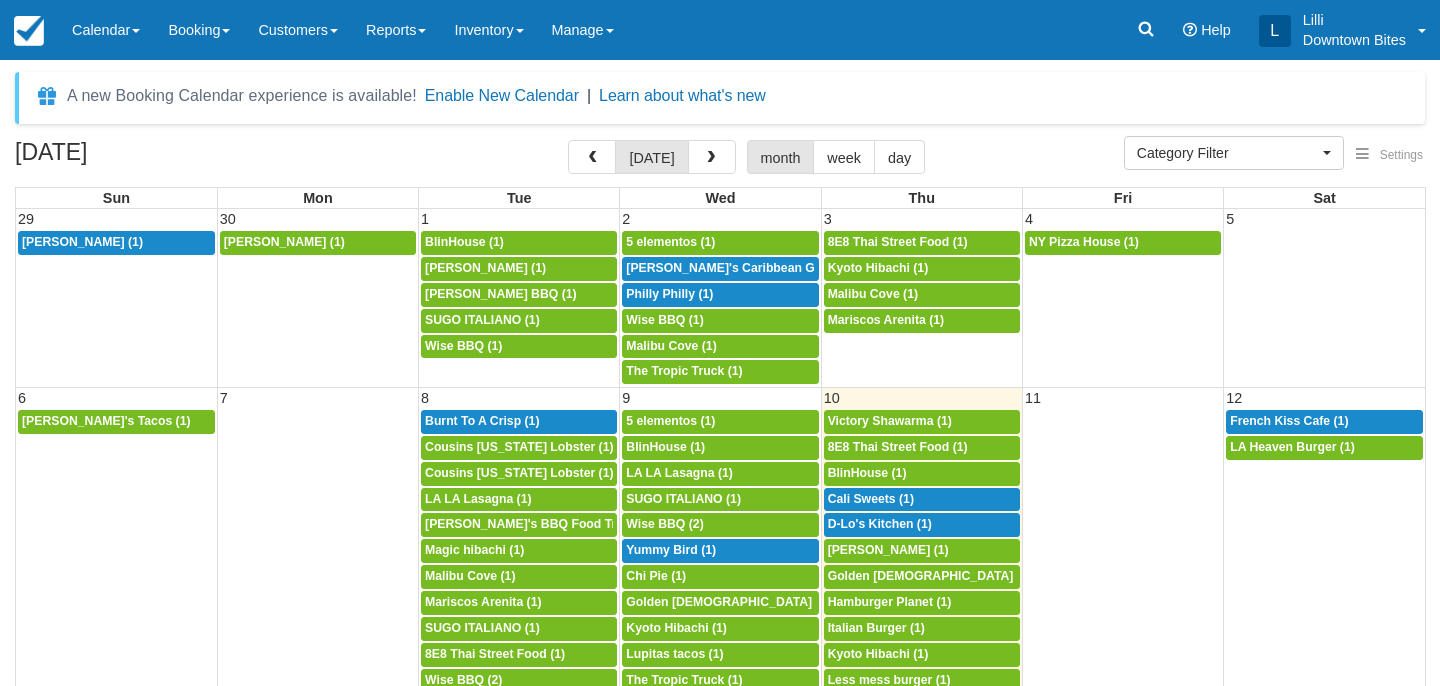 select 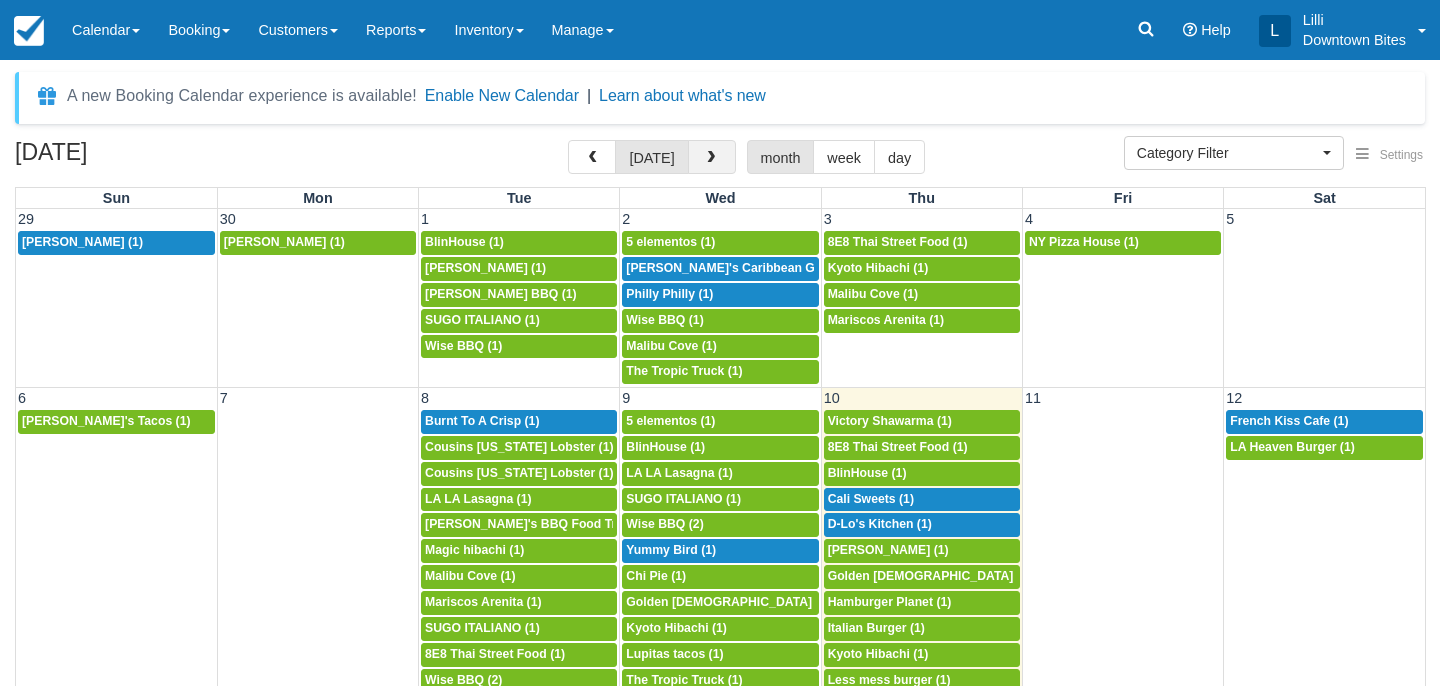 click at bounding box center (711, 158) 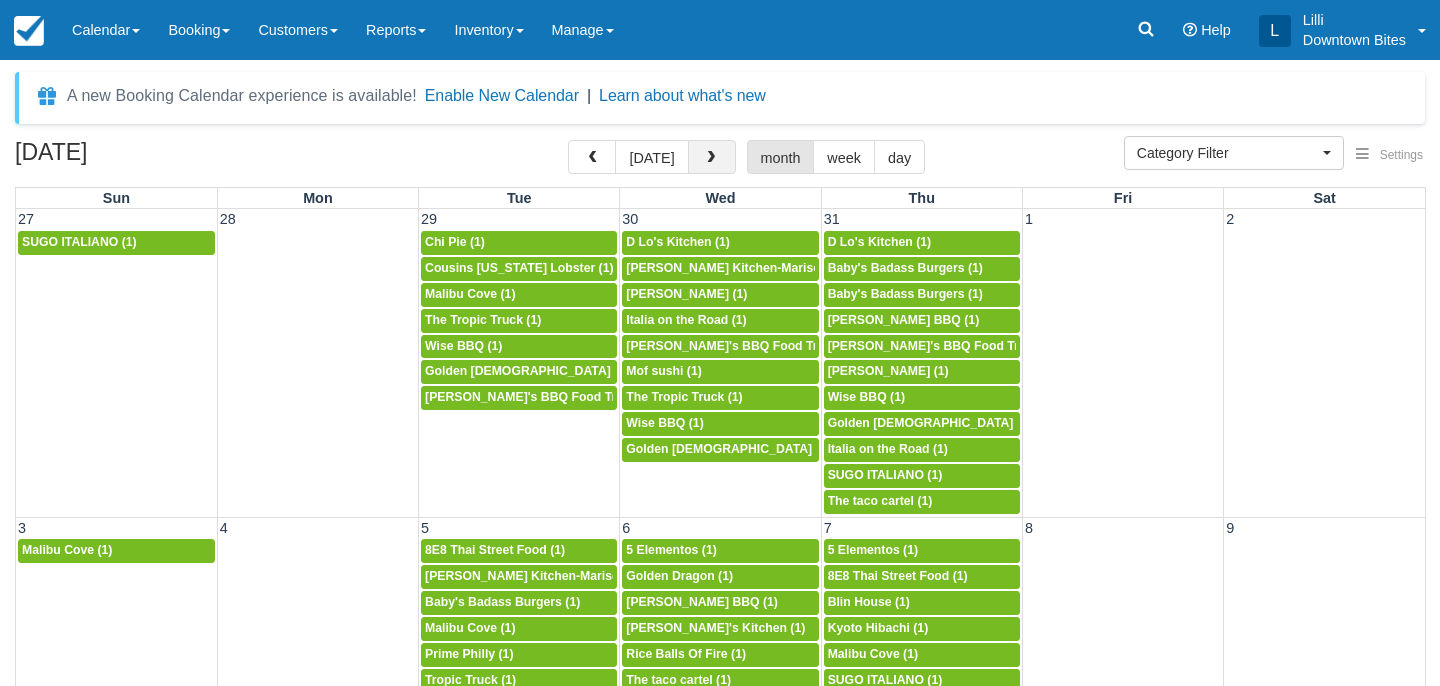 click at bounding box center [711, 158] 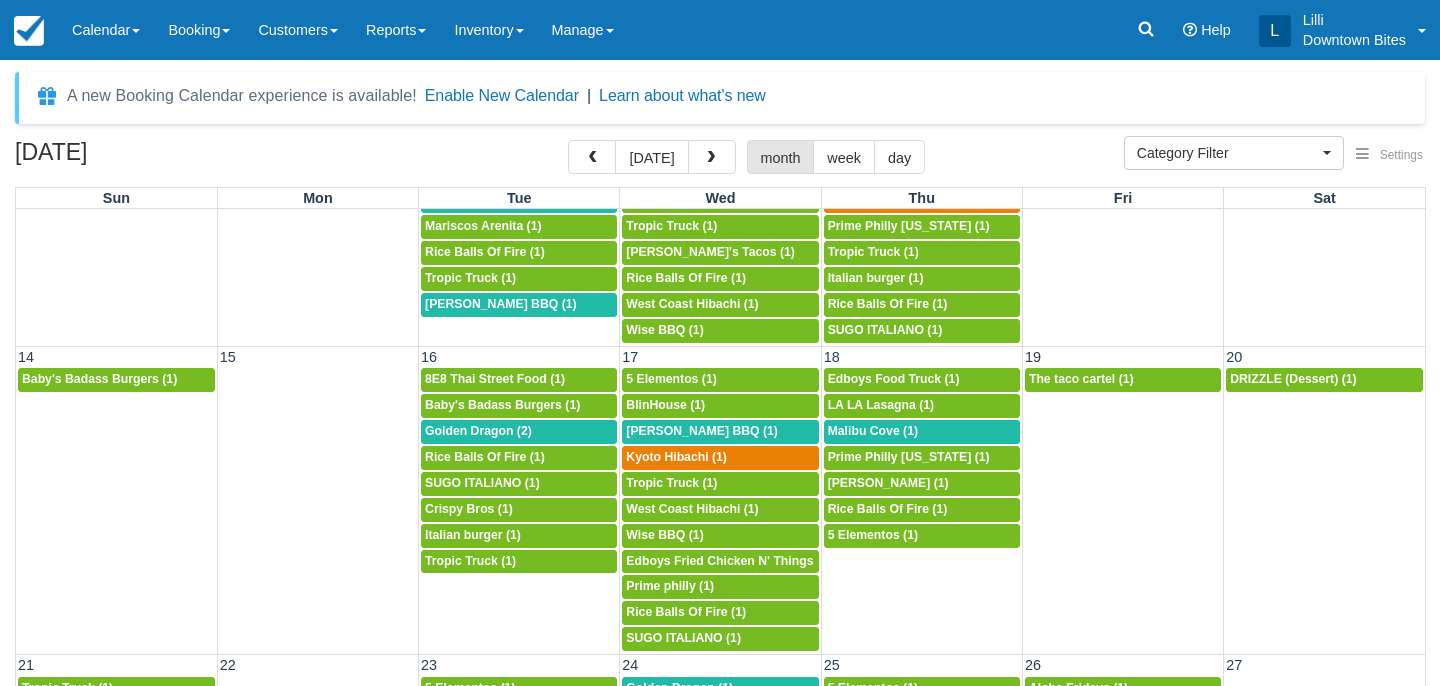 scroll, scrollTop: 351, scrollLeft: 0, axis: vertical 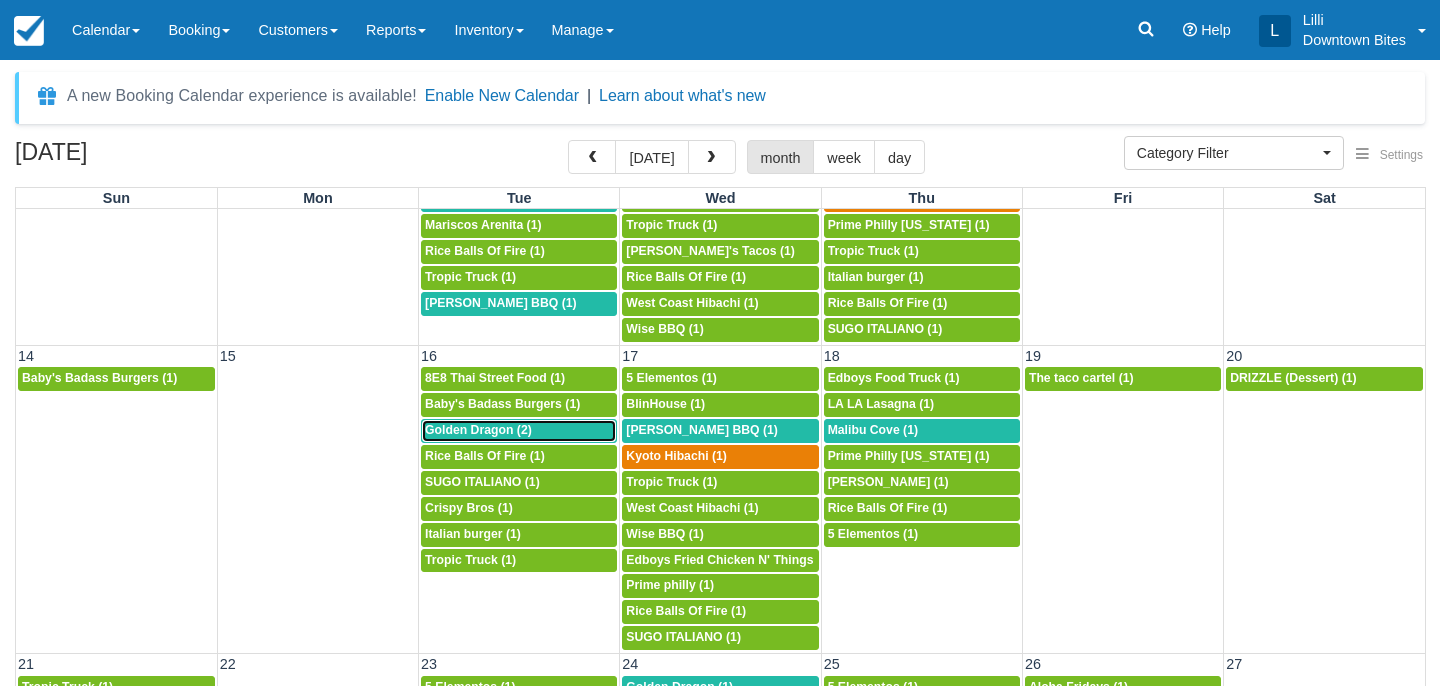 click on "5p   Golden Dragon (2)" at bounding box center [519, 431] 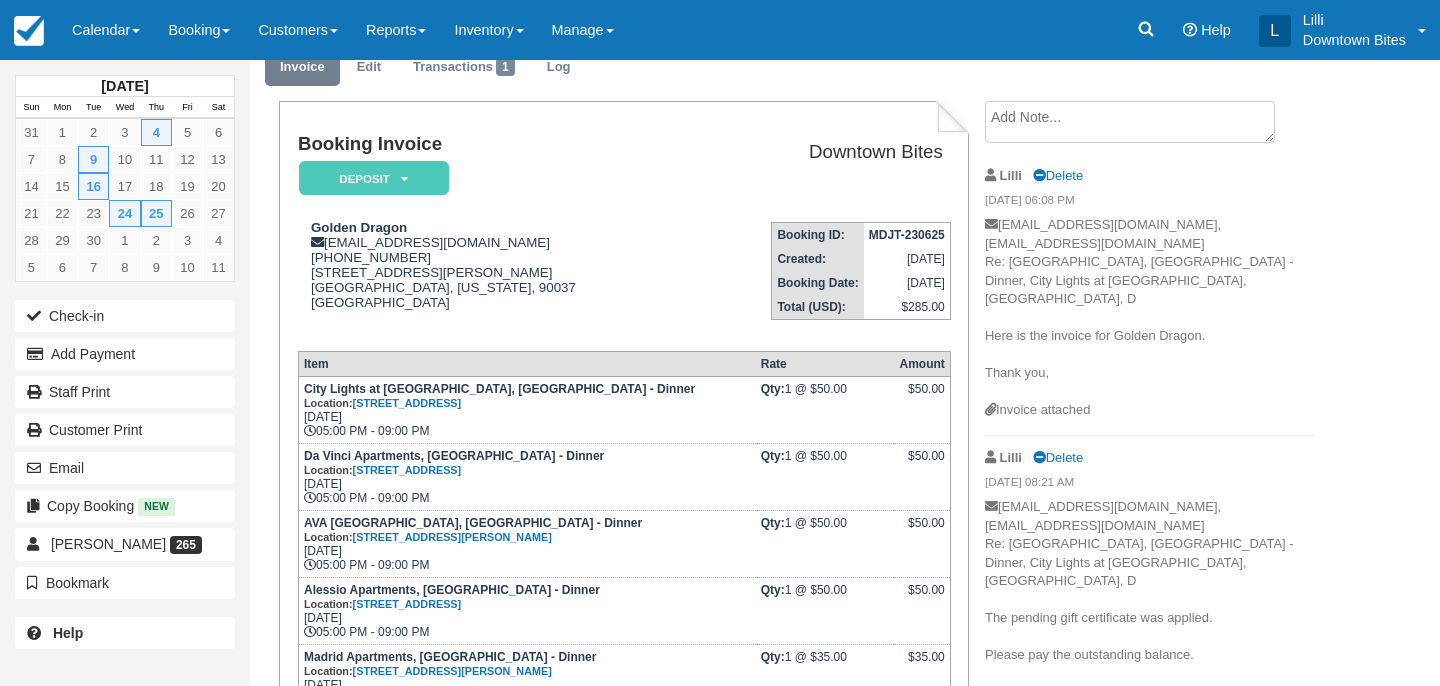 scroll, scrollTop: 0, scrollLeft: 0, axis: both 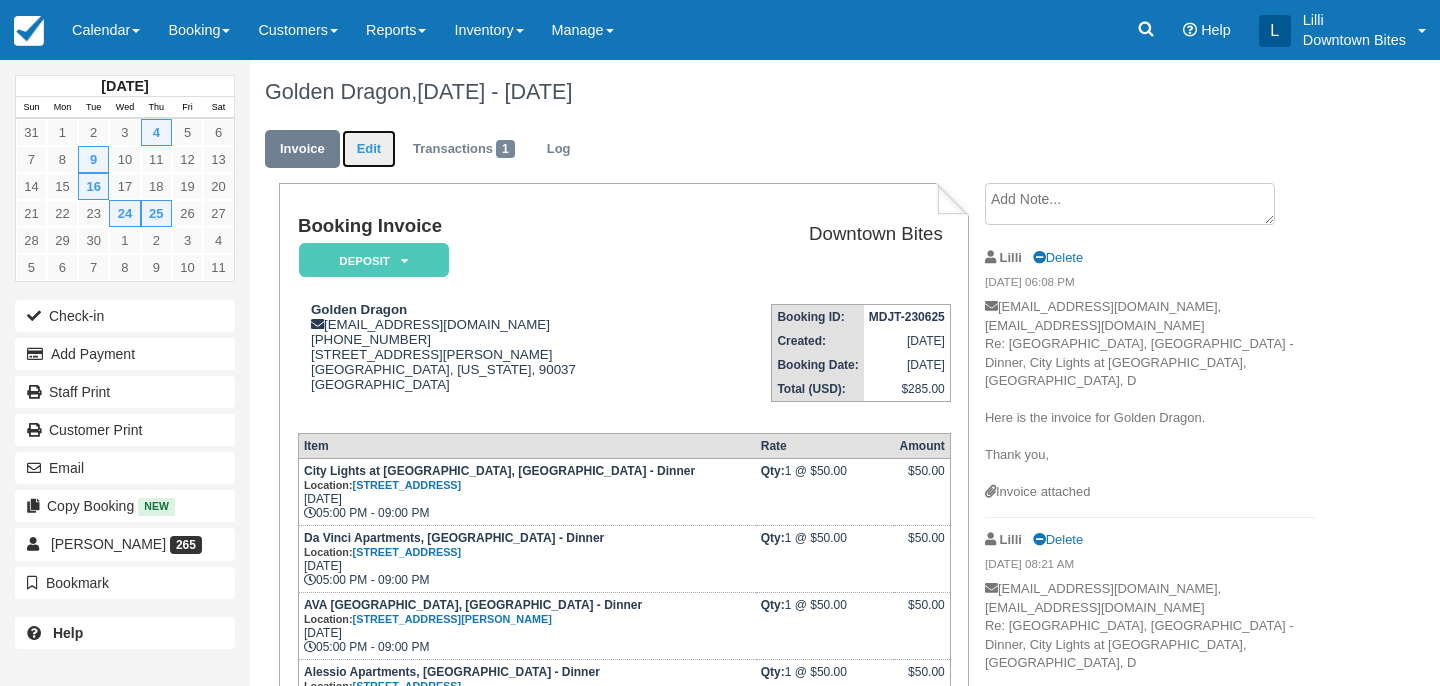 click on "Edit" at bounding box center [369, 149] 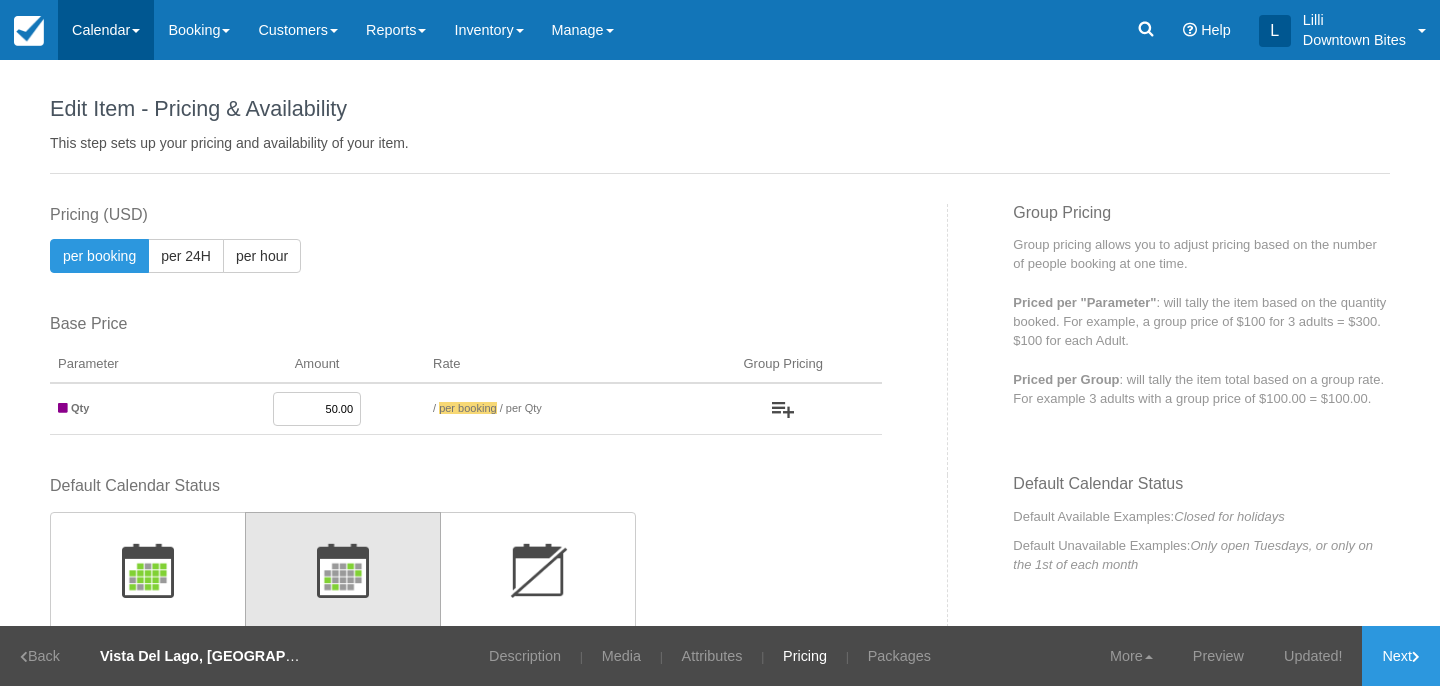 scroll, scrollTop: 0, scrollLeft: 0, axis: both 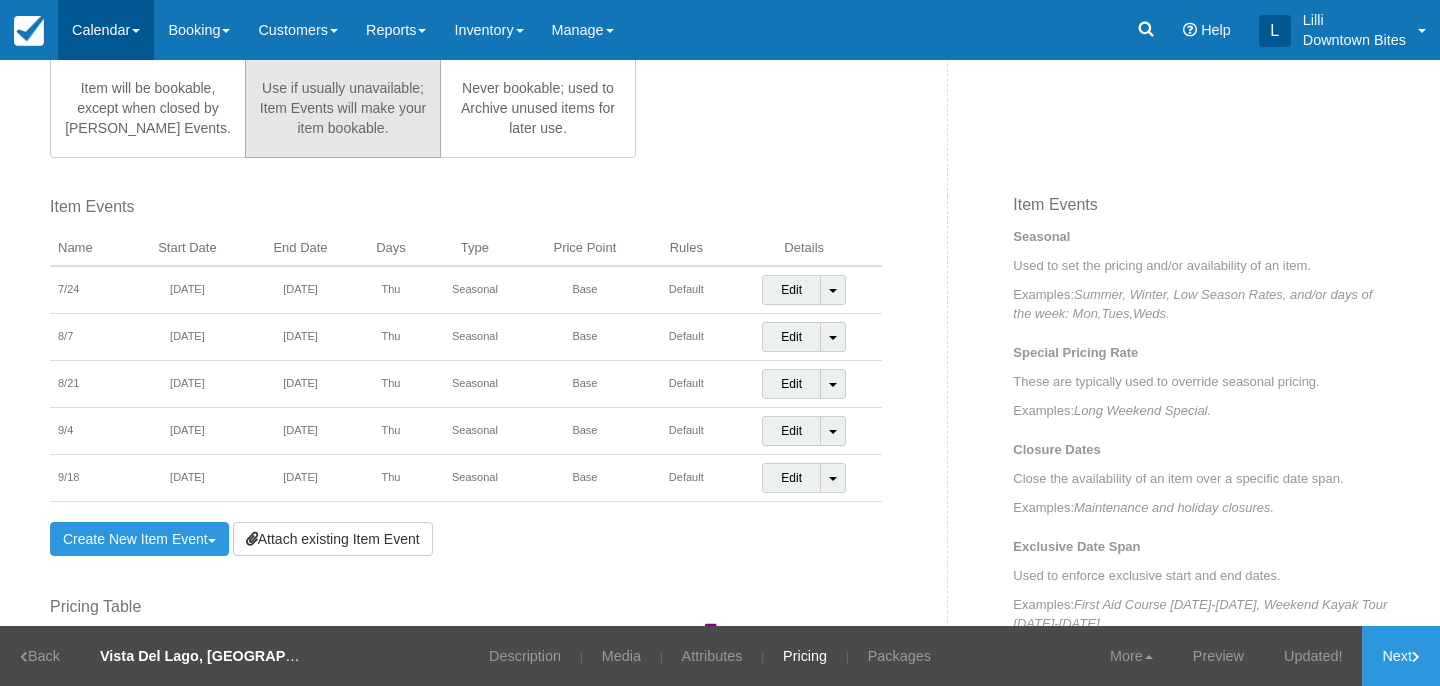 click on "Calendar" at bounding box center (106, 30) 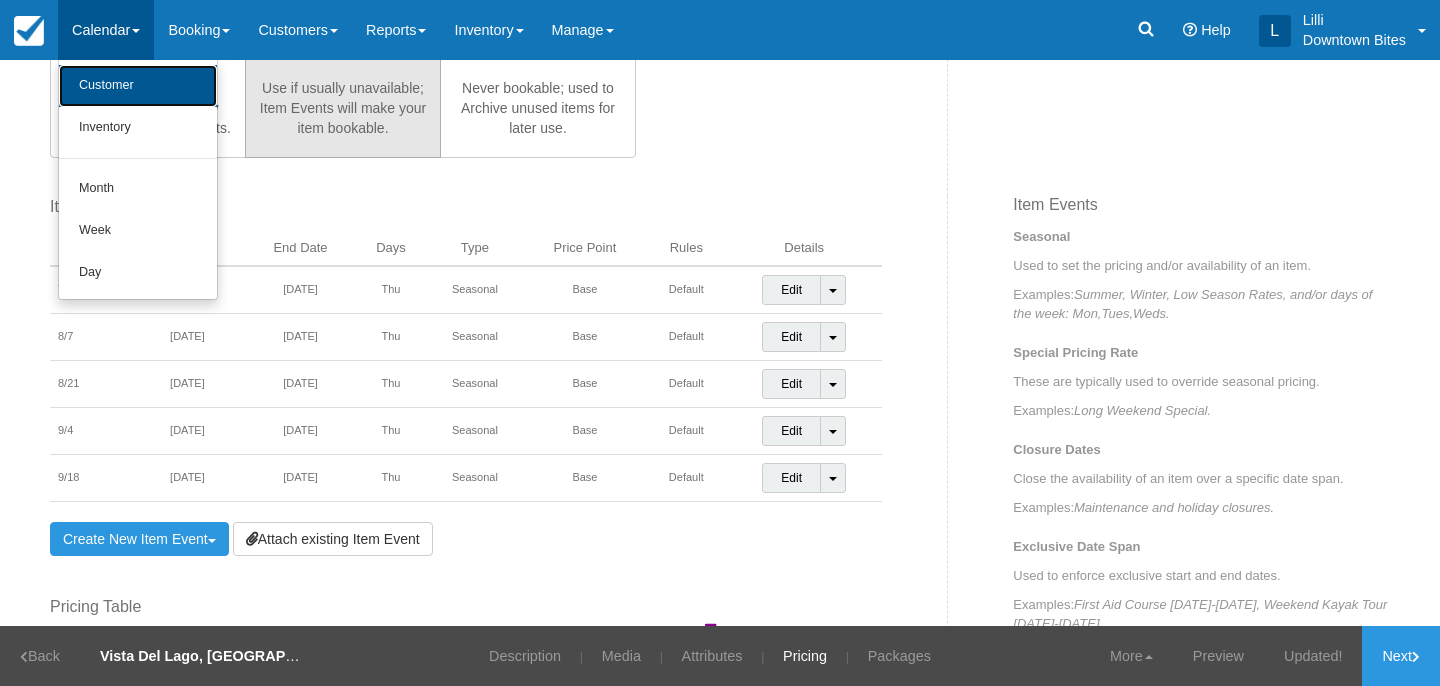 click on "Customer" at bounding box center (138, 86) 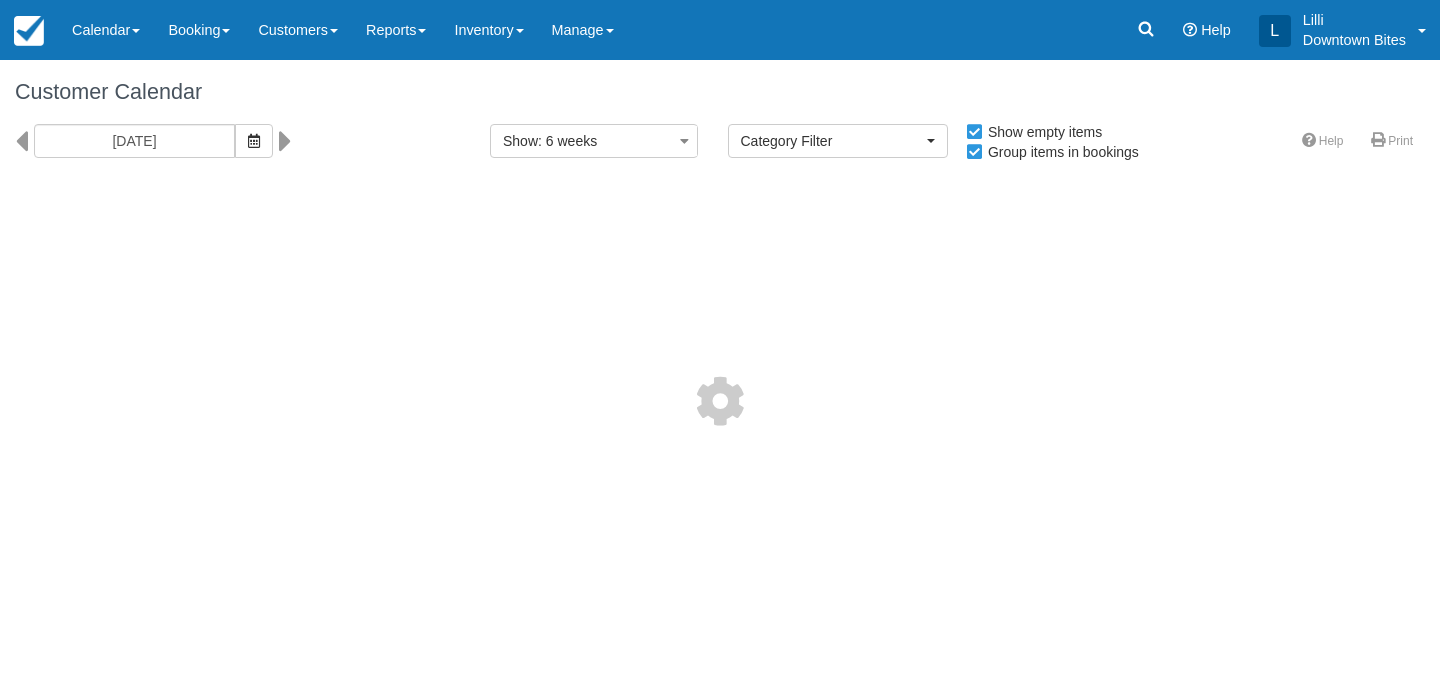 select 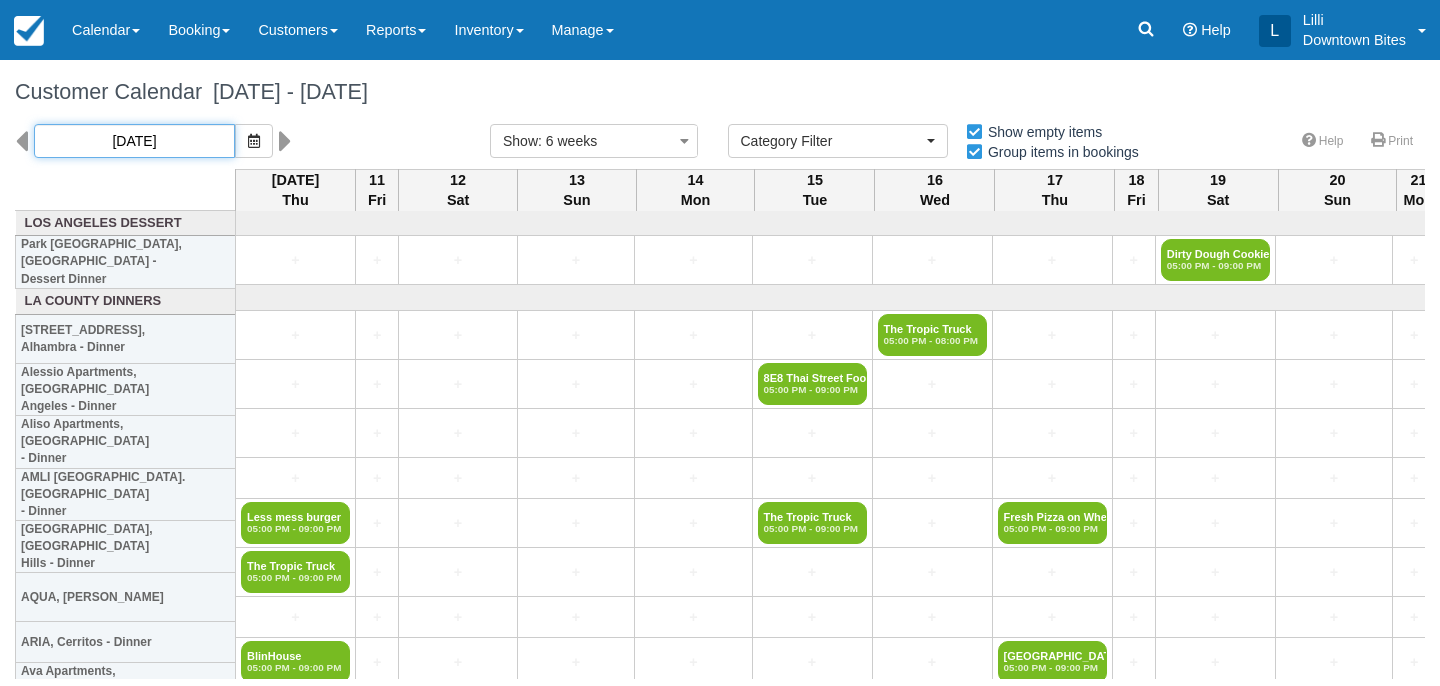 click on "07/10/25" at bounding box center [134, 141] 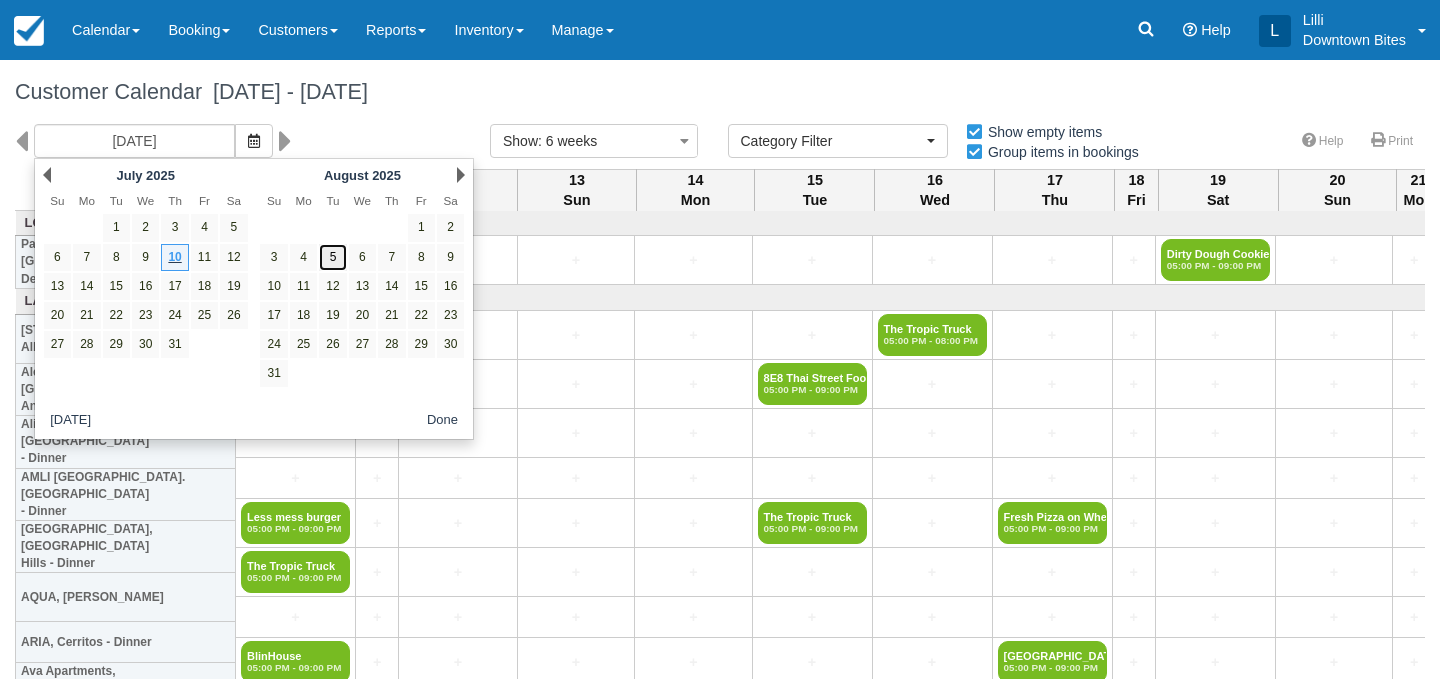 click on "5" at bounding box center [332, 257] 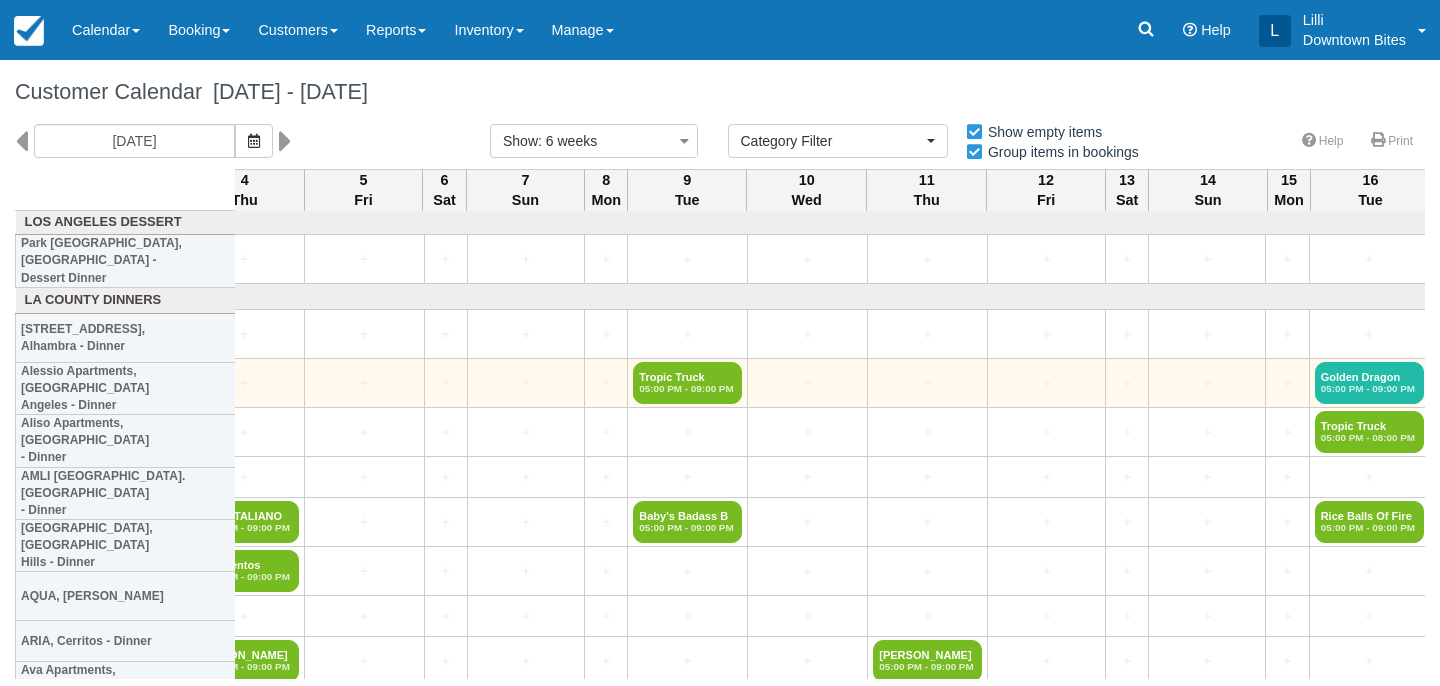 scroll, scrollTop: 1, scrollLeft: 2881, axis: both 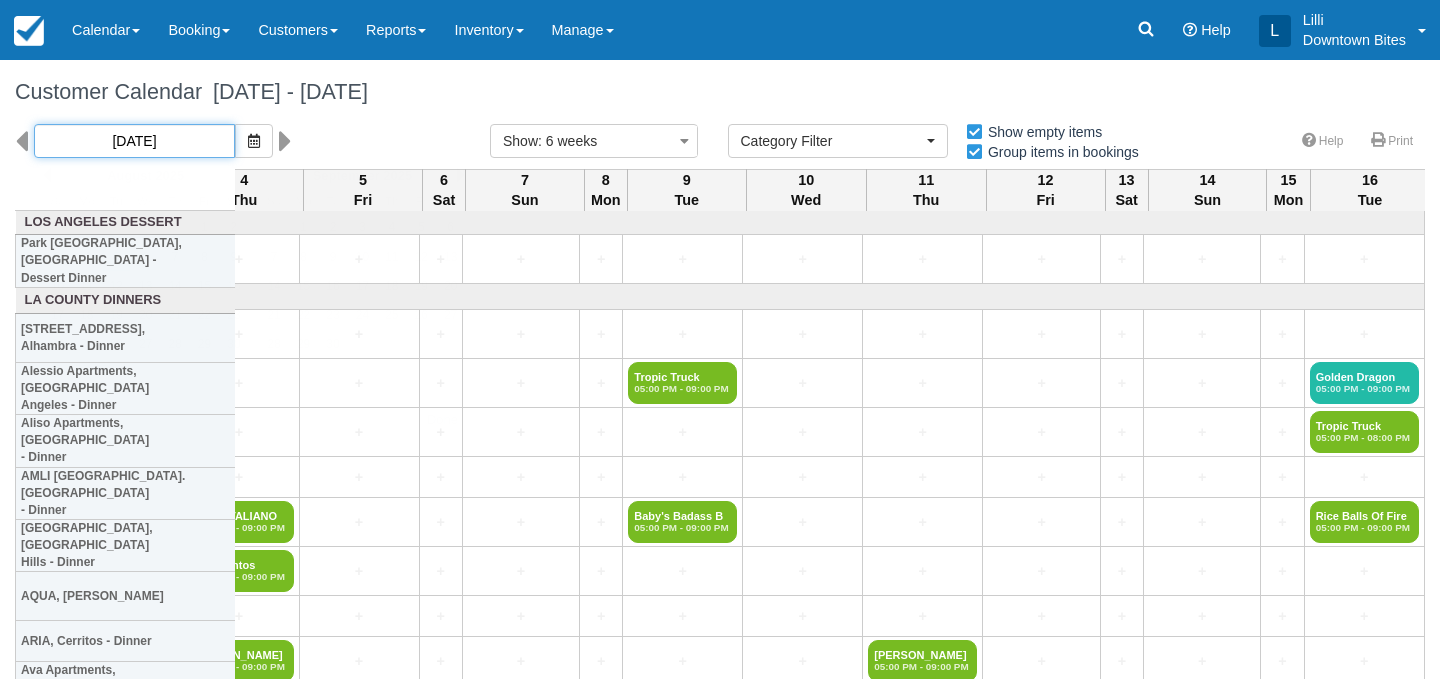 click on "08/05/25" at bounding box center (134, 141) 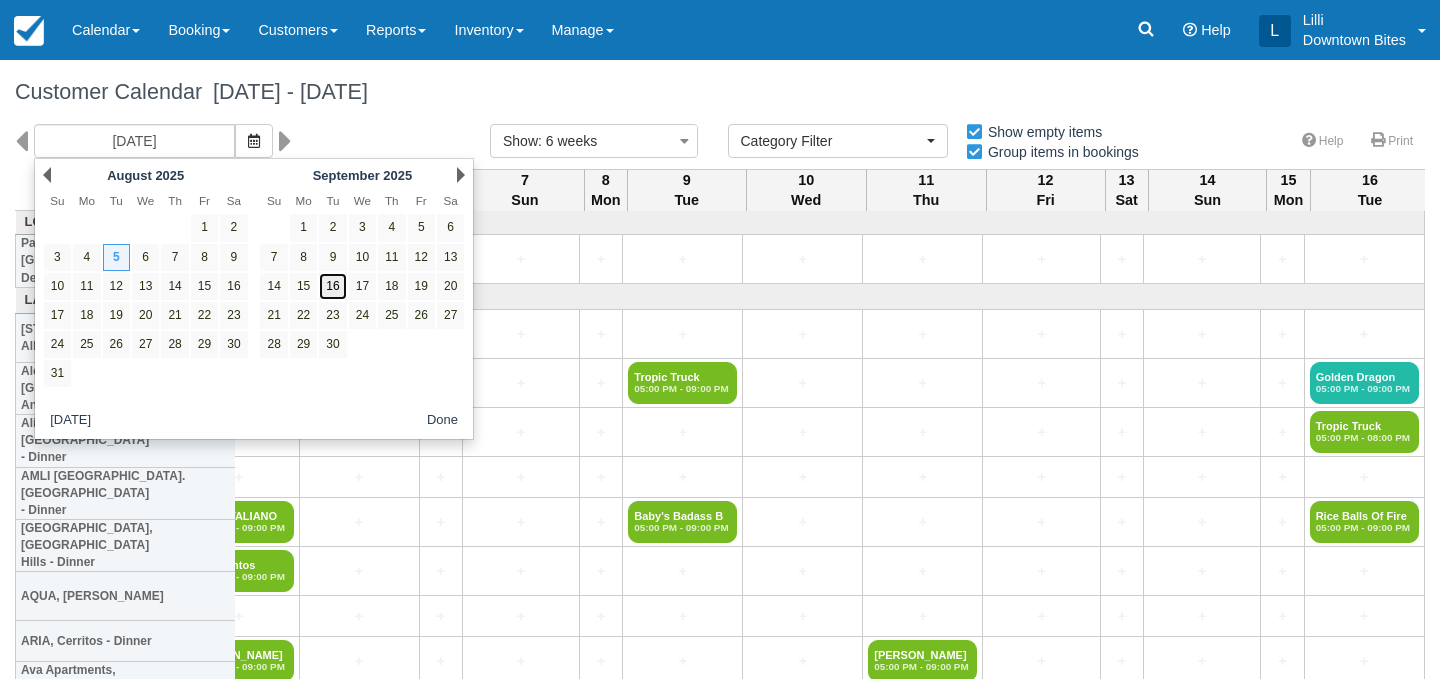 click on "16" at bounding box center [332, 286] 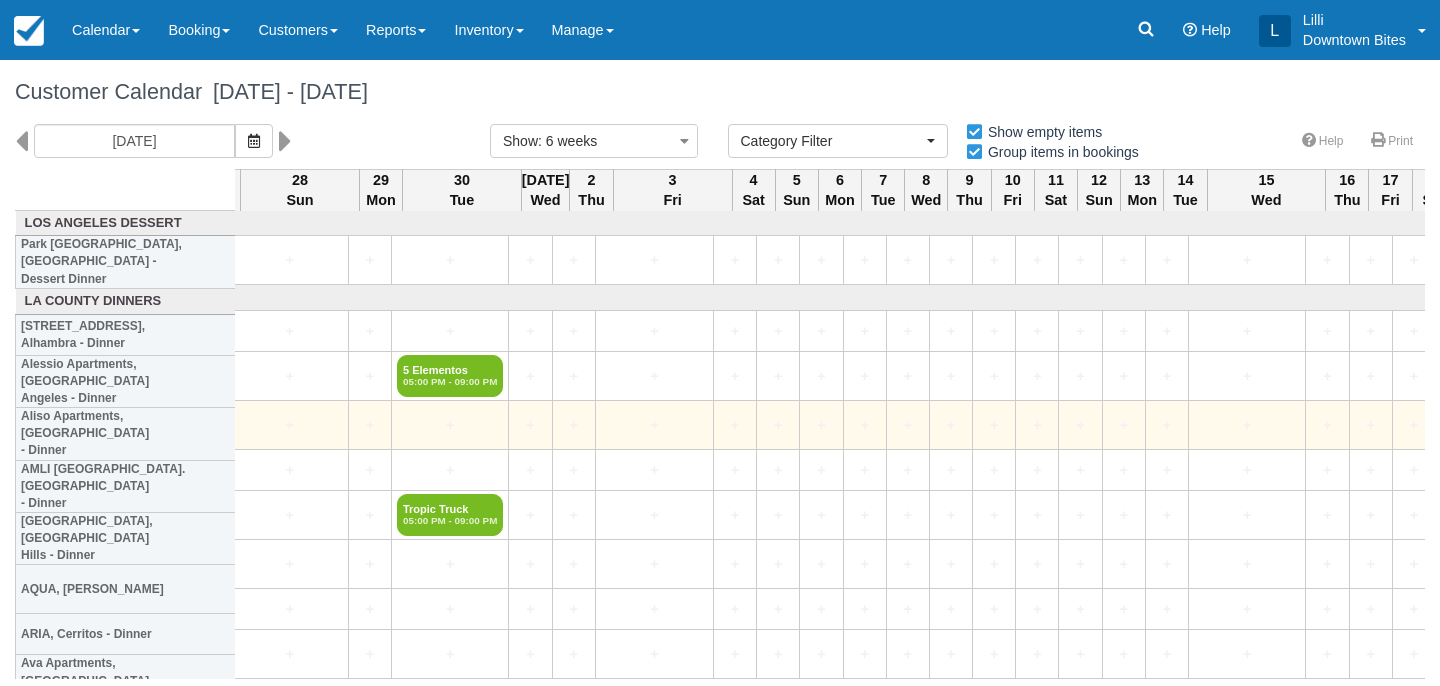 scroll, scrollTop: 0, scrollLeft: 1284, axis: horizontal 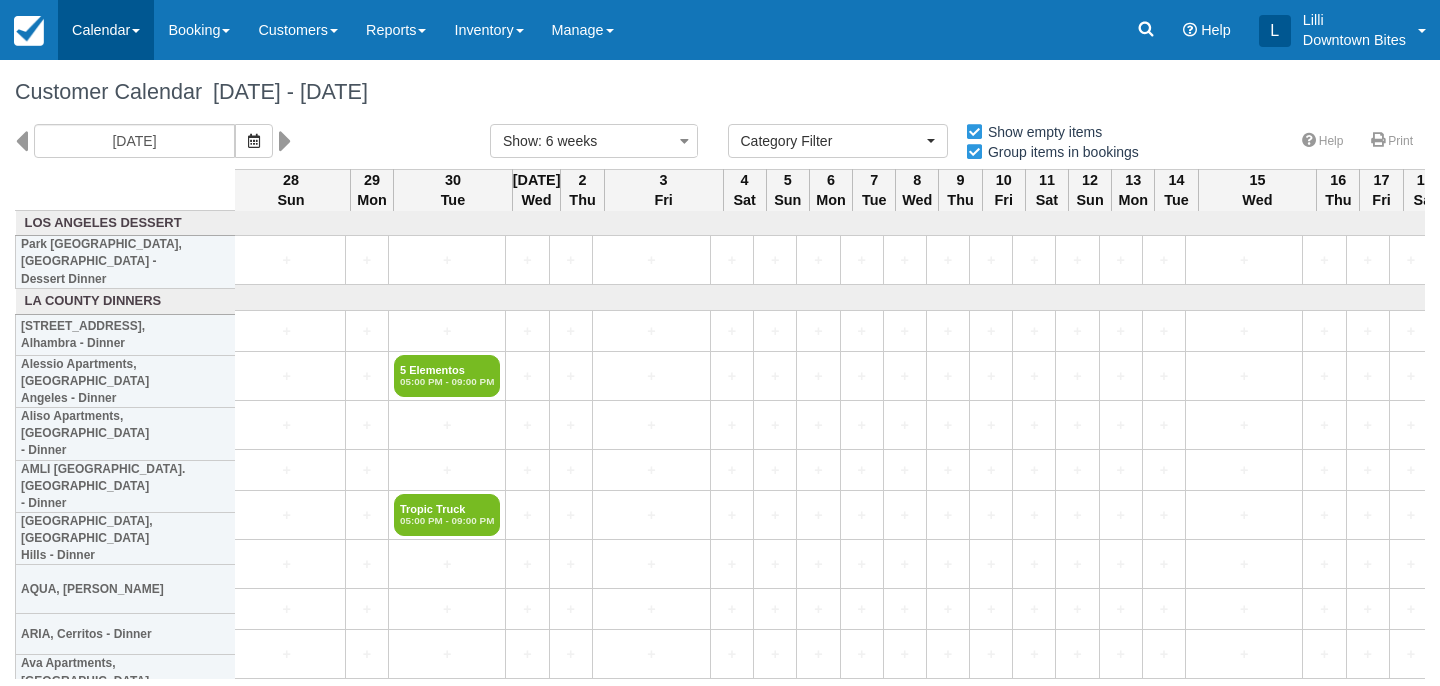 click on "Calendar" at bounding box center [106, 30] 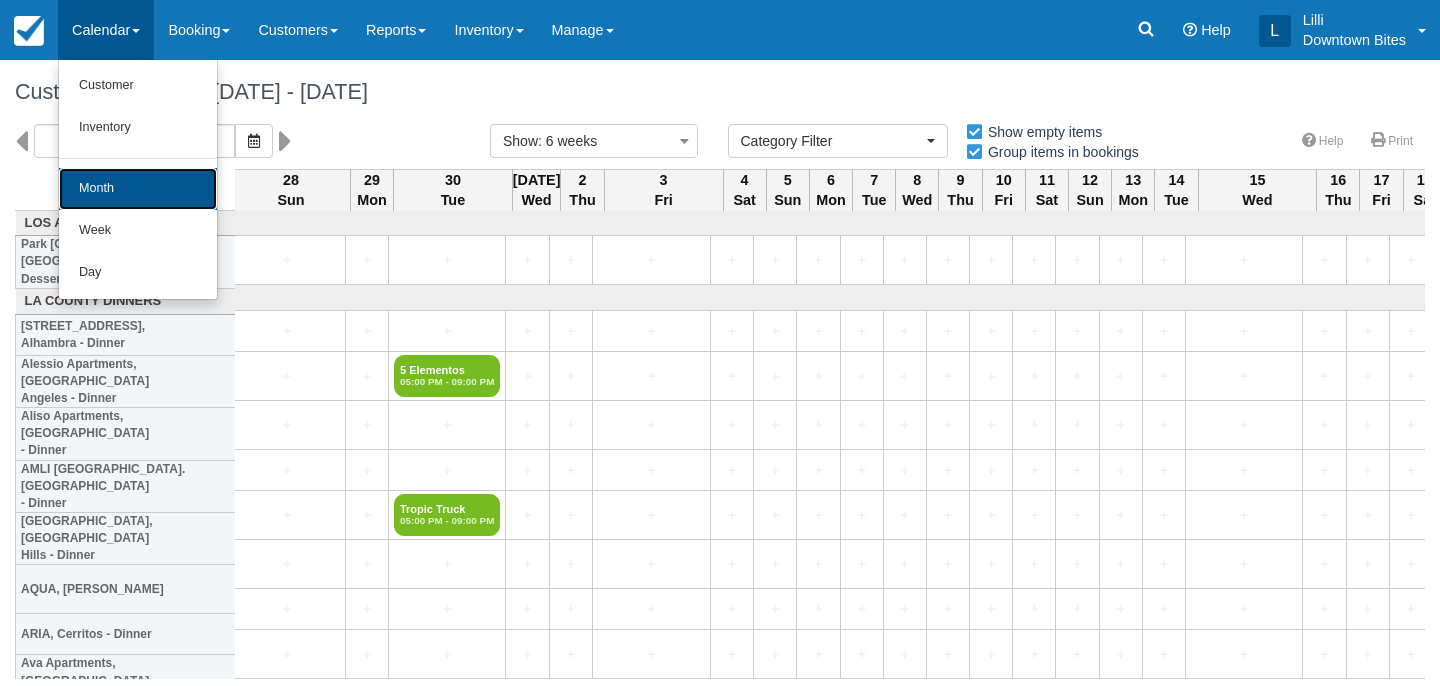 click on "Month" at bounding box center (138, 189) 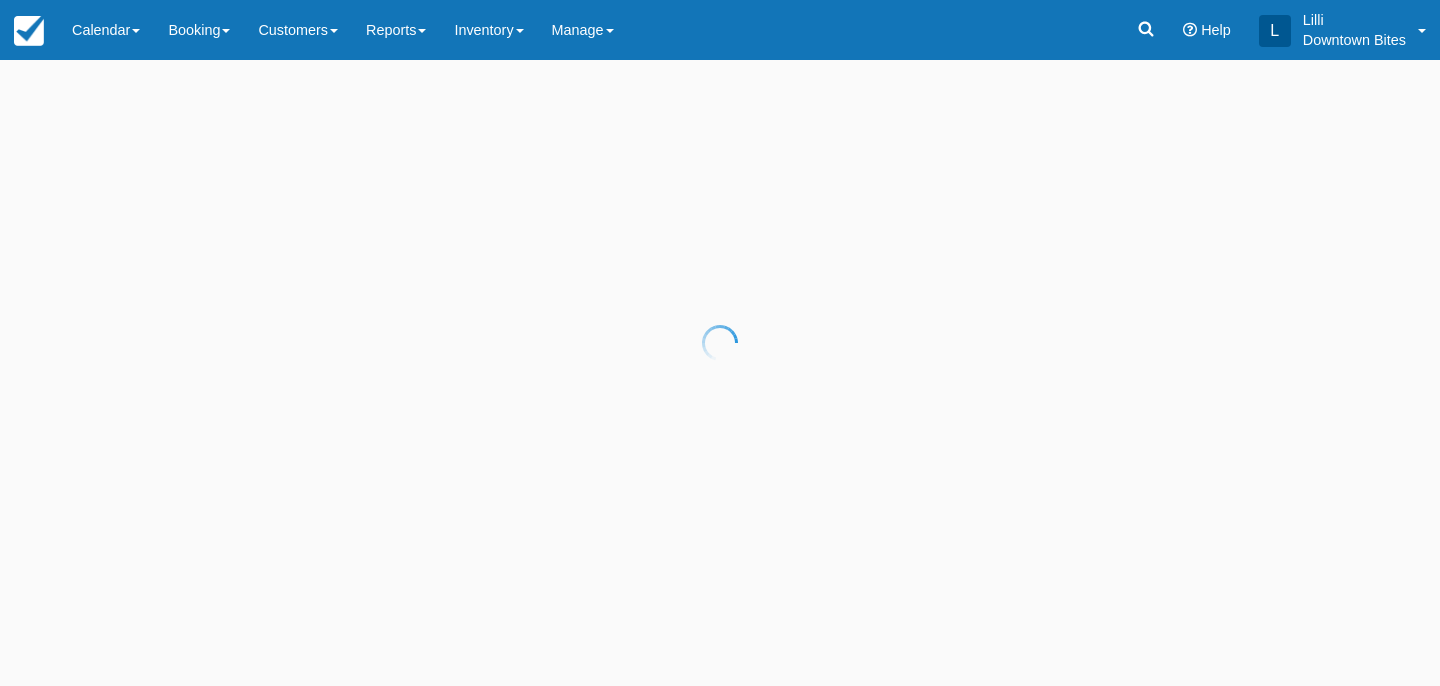 scroll, scrollTop: 0, scrollLeft: 0, axis: both 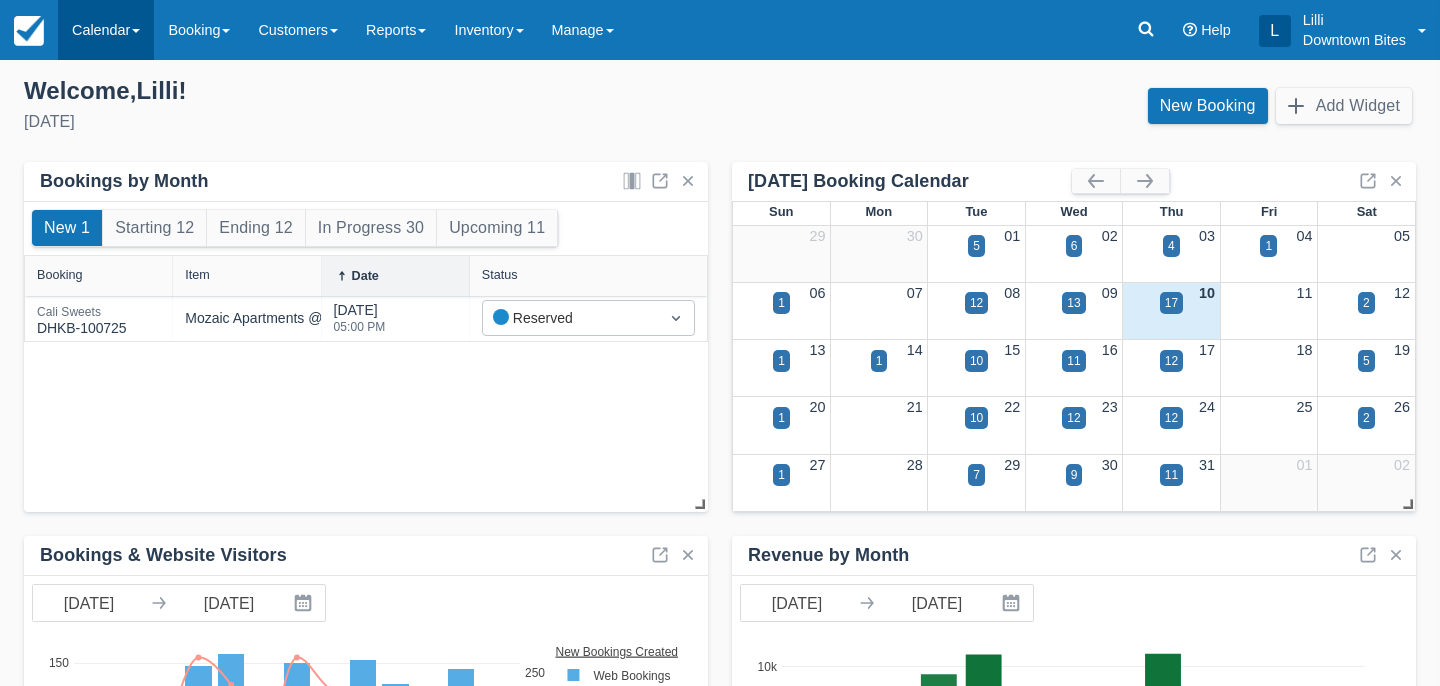 click on "Calendar" at bounding box center (106, 30) 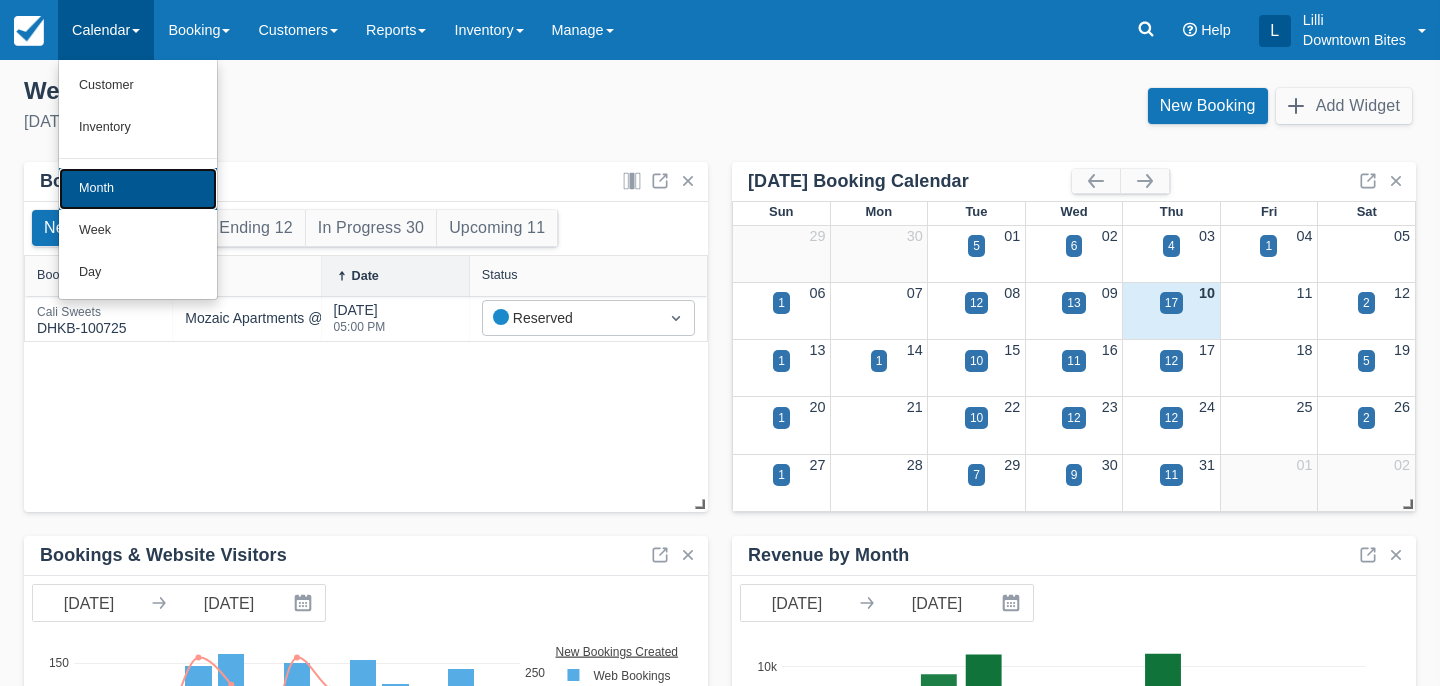 click on "Month" at bounding box center [138, 189] 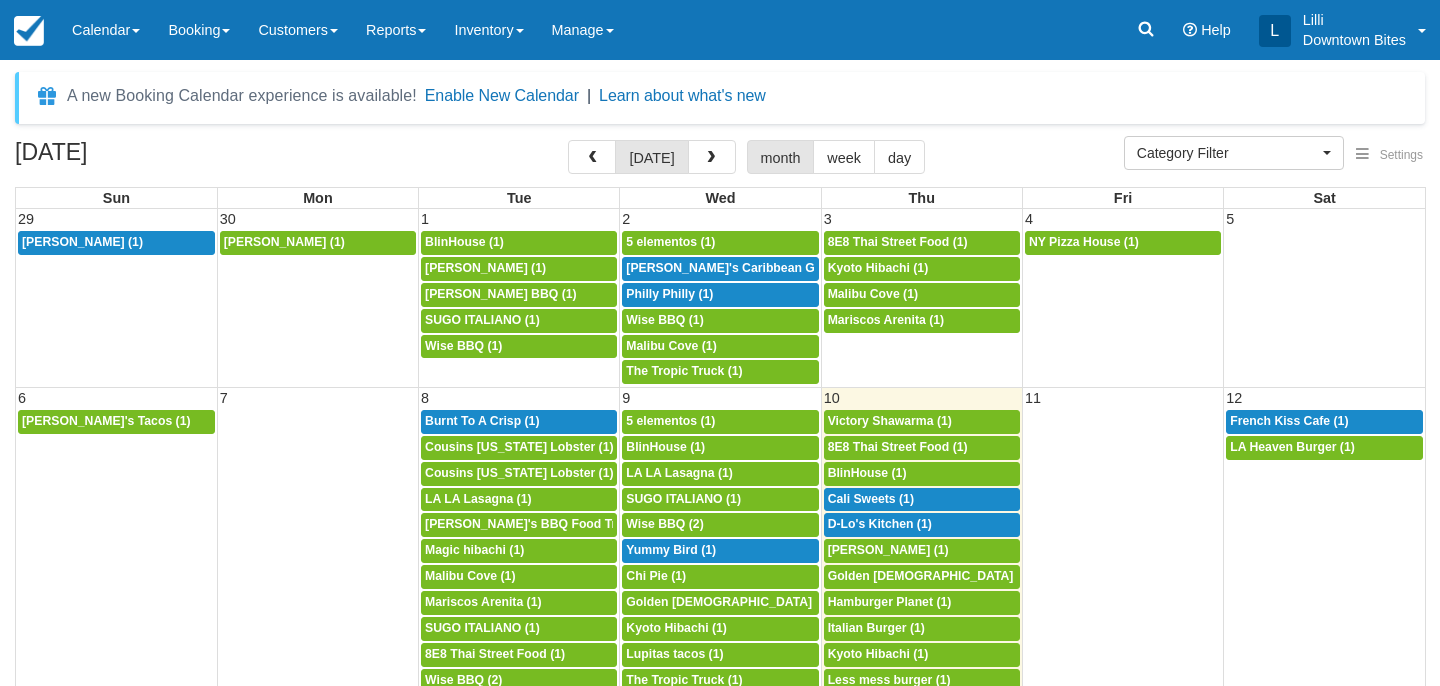 select 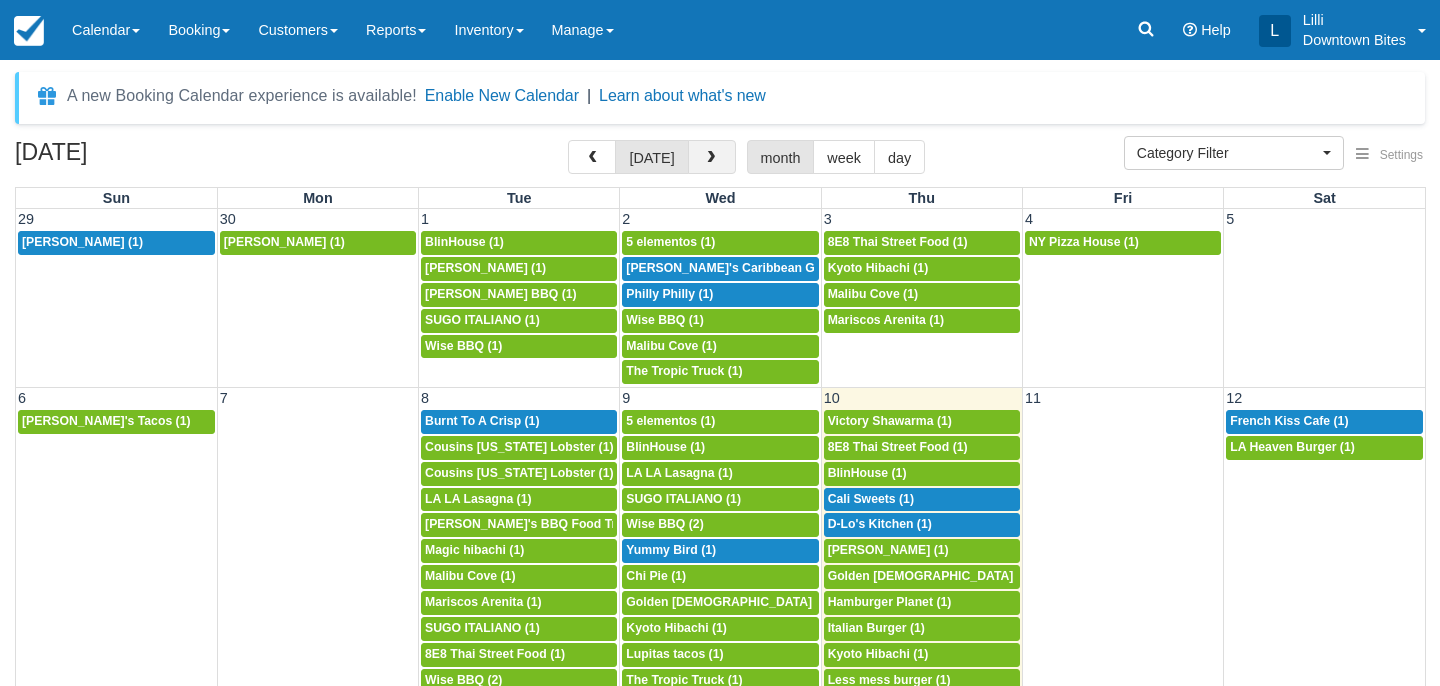 click at bounding box center (711, 158) 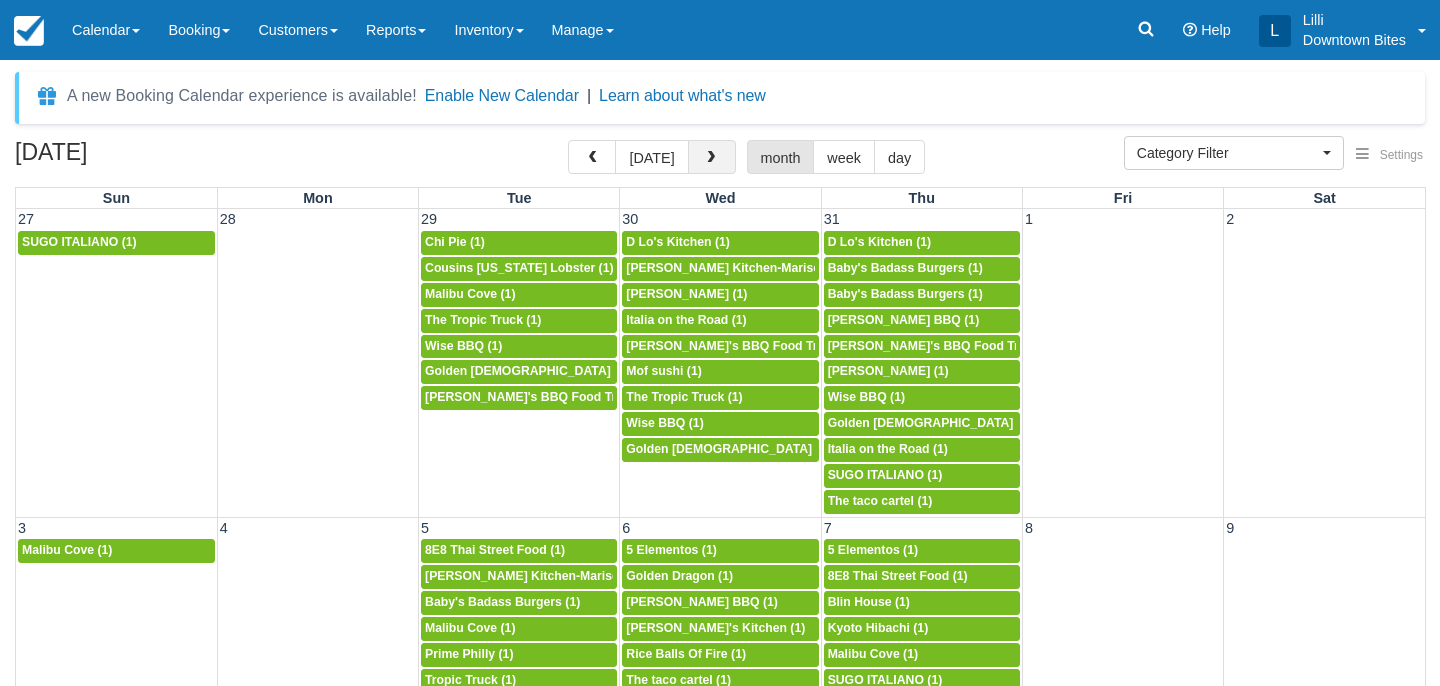 click at bounding box center [711, 158] 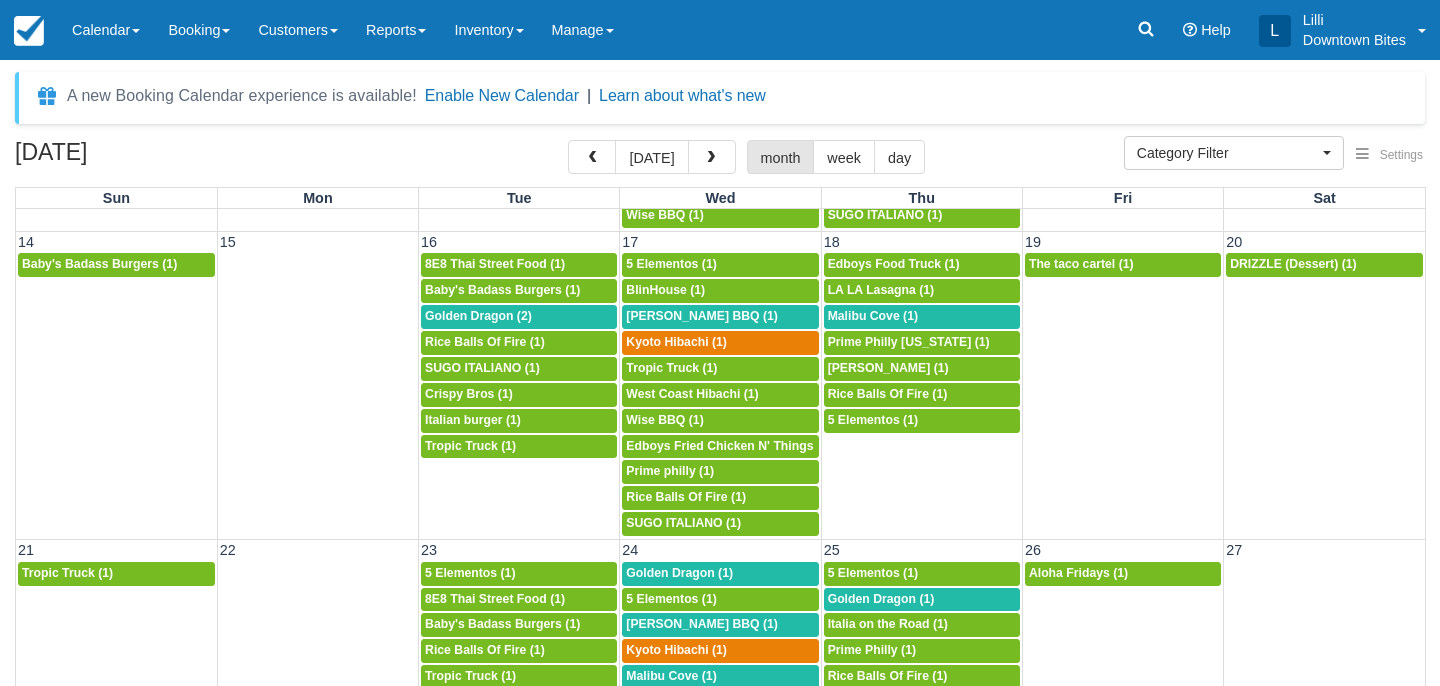 scroll, scrollTop: 464, scrollLeft: 0, axis: vertical 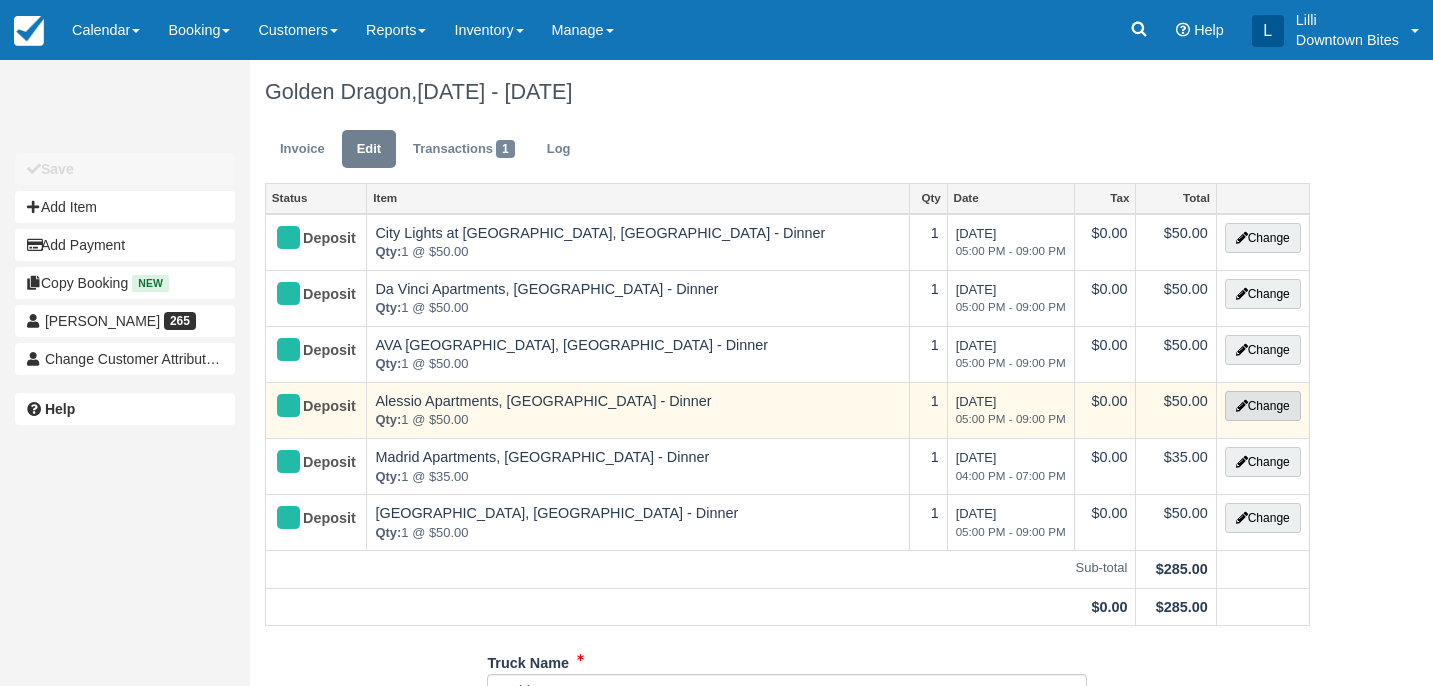 click at bounding box center (1242, 406) 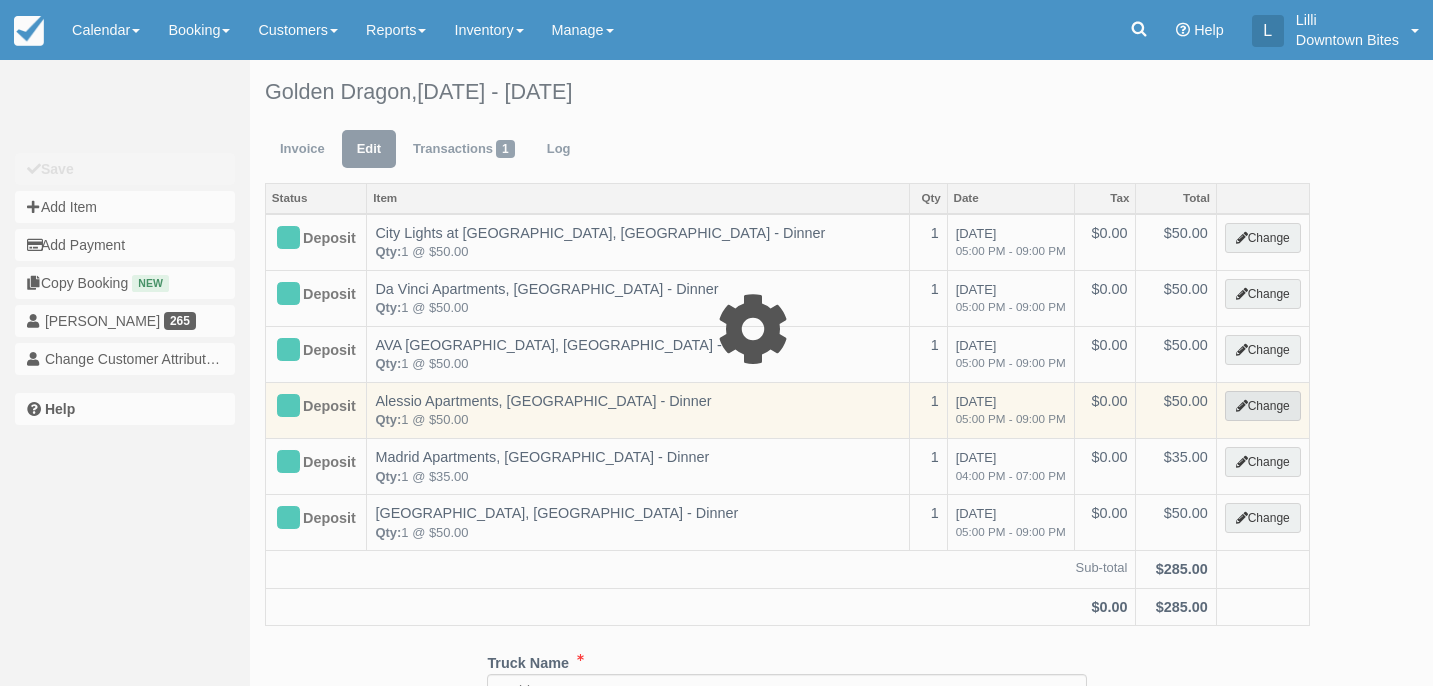 select on "2" 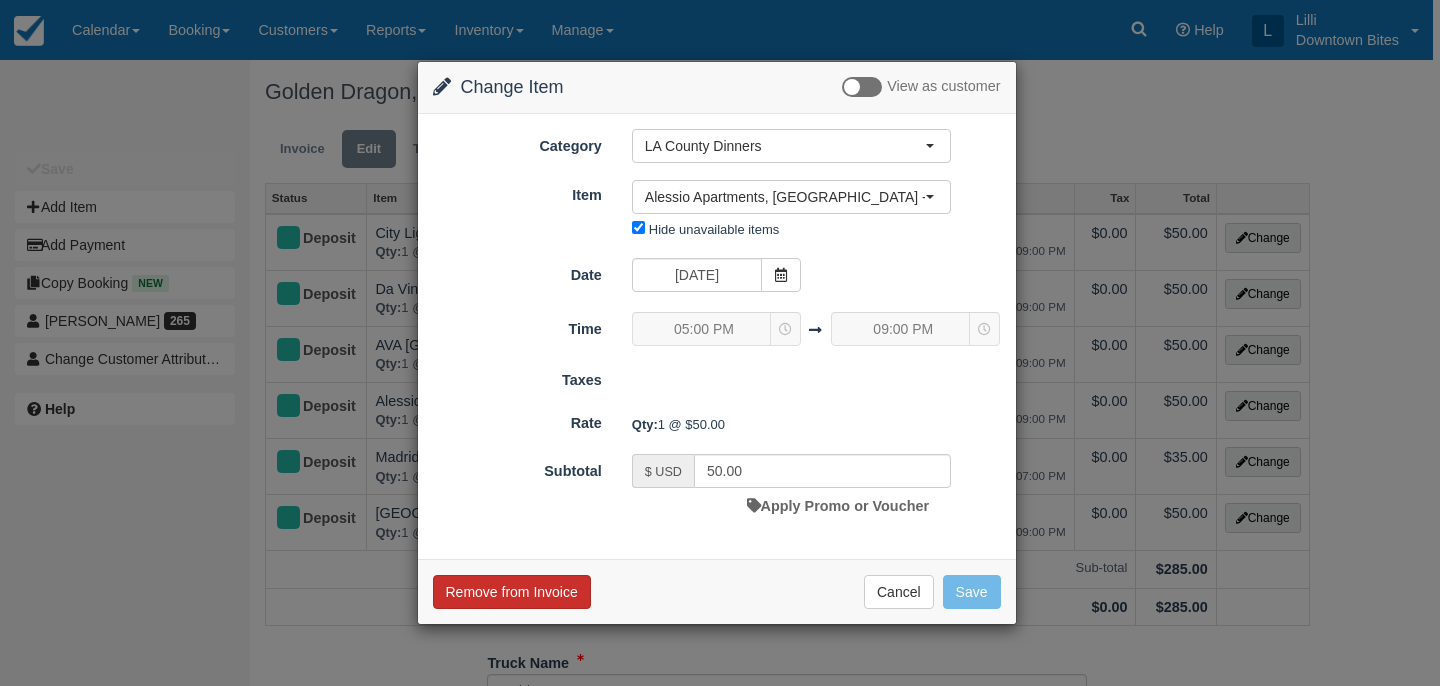 click on "Remove from Invoice" at bounding box center [512, 592] 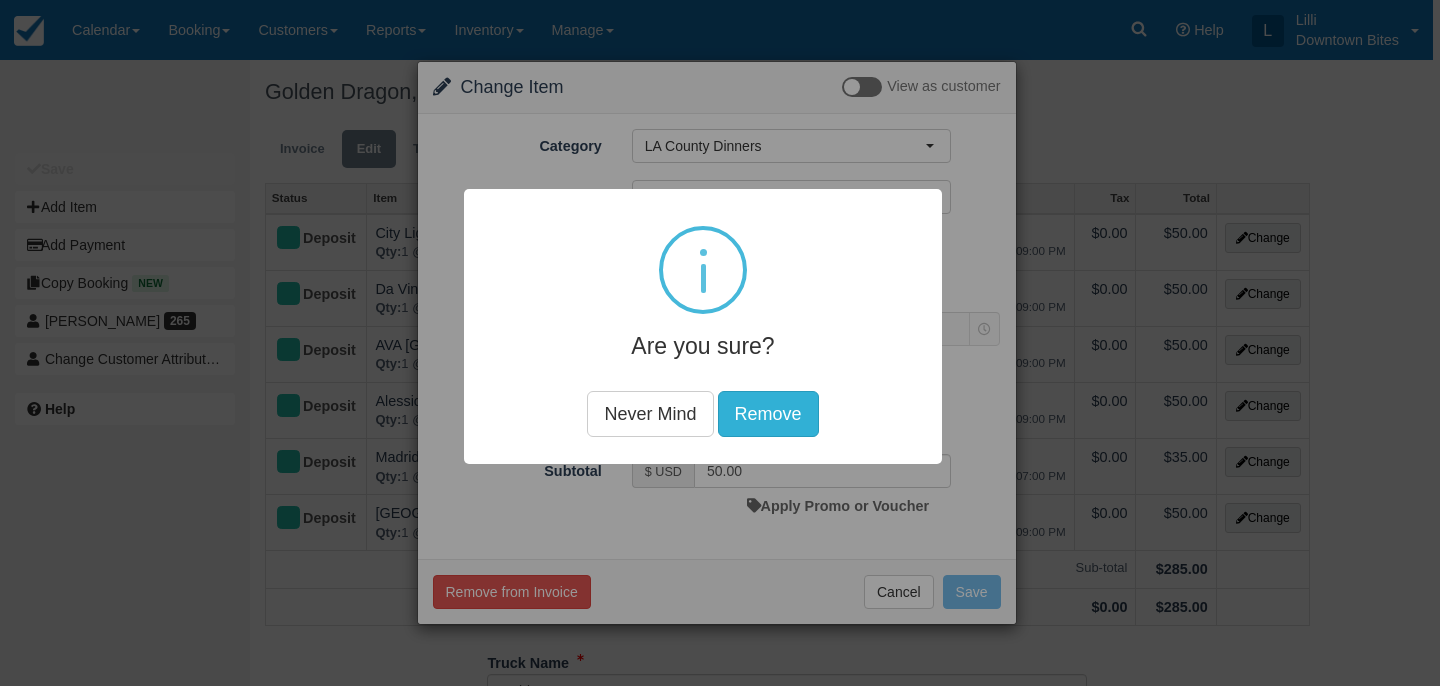 click on "Remove" at bounding box center [768, 414] 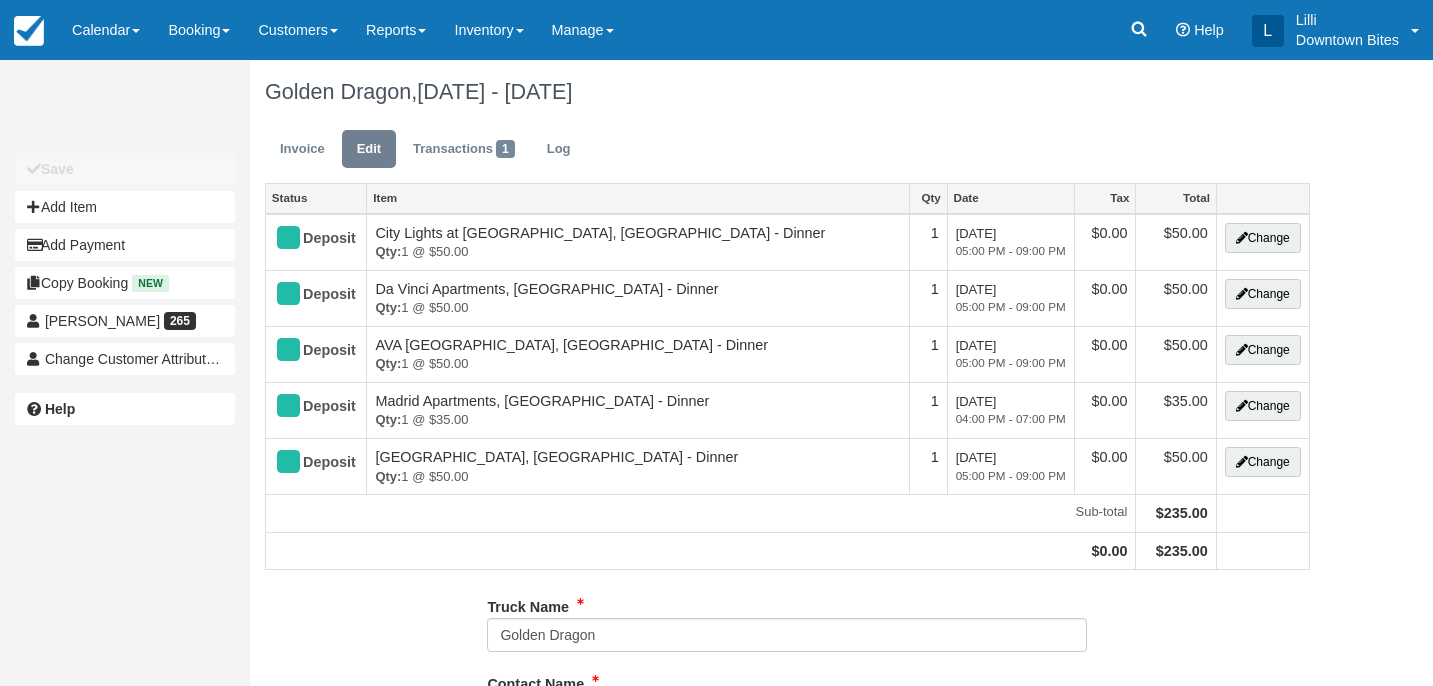 scroll, scrollTop: 0, scrollLeft: 0, axis: both 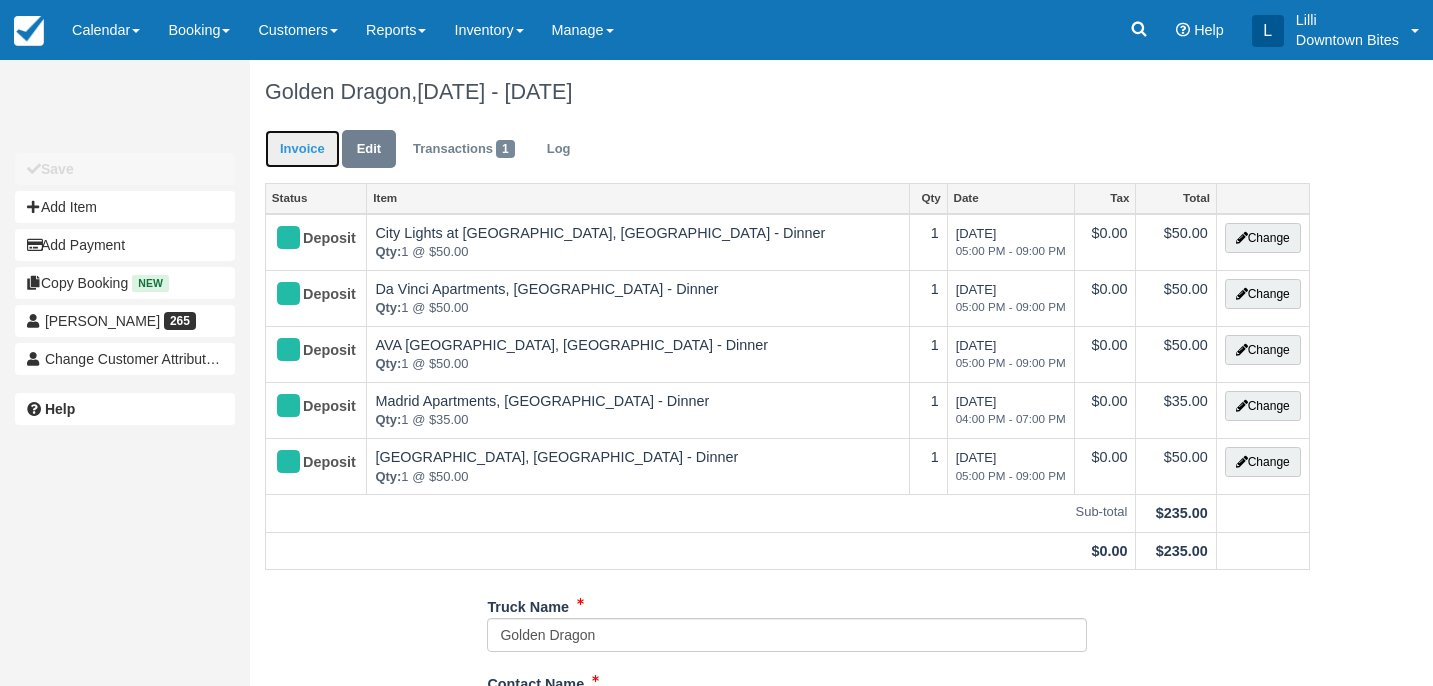 click on "Invoice" at bounding box center (302, 149) 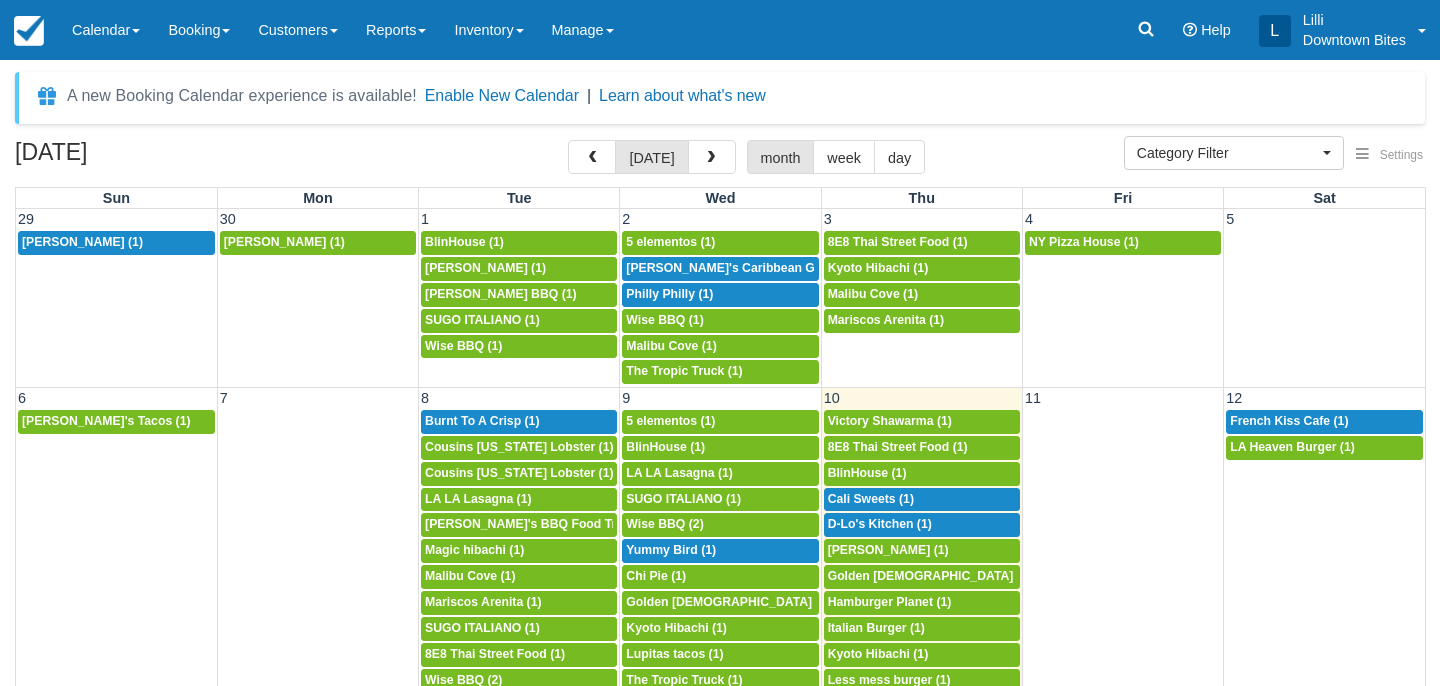 select 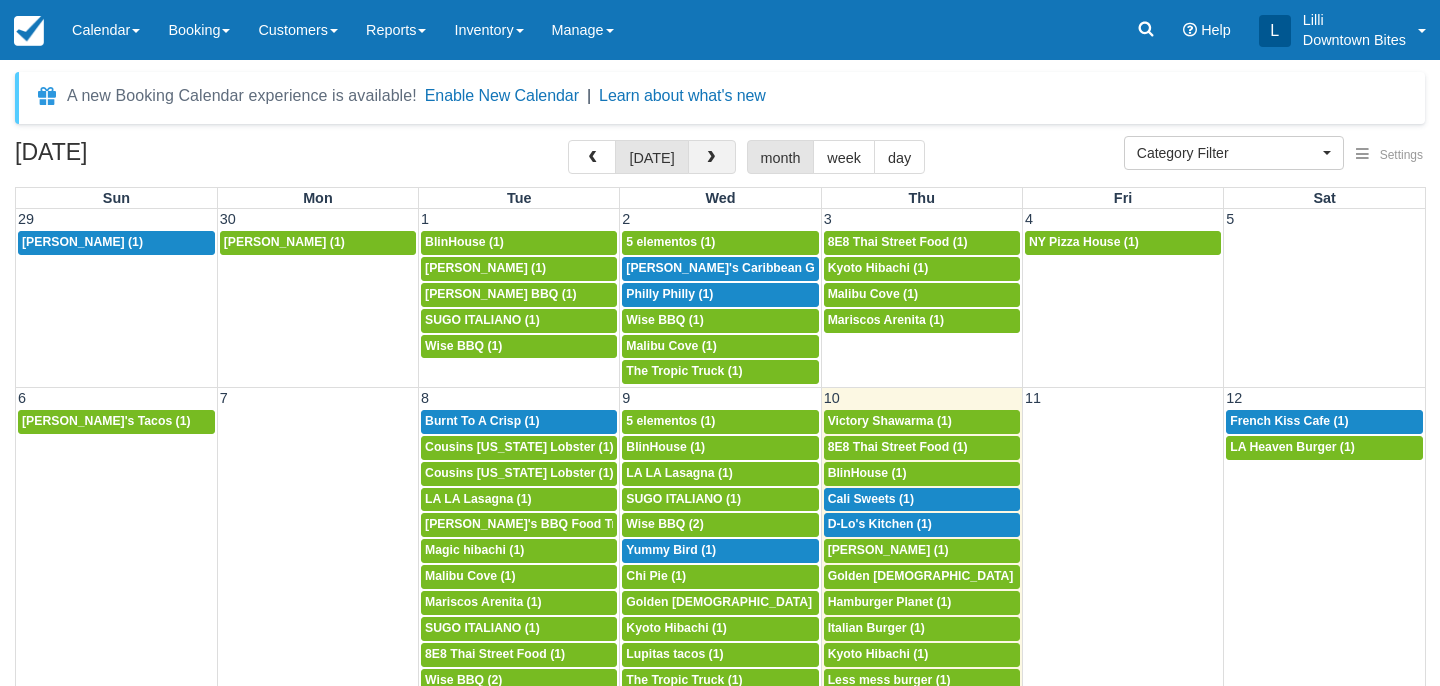 click at bounding box center (711, 158) 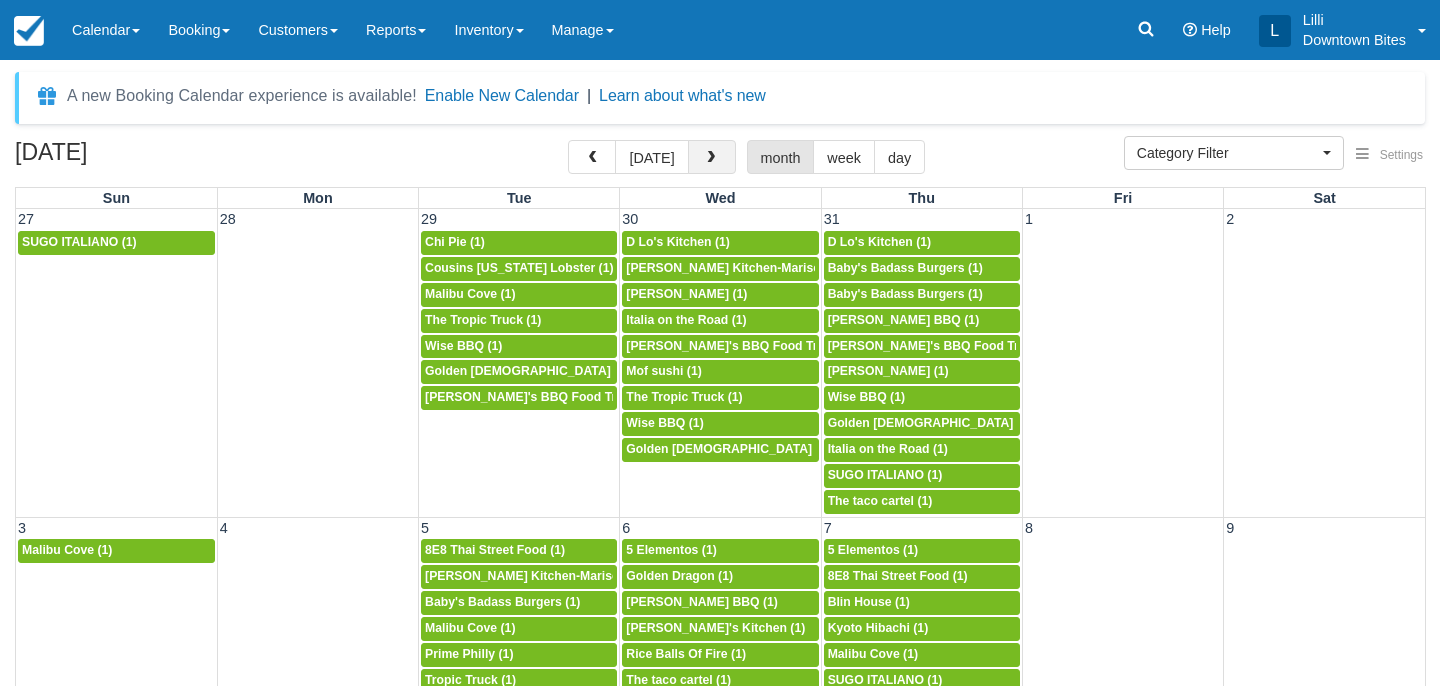 click at bounding box center [711, 158] 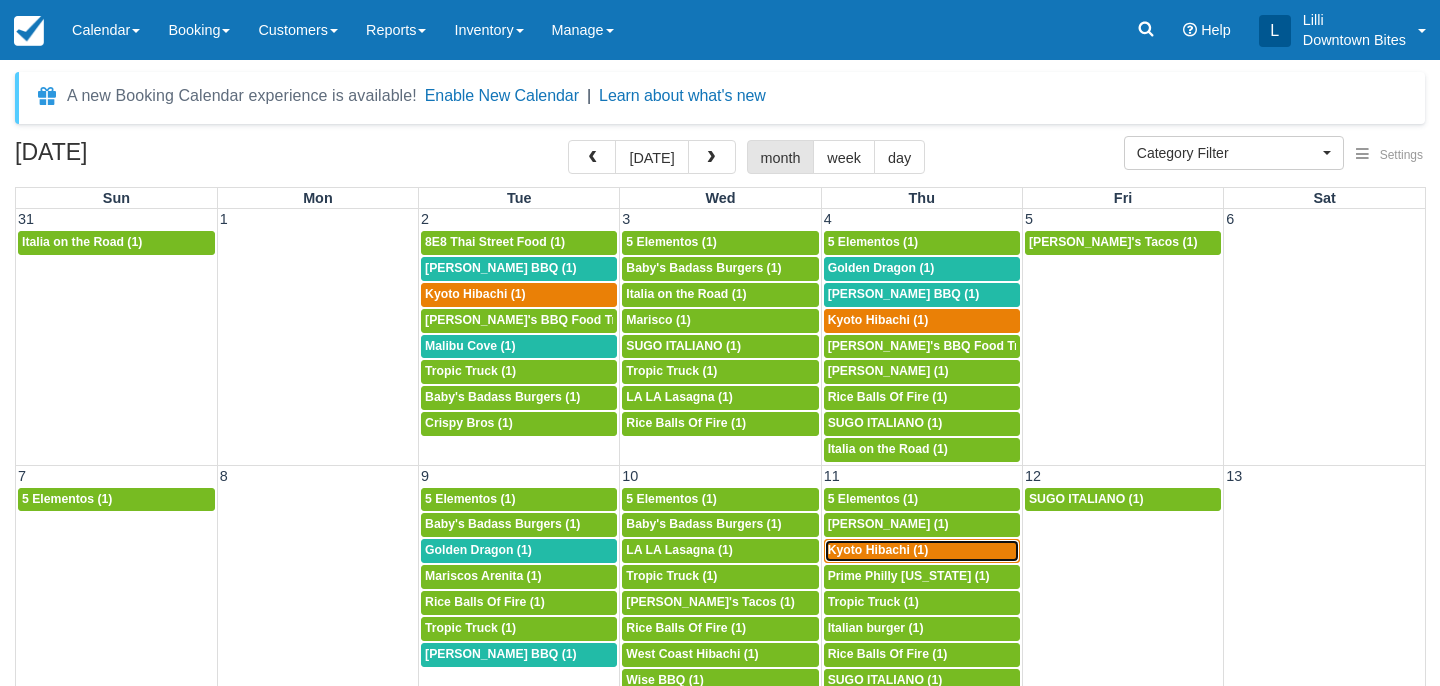 click on "Kyoto Hibachi (1)" at bounding box center [878, 550] 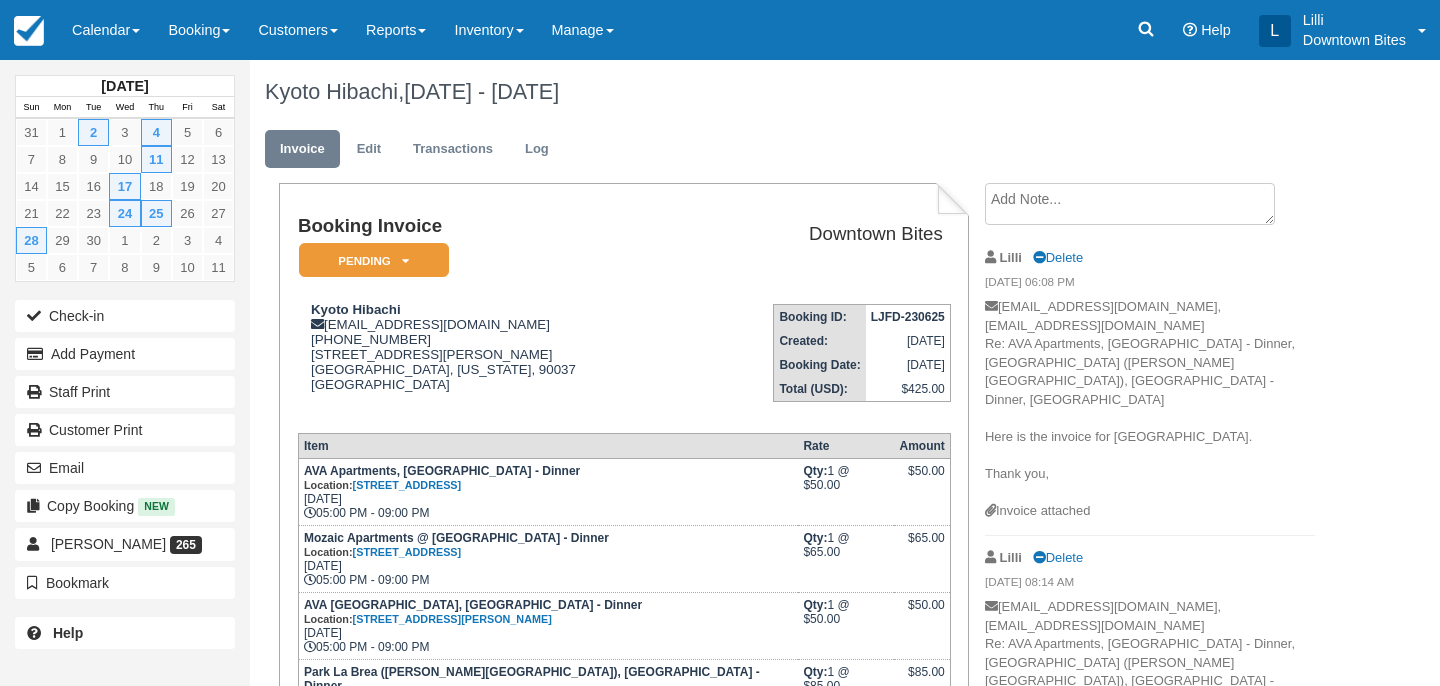 scroll, scrollTop: 0, scrollLeft: 0, axis: both 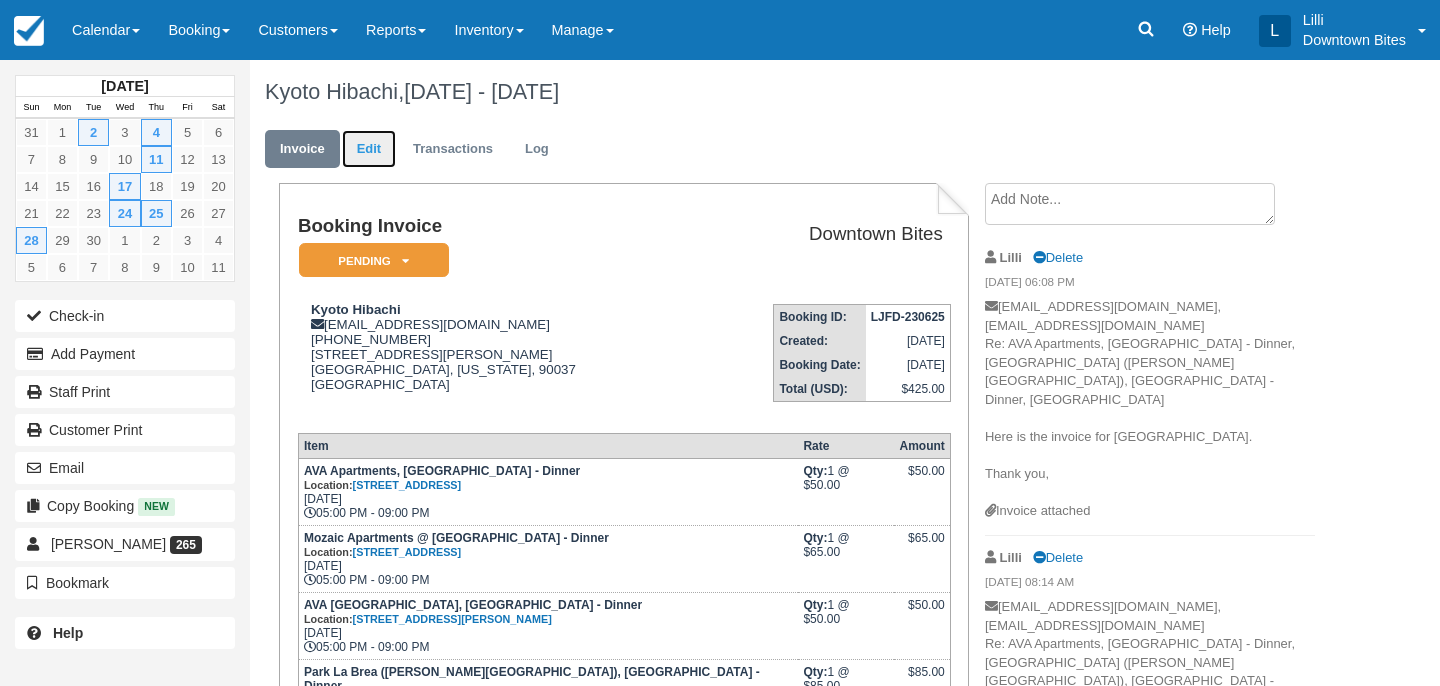click on "Edit" at bounding box center [369, 149] 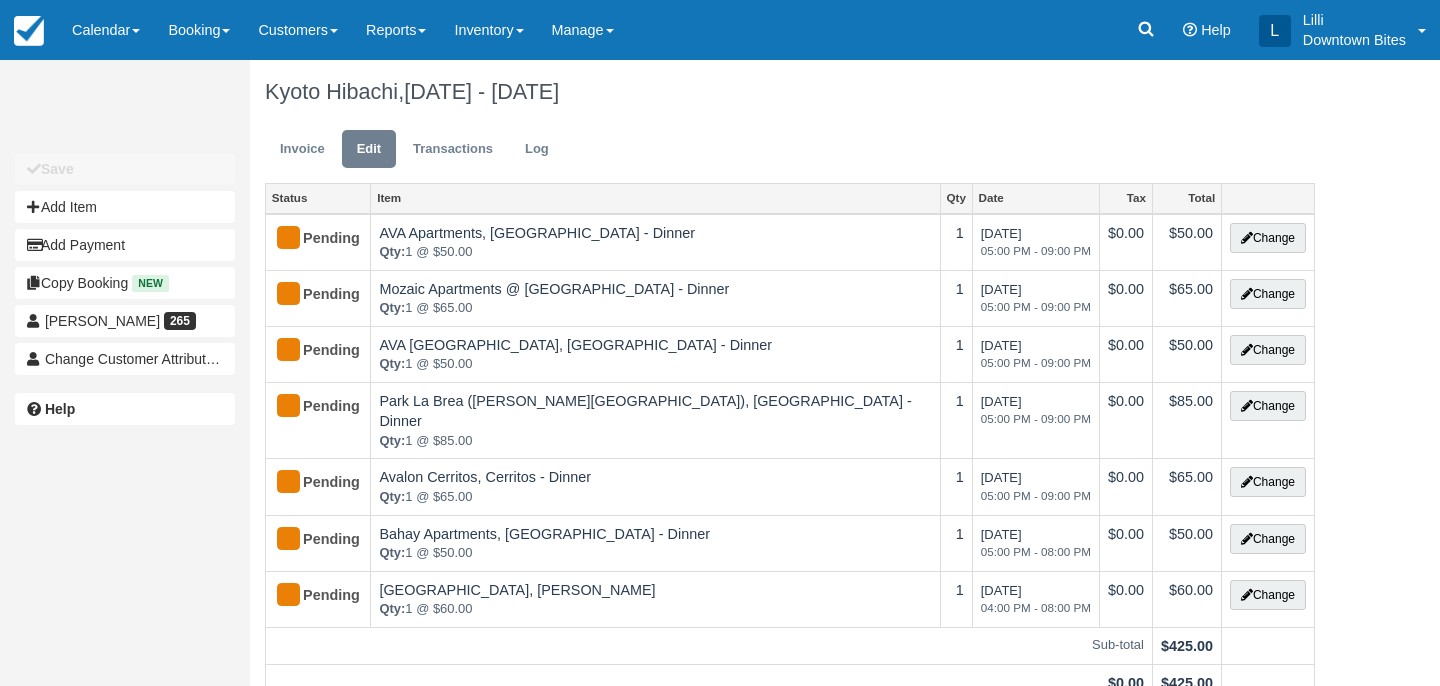 scroll, scrollTop: 0, scrollLeft: 0, axis: both 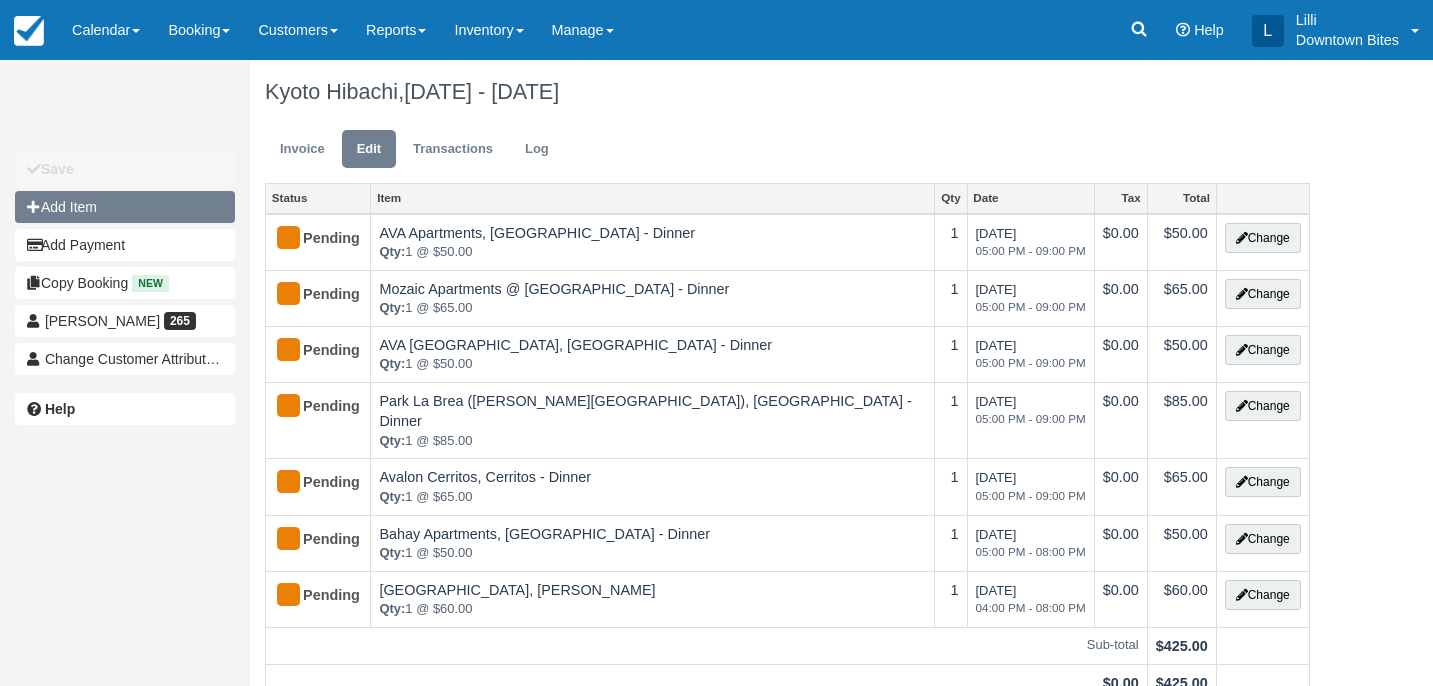 click on "Add Item" at bounding box center [125, 207] 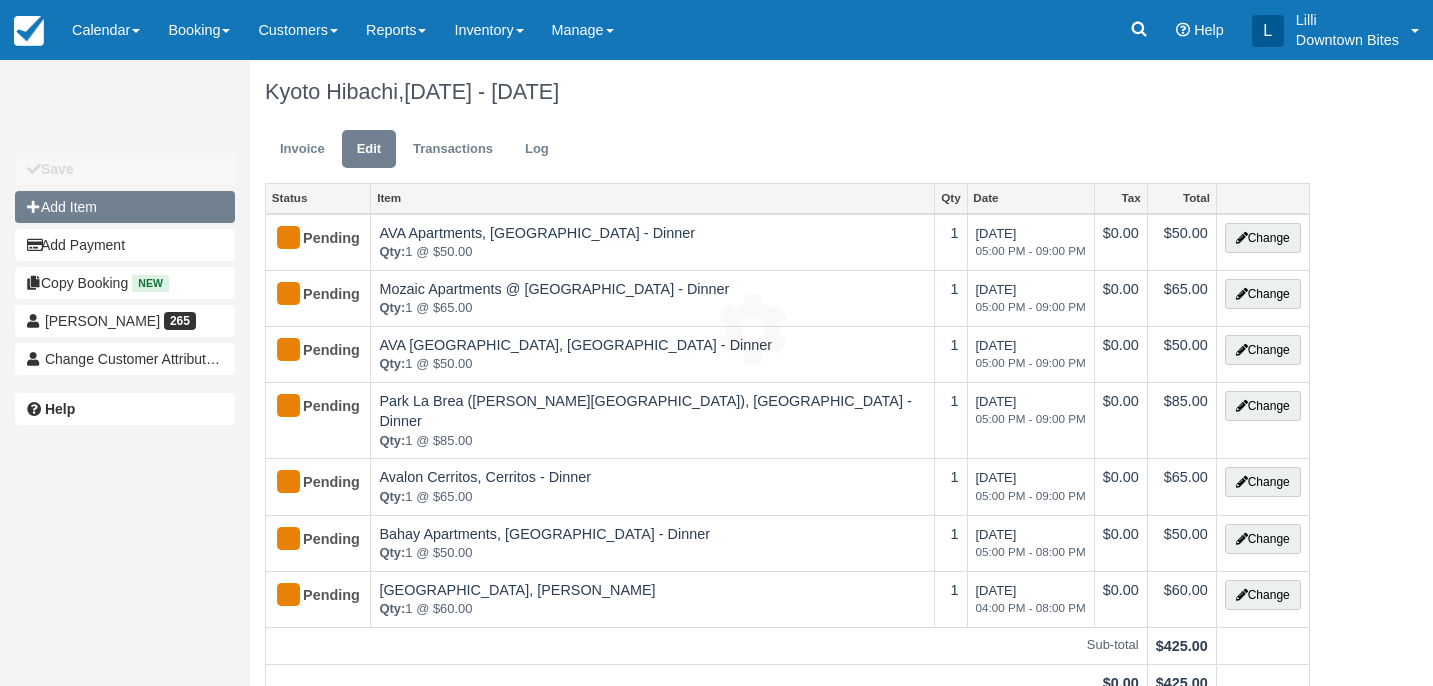 type on "0.00" 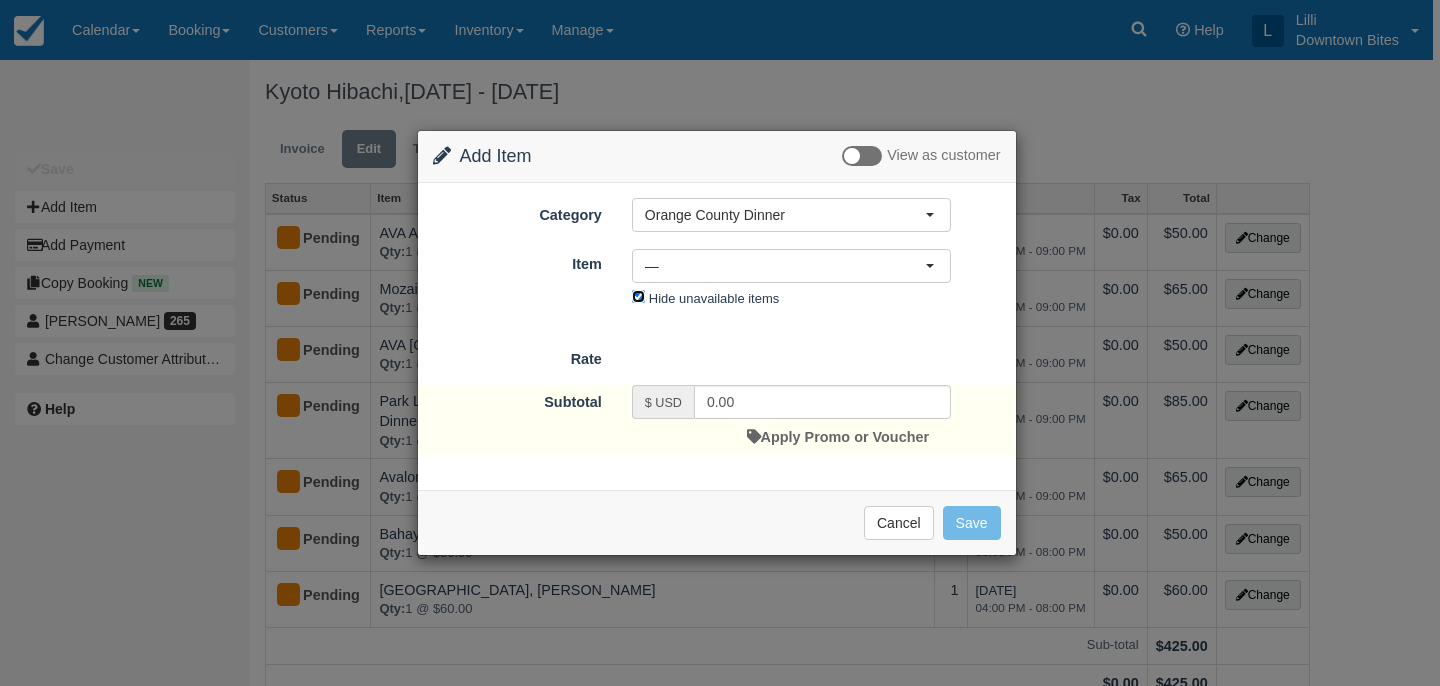 click on "Hide unavailable items" at bounding box center (638, 296) 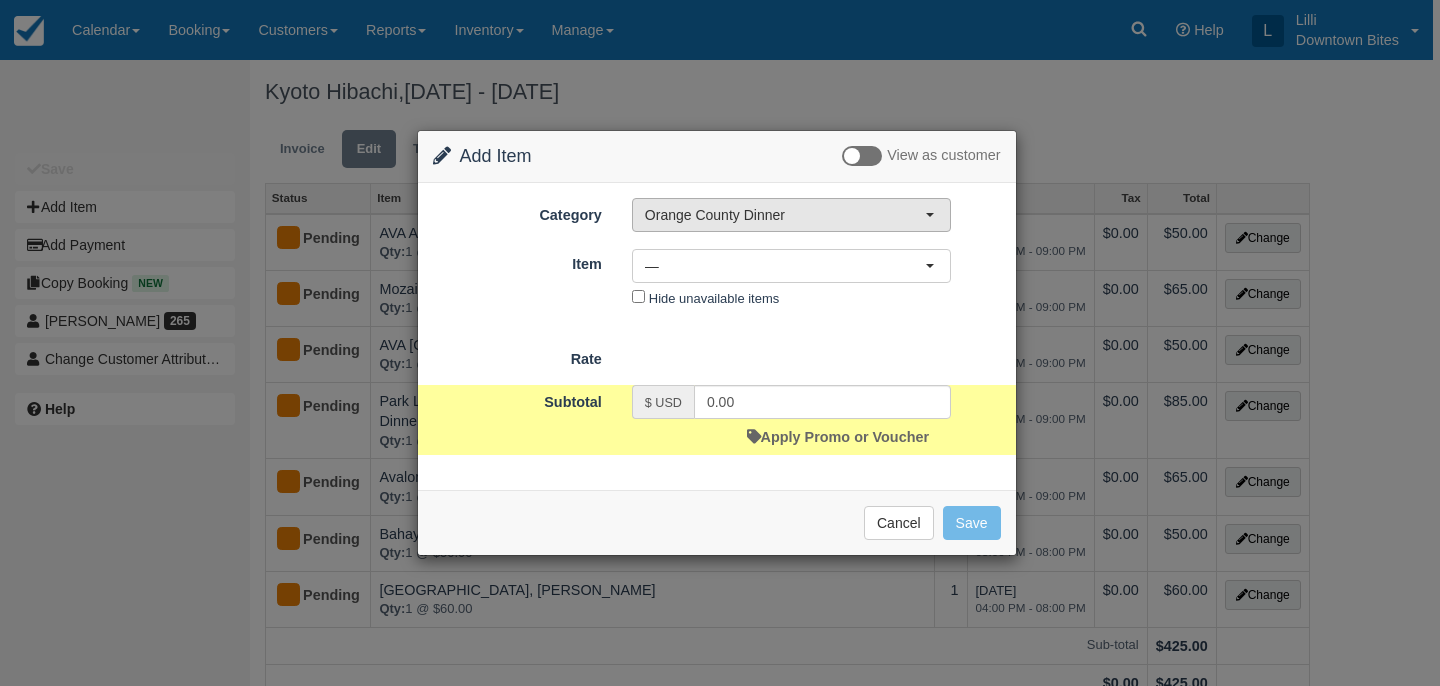 click on "Orange County Dinner" at bounding box center (785, 215) 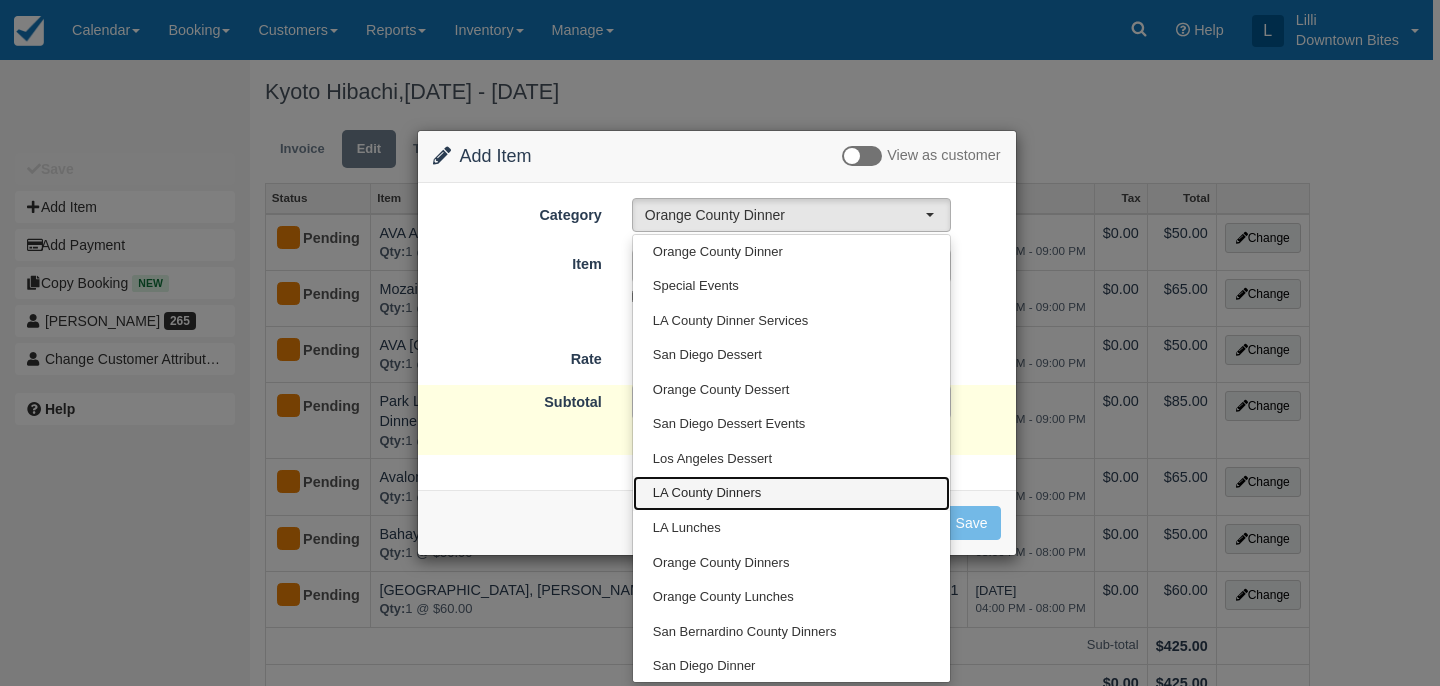 click on "LA County Dinners" at bounding box center [707, 493] 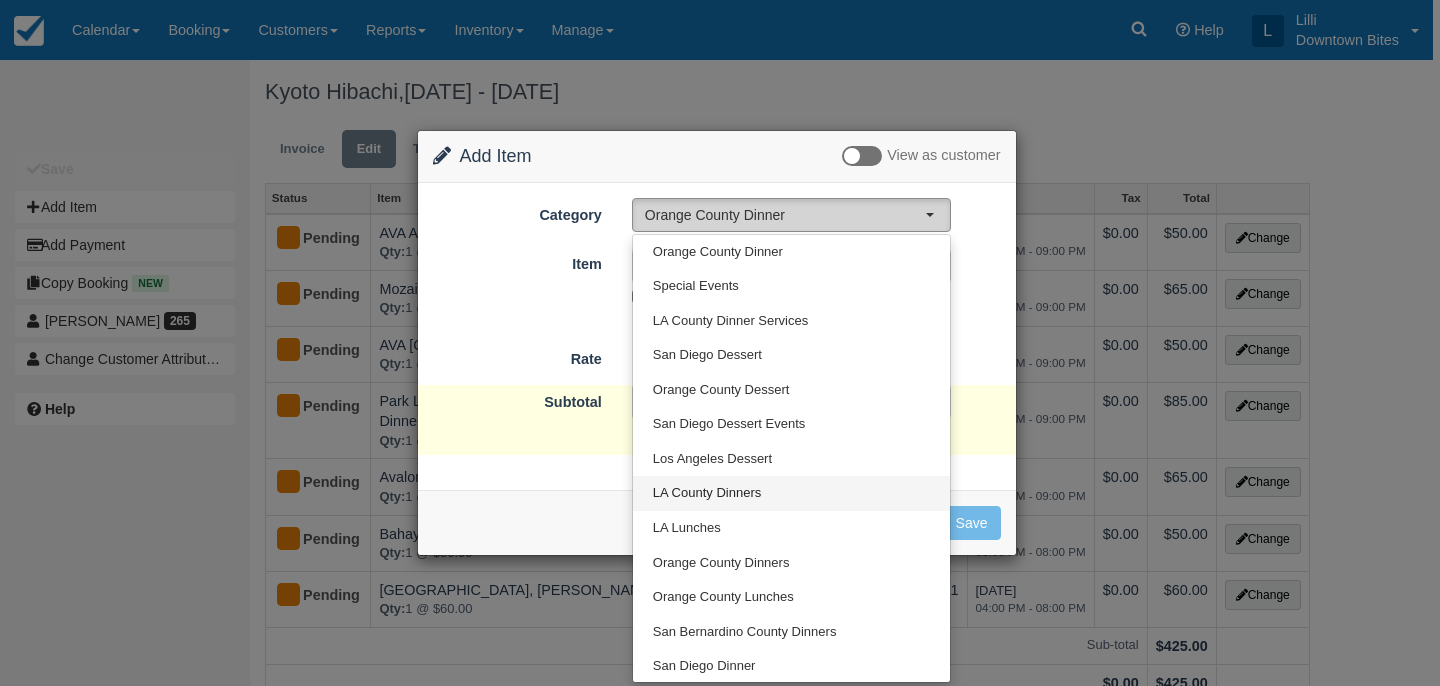 select on "2" 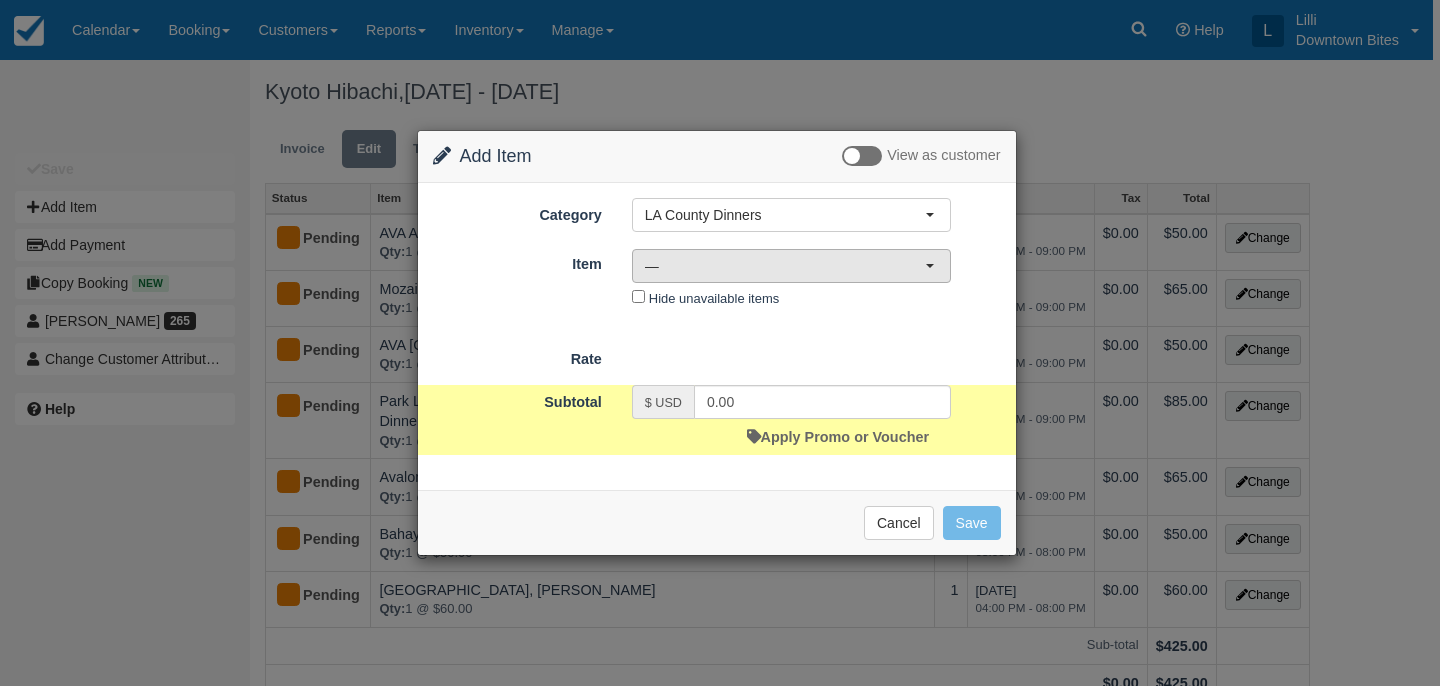 click on "—" at bounding box center (785, 266) 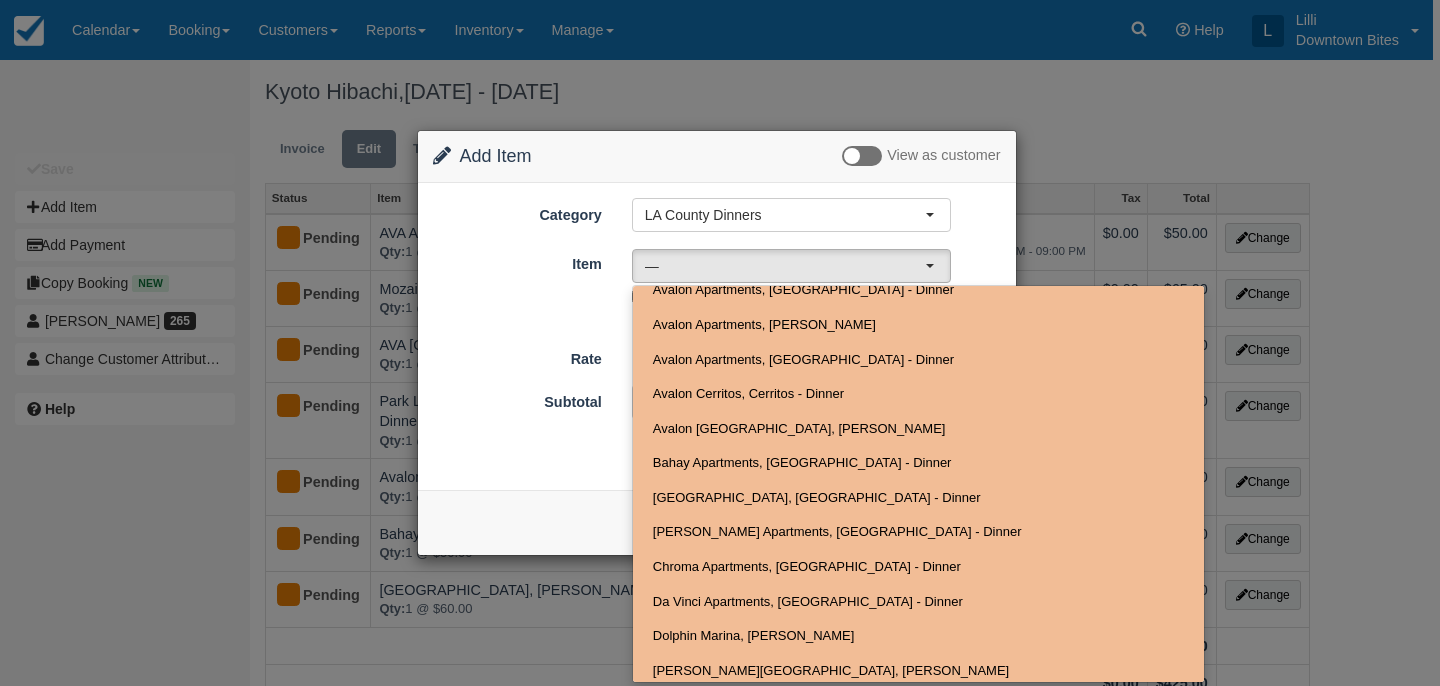 scroll, scrollTop: 0, scrollLeft: 0, axis: both 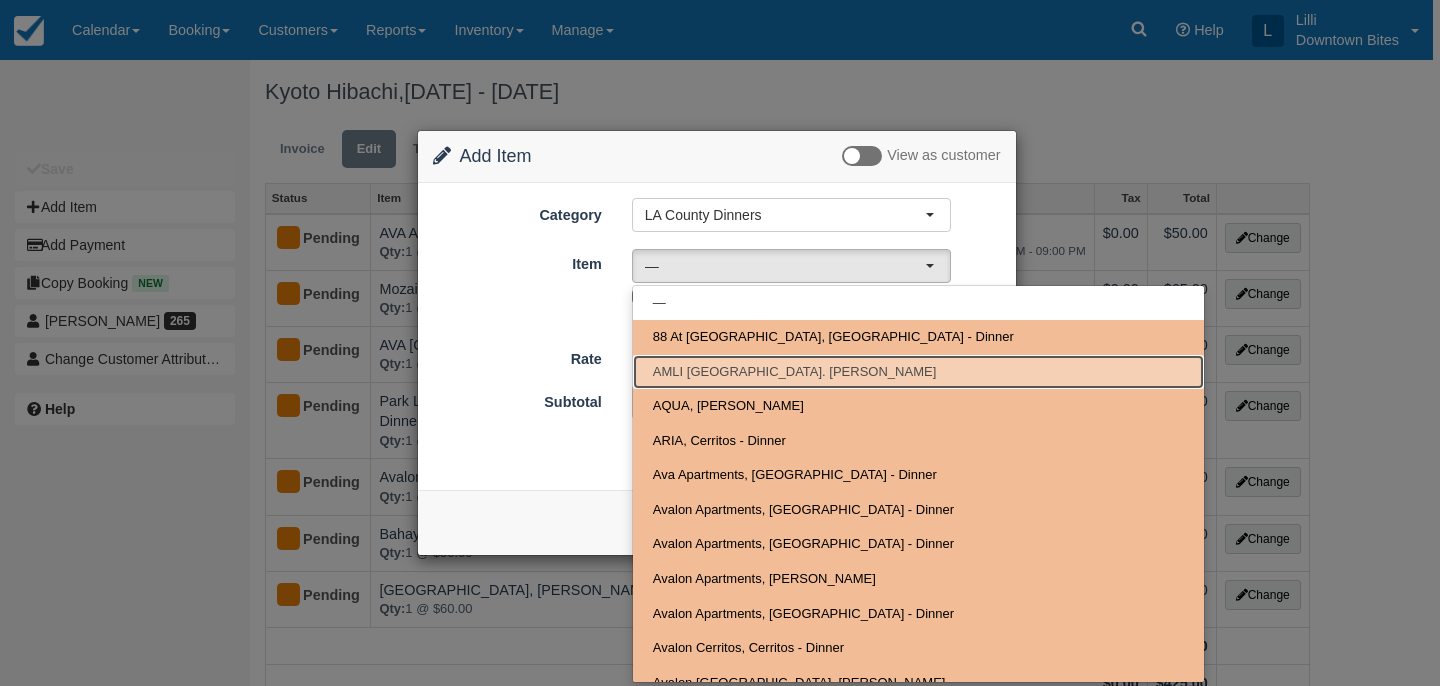 click on "AMLI Spanish Hills. Camarillo - Dinner" at bounding box center (794, 372) 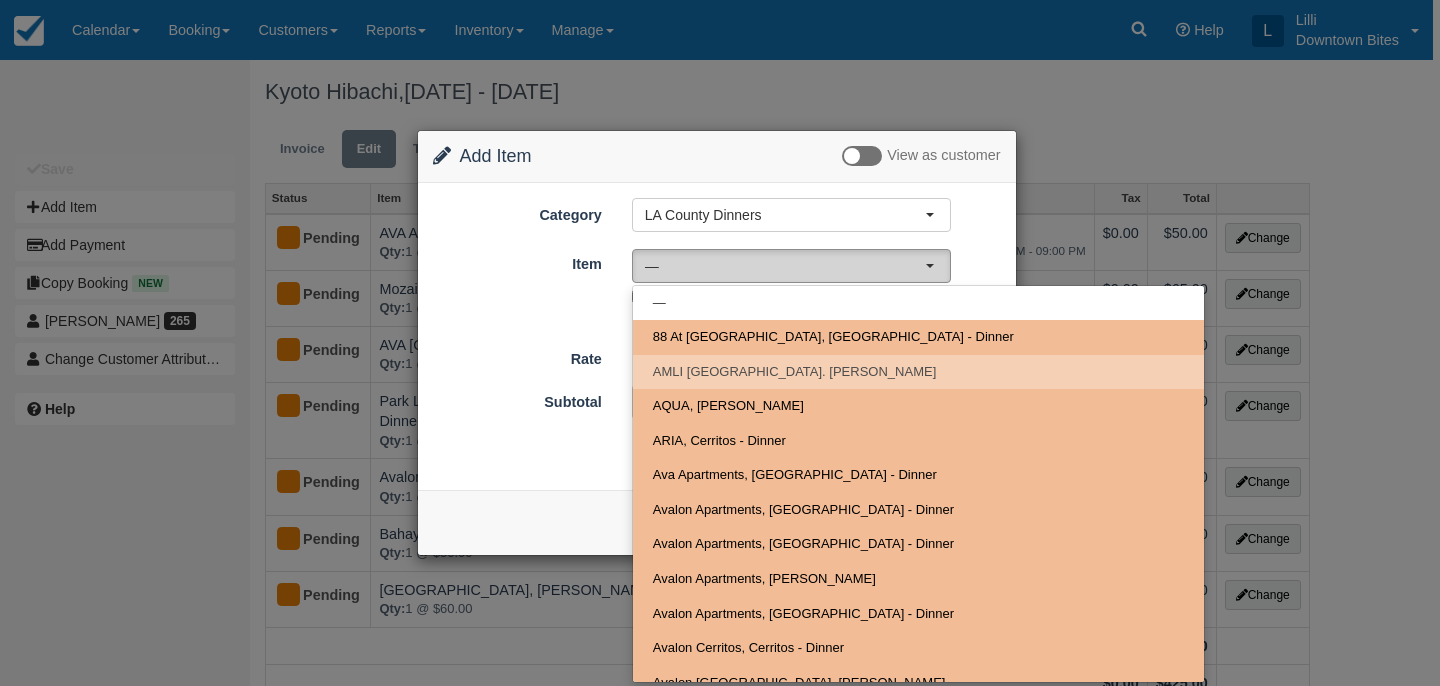 select on "44" 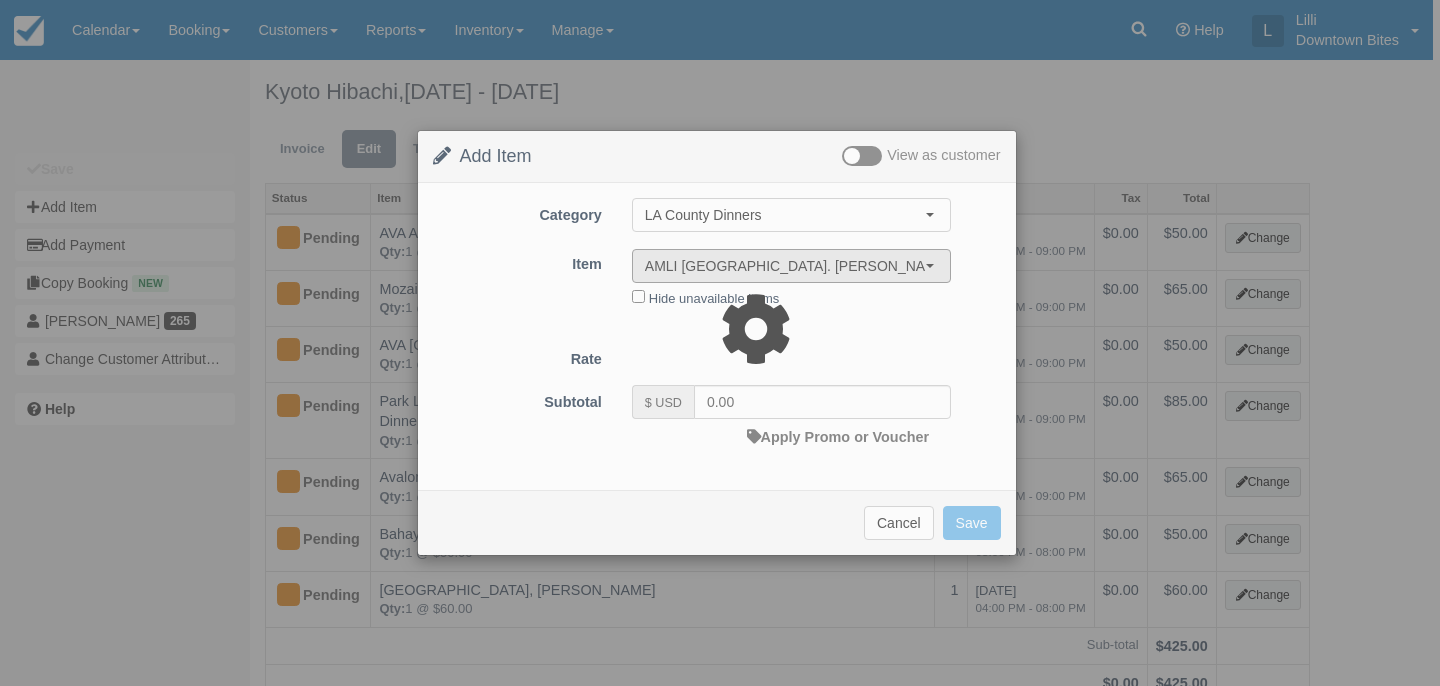 type on "25.00" 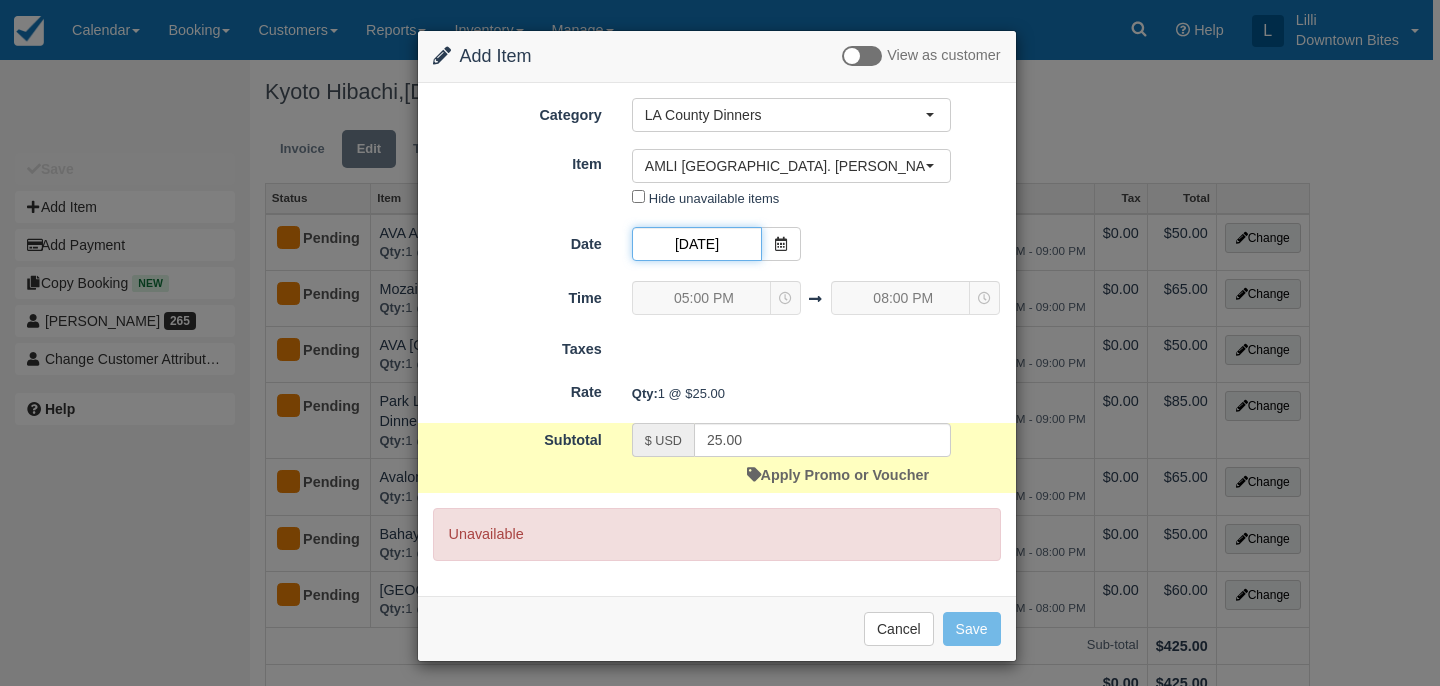 click on "09/02/25" at bounding box center [697, 244] 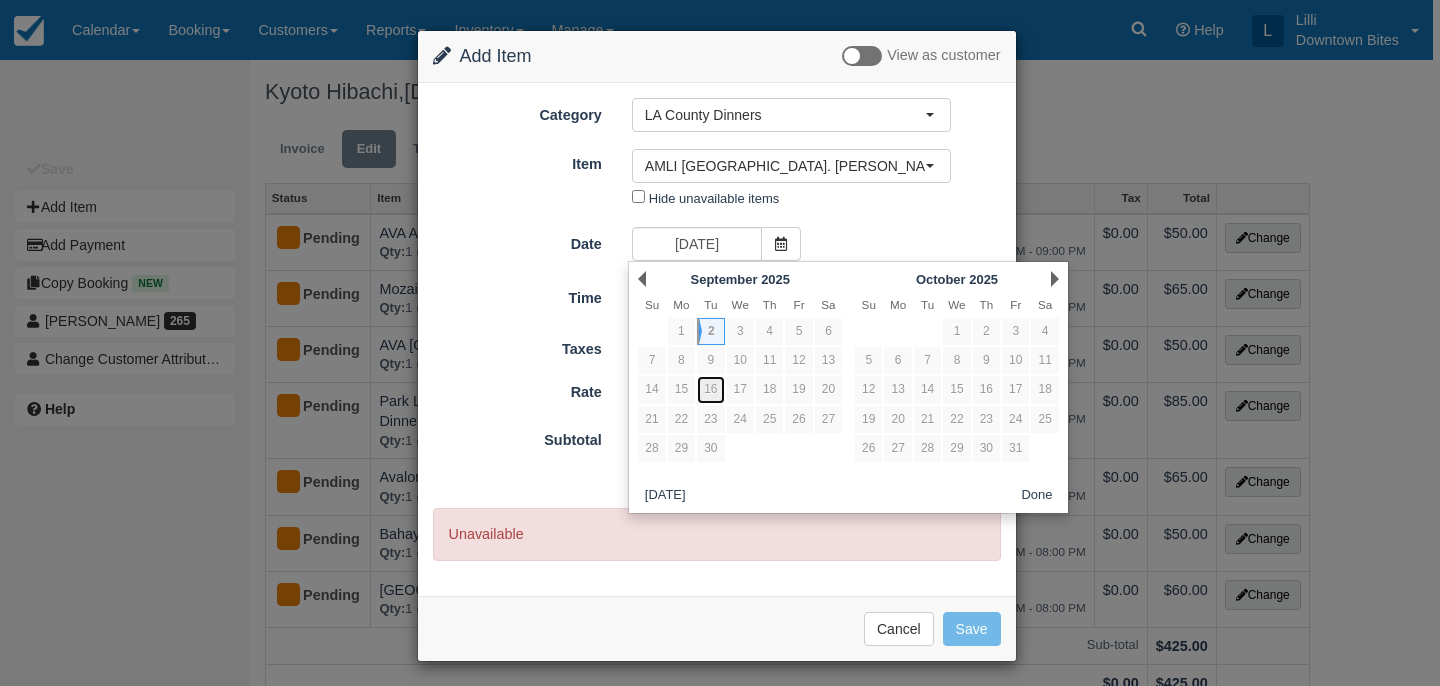click on "16" at bounding box center [710, 389] 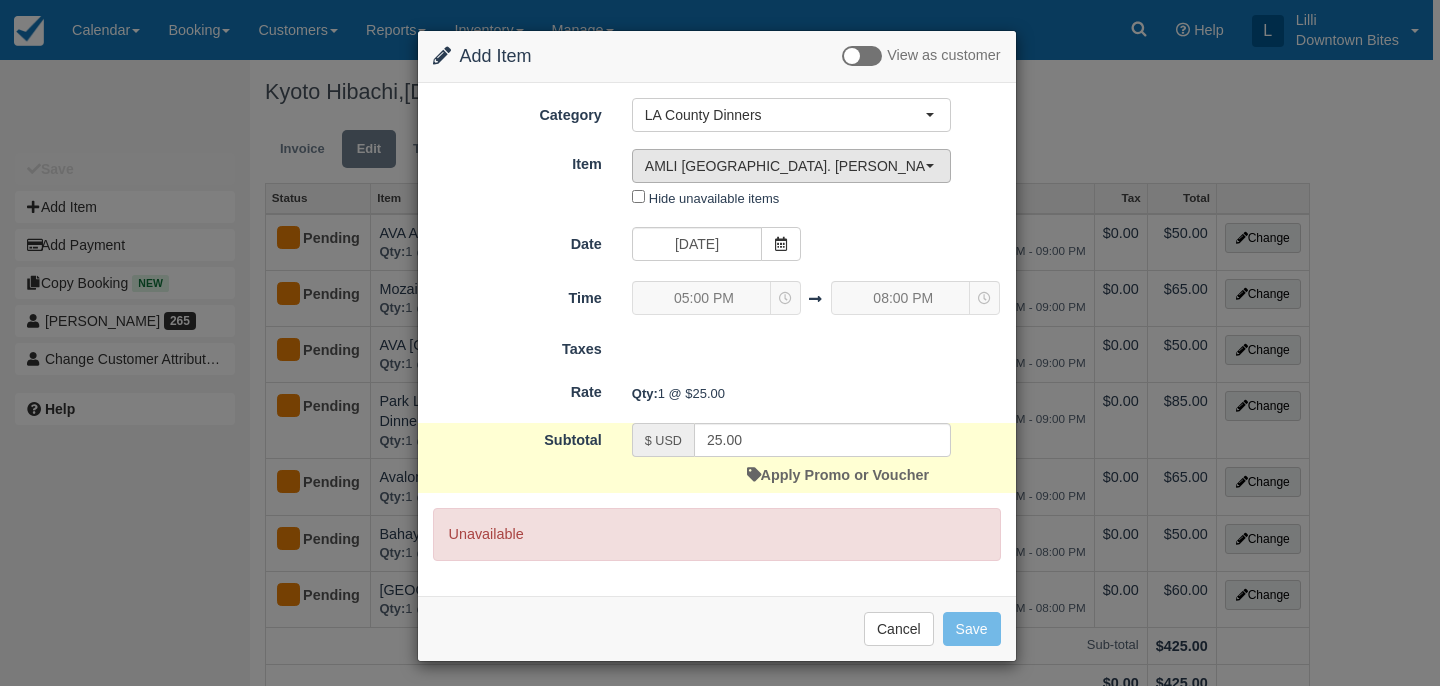 click on "AMLI Spanish Hills. Camarillo - Dinner" at bounding box center [785, 166] 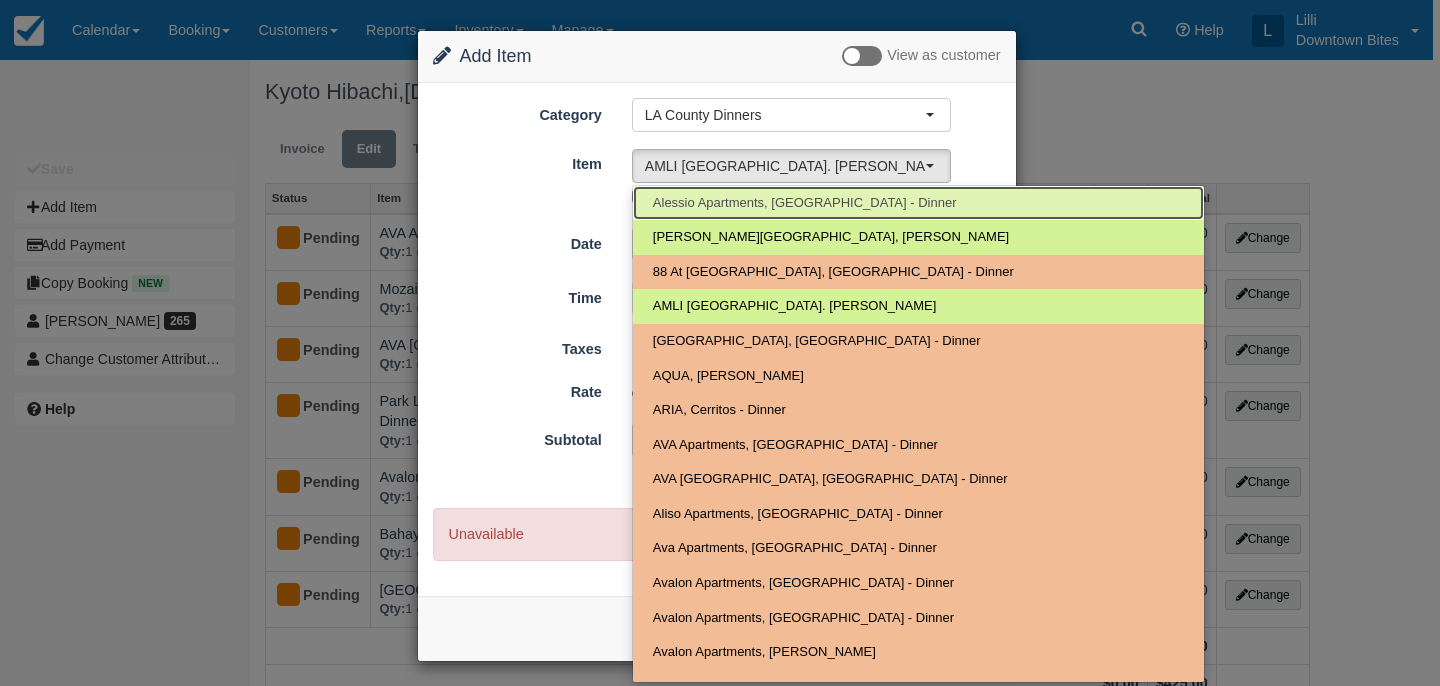 click on "Alessio Apartments, [GEOGRAPHIC_DATA] - Dinner" at bounding box center (805, 203) 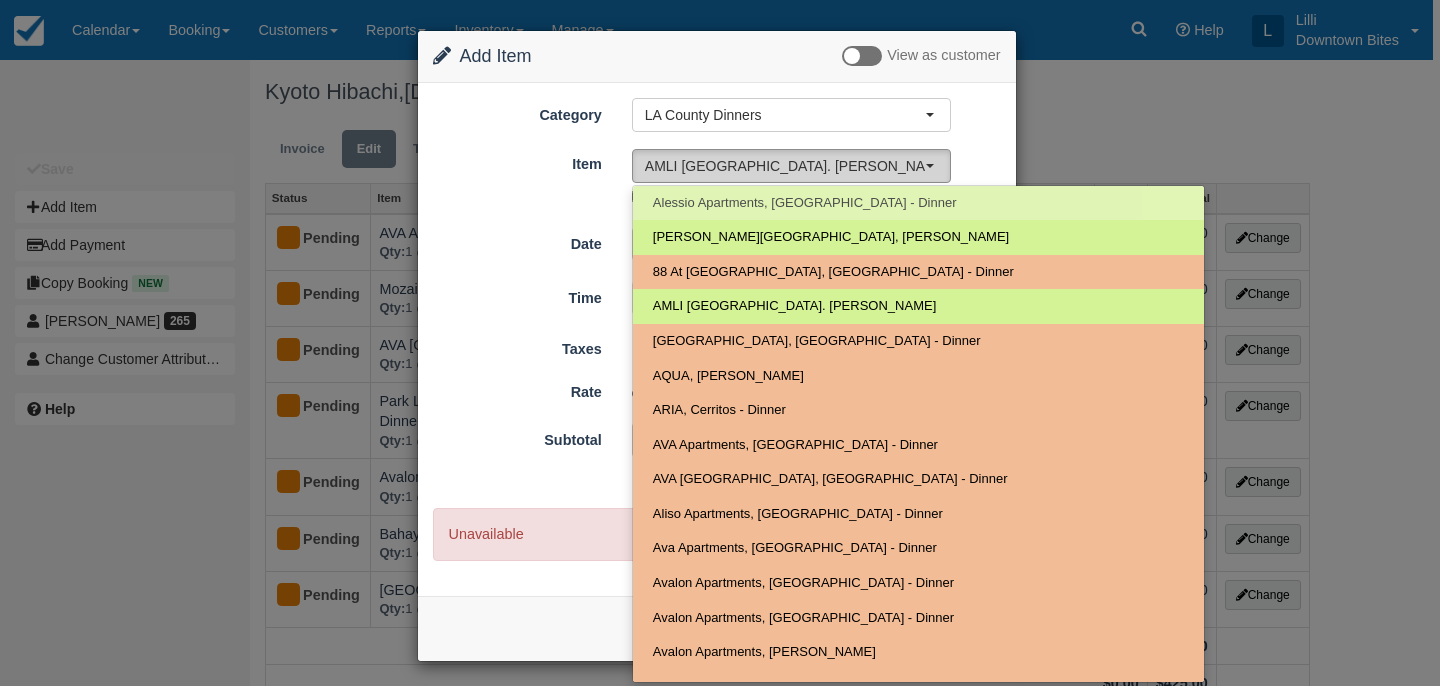 select on "2" 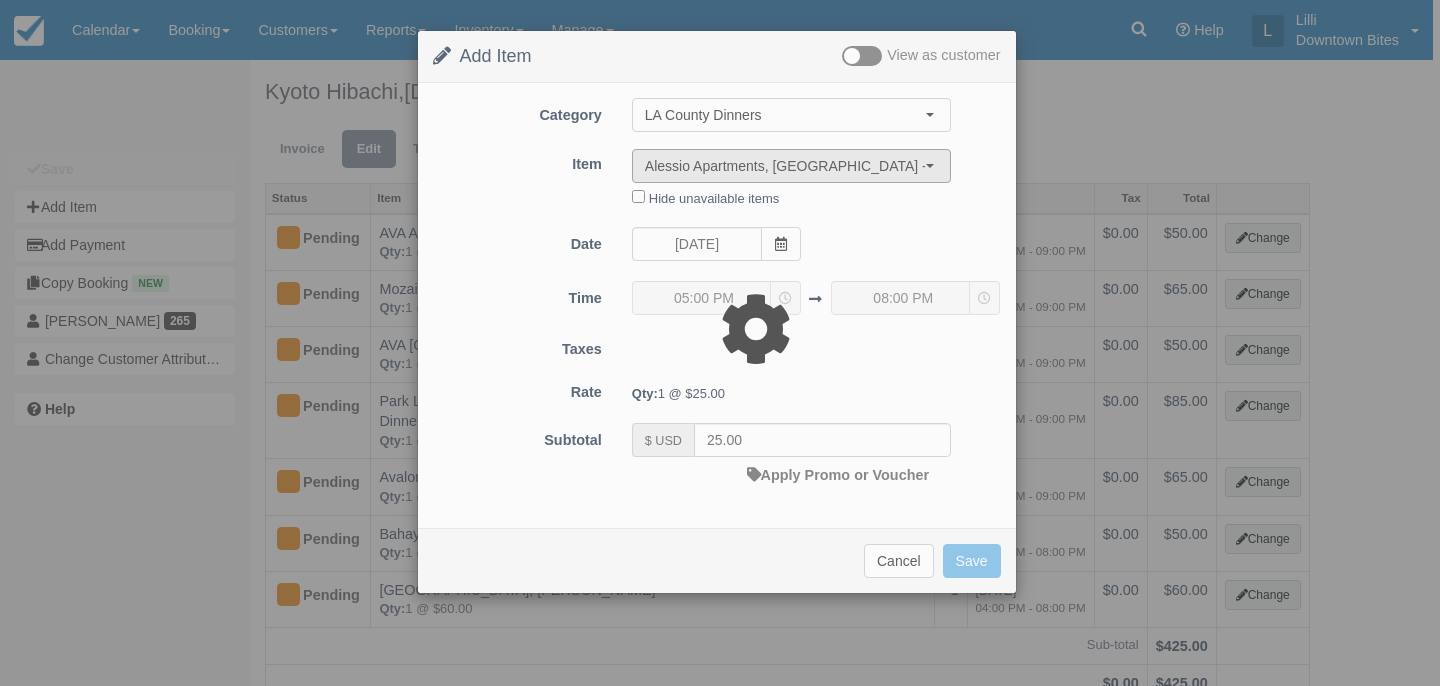 type on "50.00" 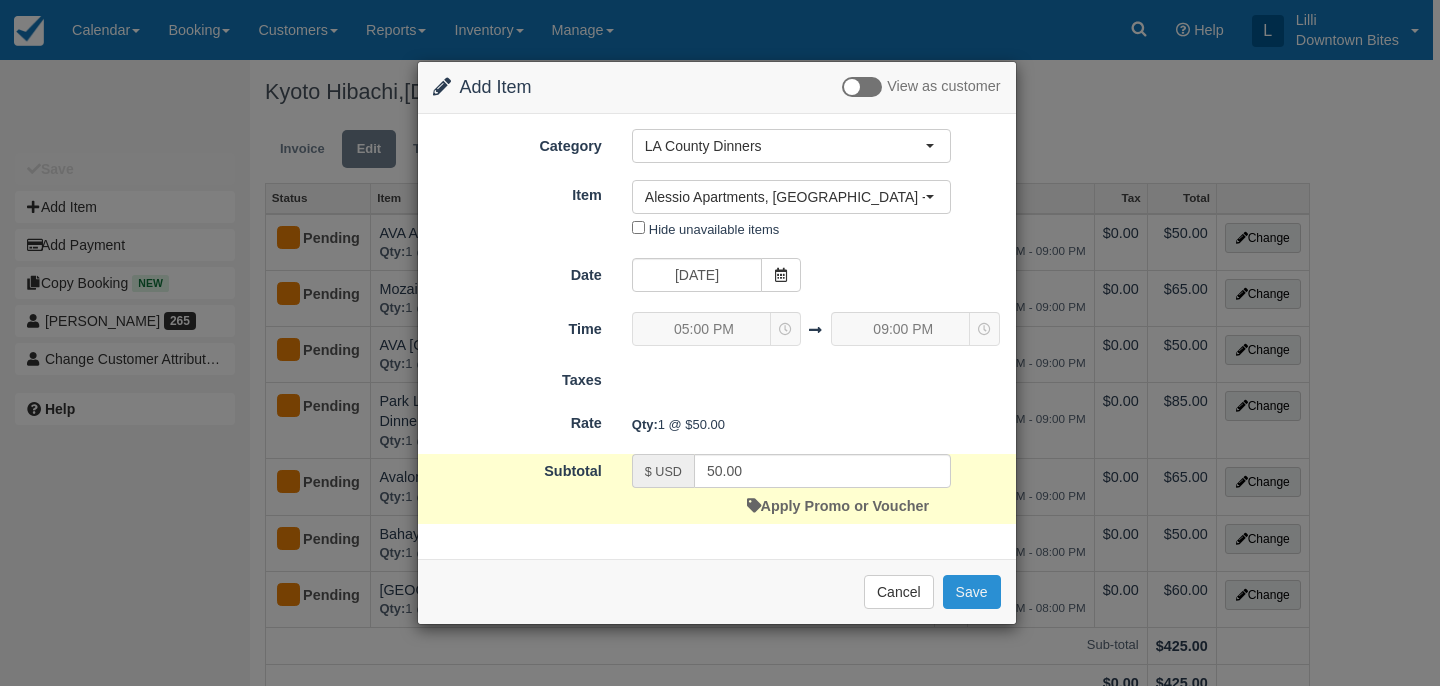 click on "Save" at bounding box center (972, 592) 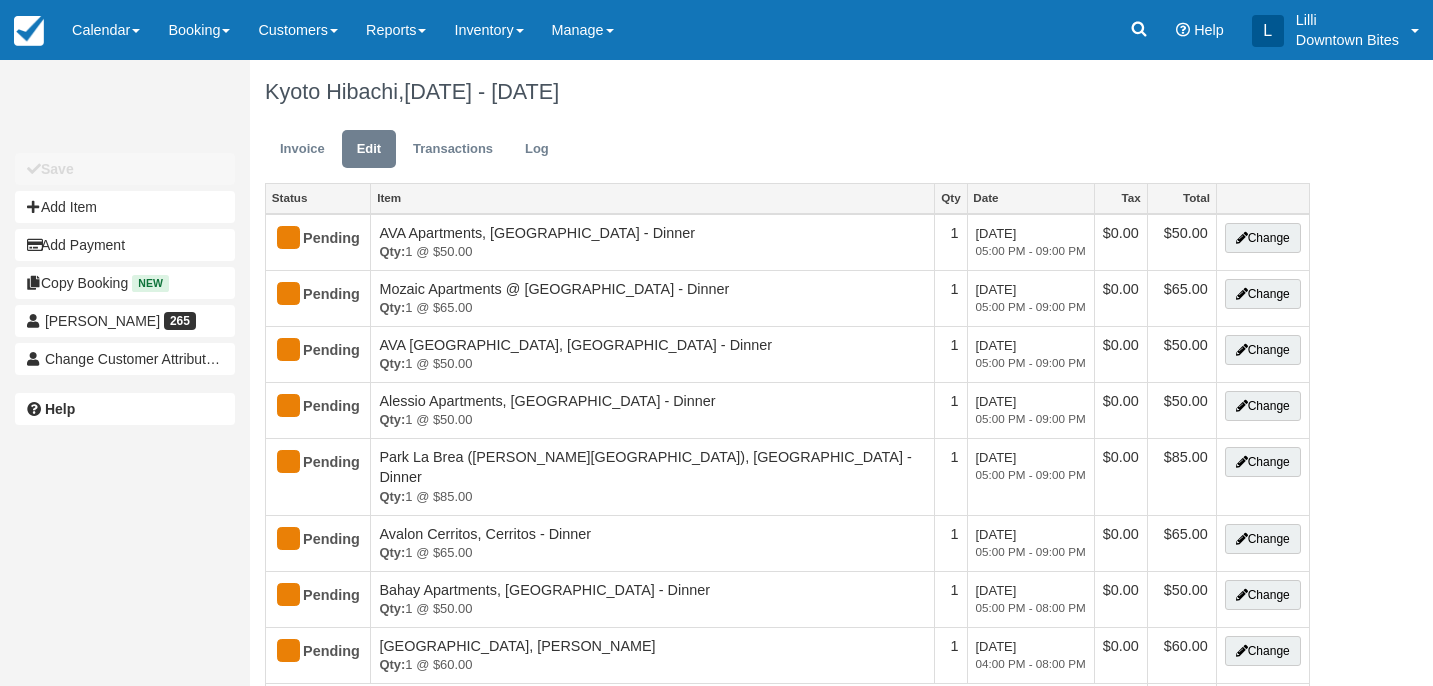 scroll, scrollTop: 0, scrollLeft: 0, axis: both 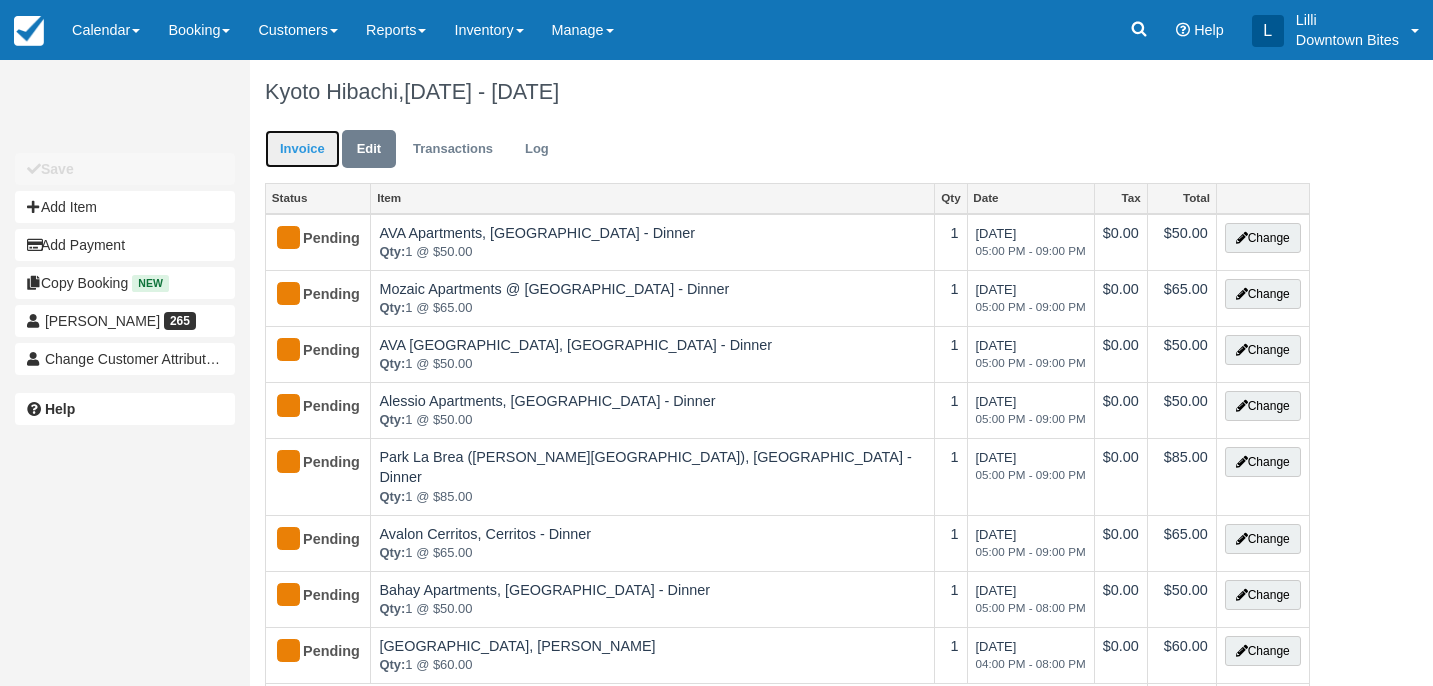click on "Invoice" at bounding box center [302, 149] 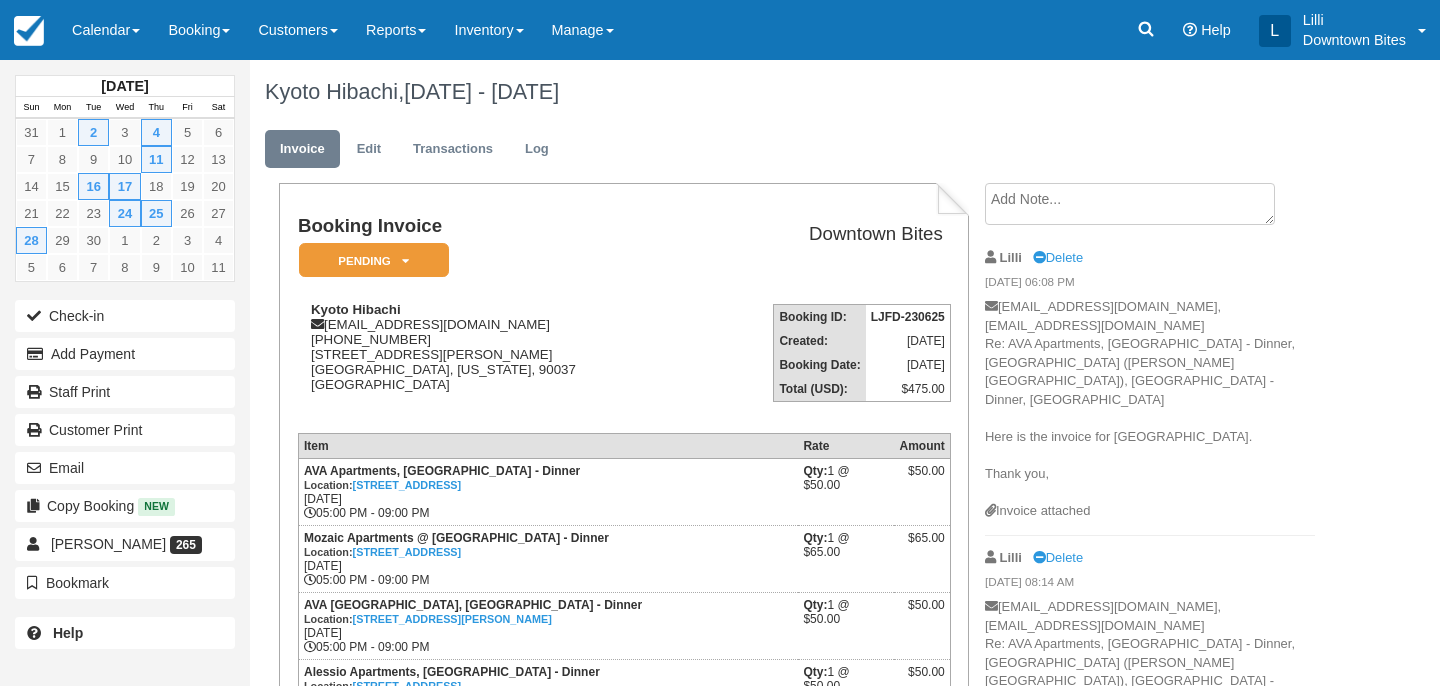 scroll, scrollTop: 0, scrollLeft: 0, axis: both 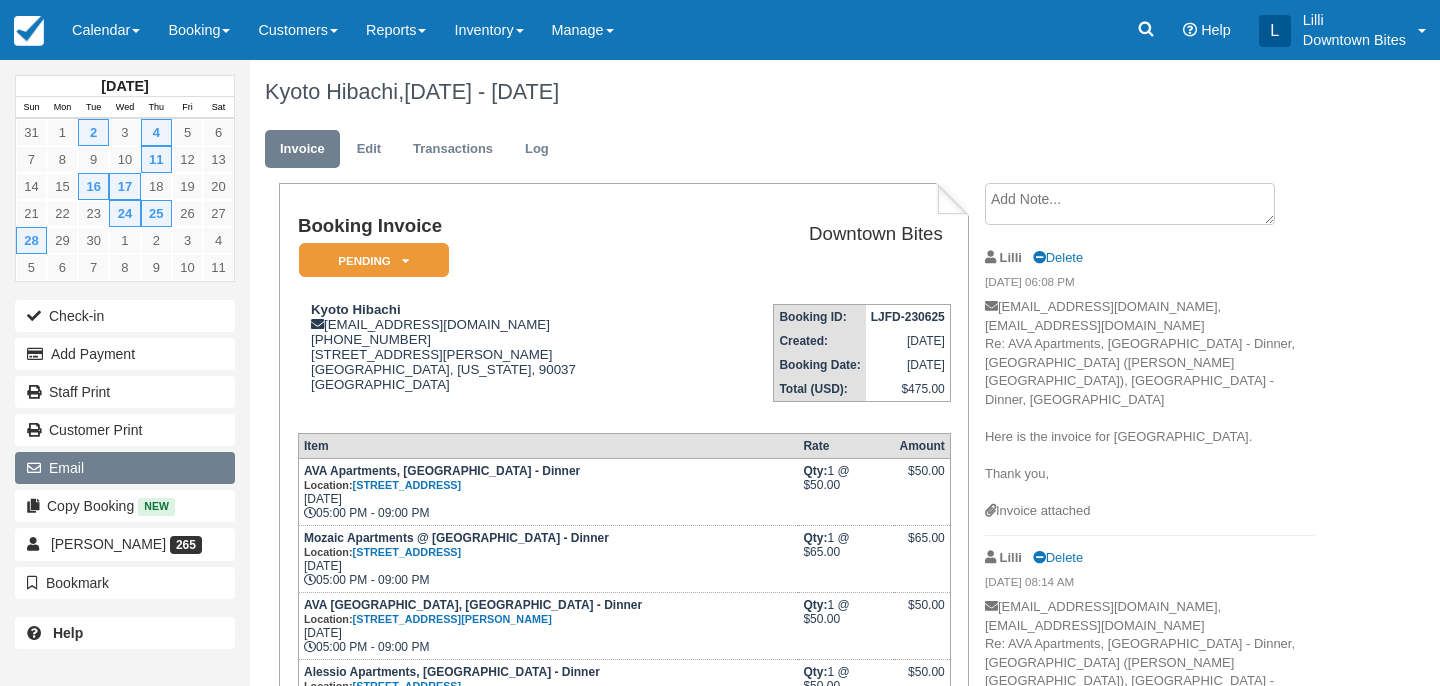 click on "Email" at bounding box center (125, 468) 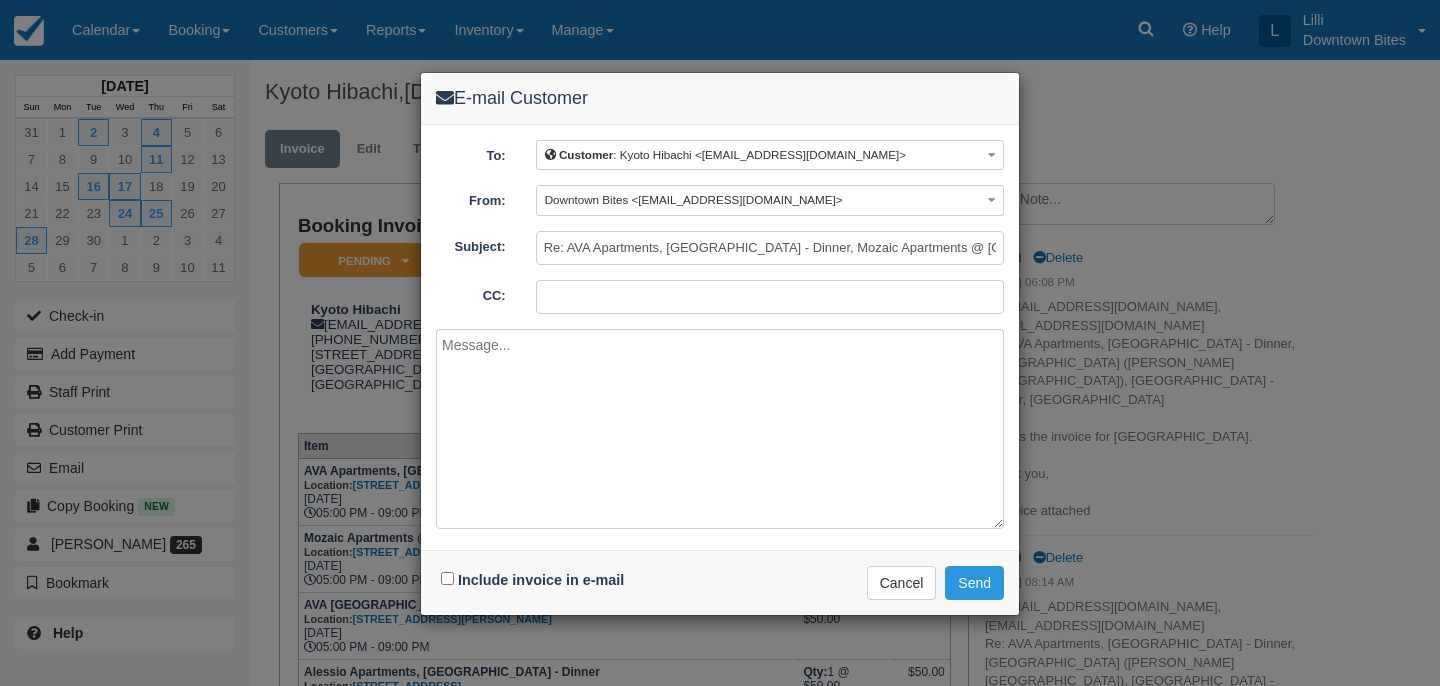click on "CC:" at bounding box center (770, 297) 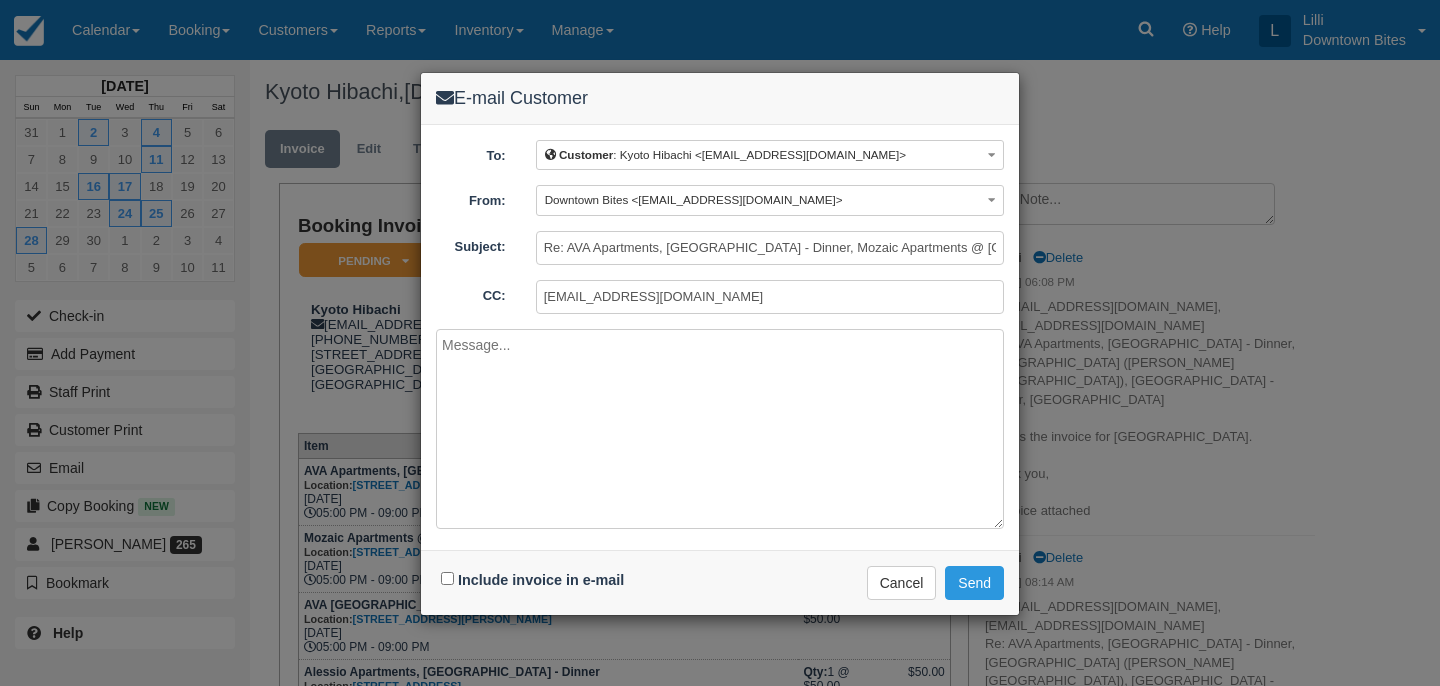 paste on "Hello [PERSON_NAME],
Please see below revised booking invoice.
Thank you," 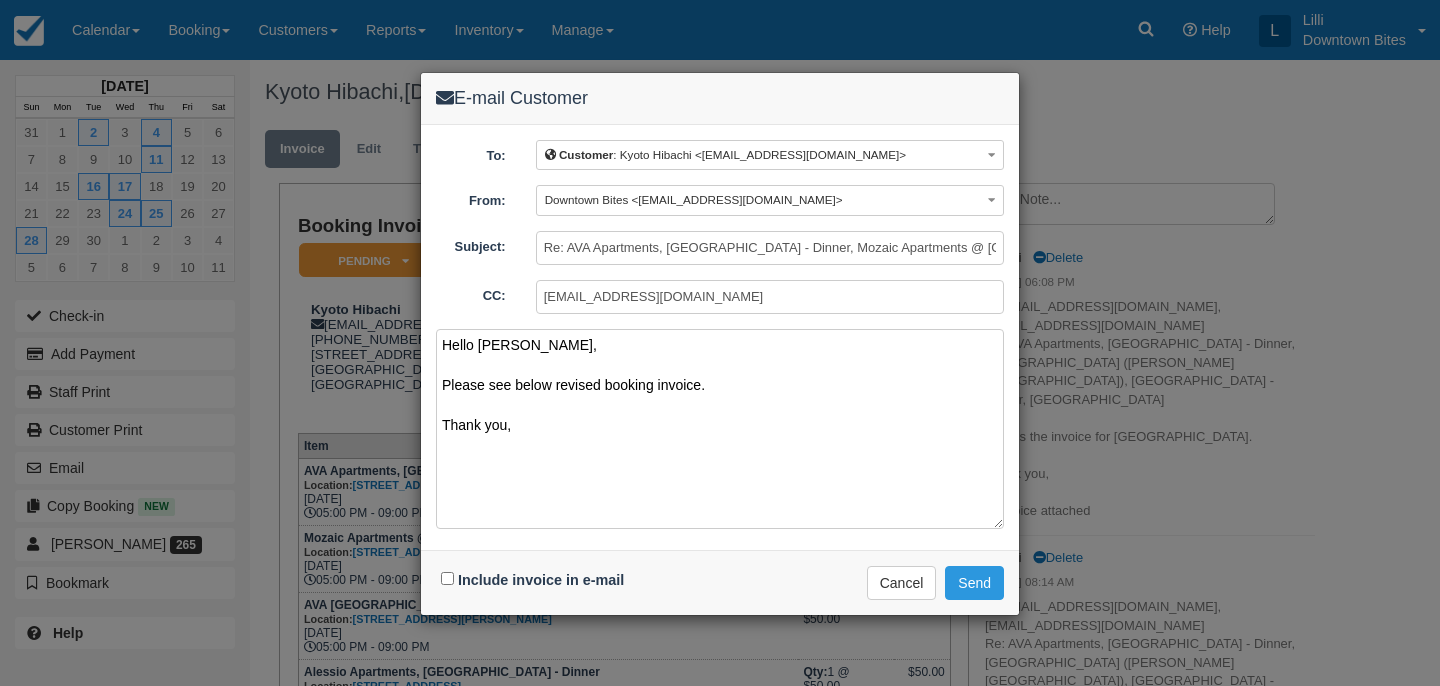 type on "Hello [PERSON_NAME],
Please see below revised booking invoice.
Thank you," 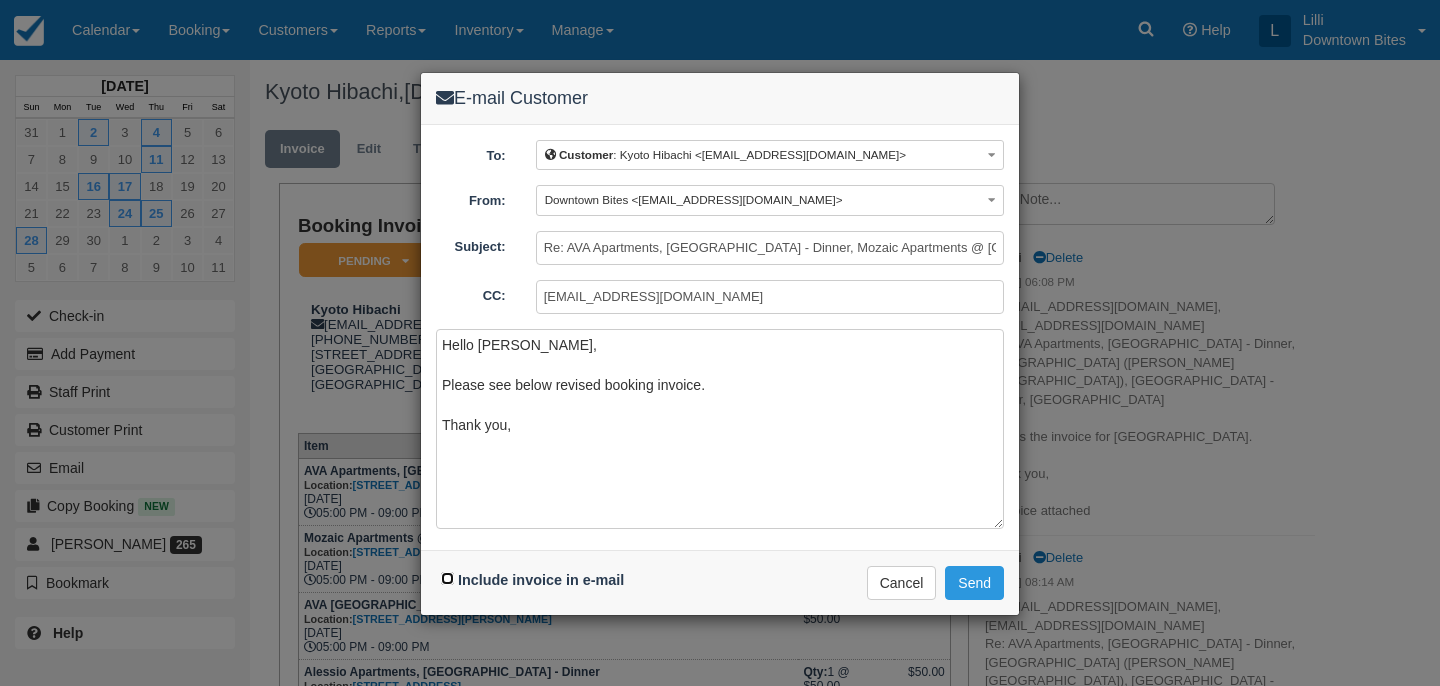 click on "Include invoice in e-mail" at bounding box center (447, 578) 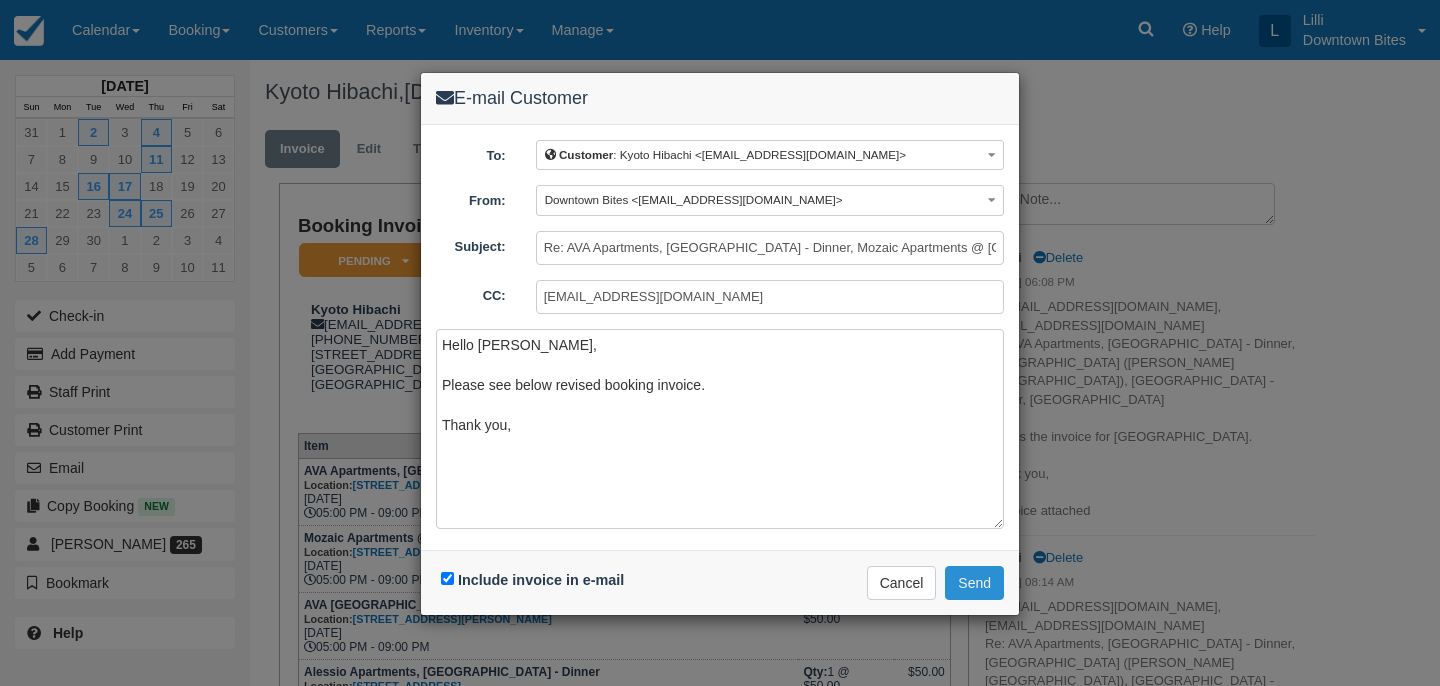 click on "Send" at bounding box center (974, 583) 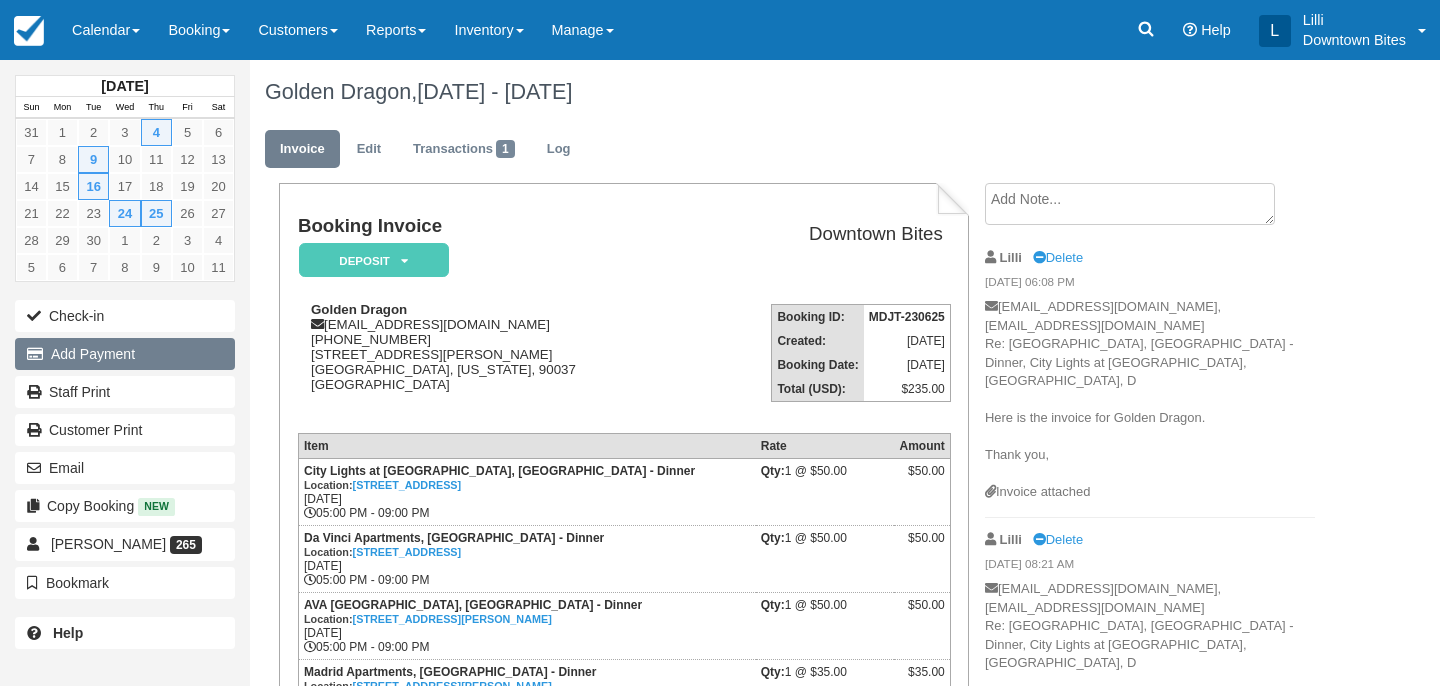 scroll, scrollTop: 0, scrollLeft: 0, axis: both 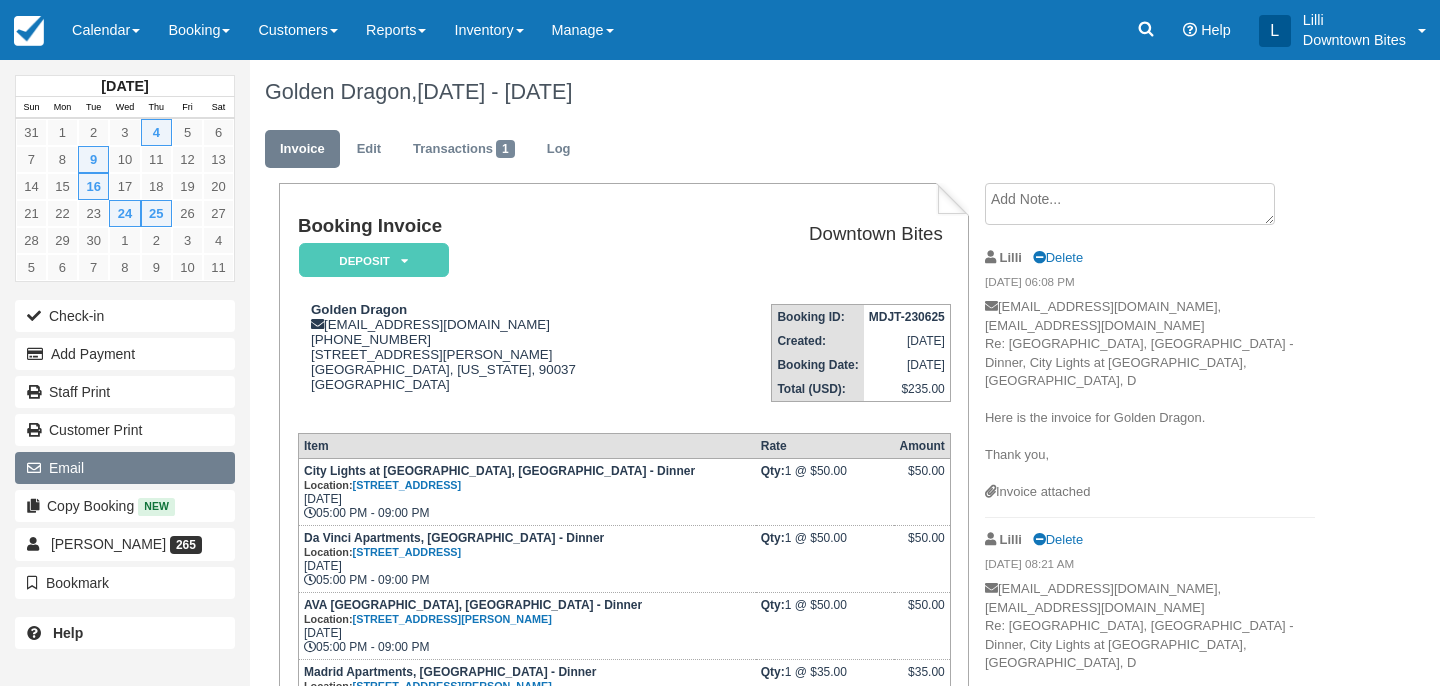 click on "Email" at bounding box center [125, 468] 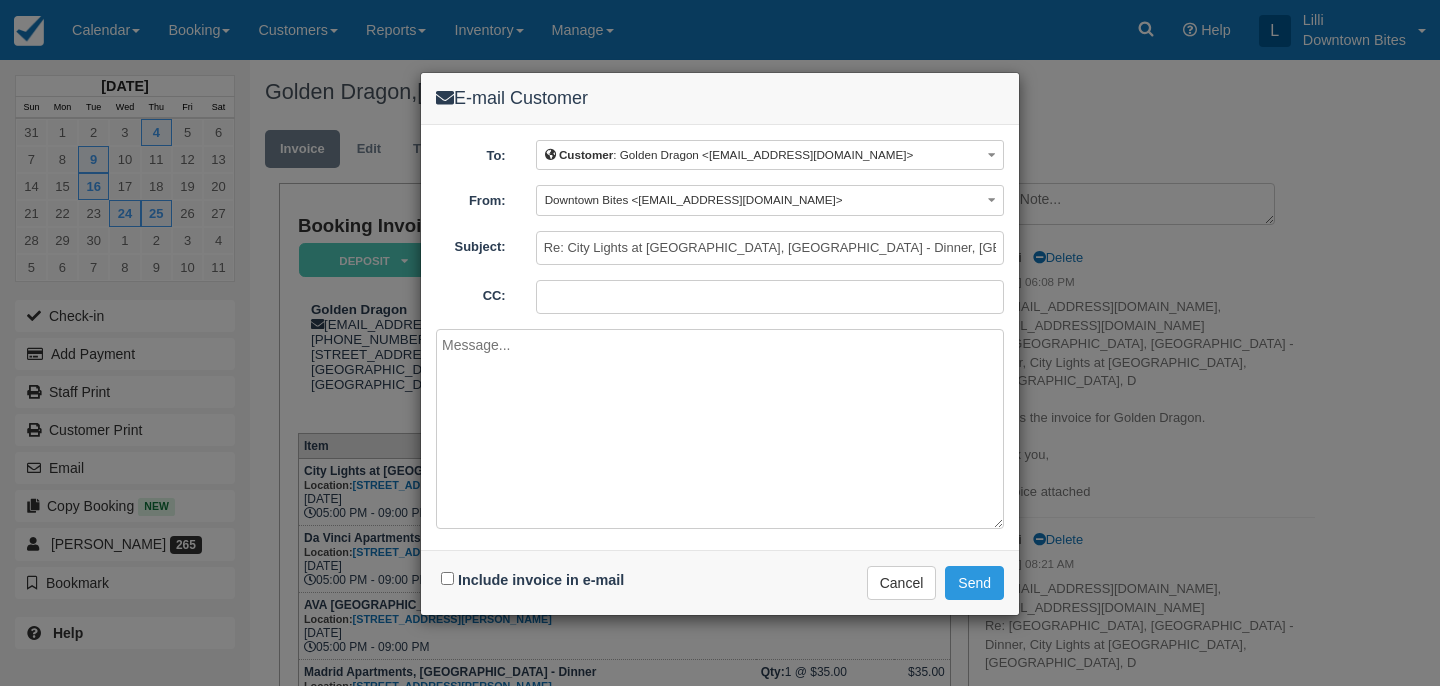click on "CC:" at bounding box center (770, 297) 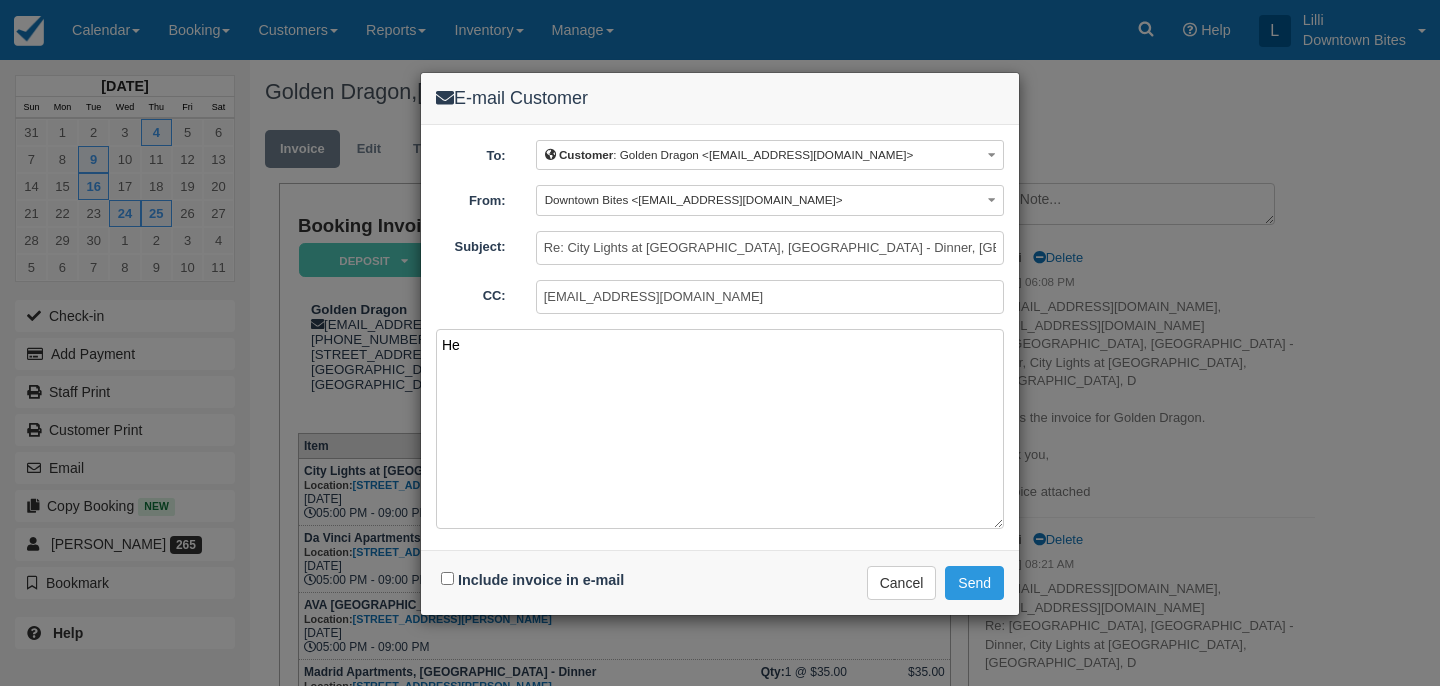 type on "H" 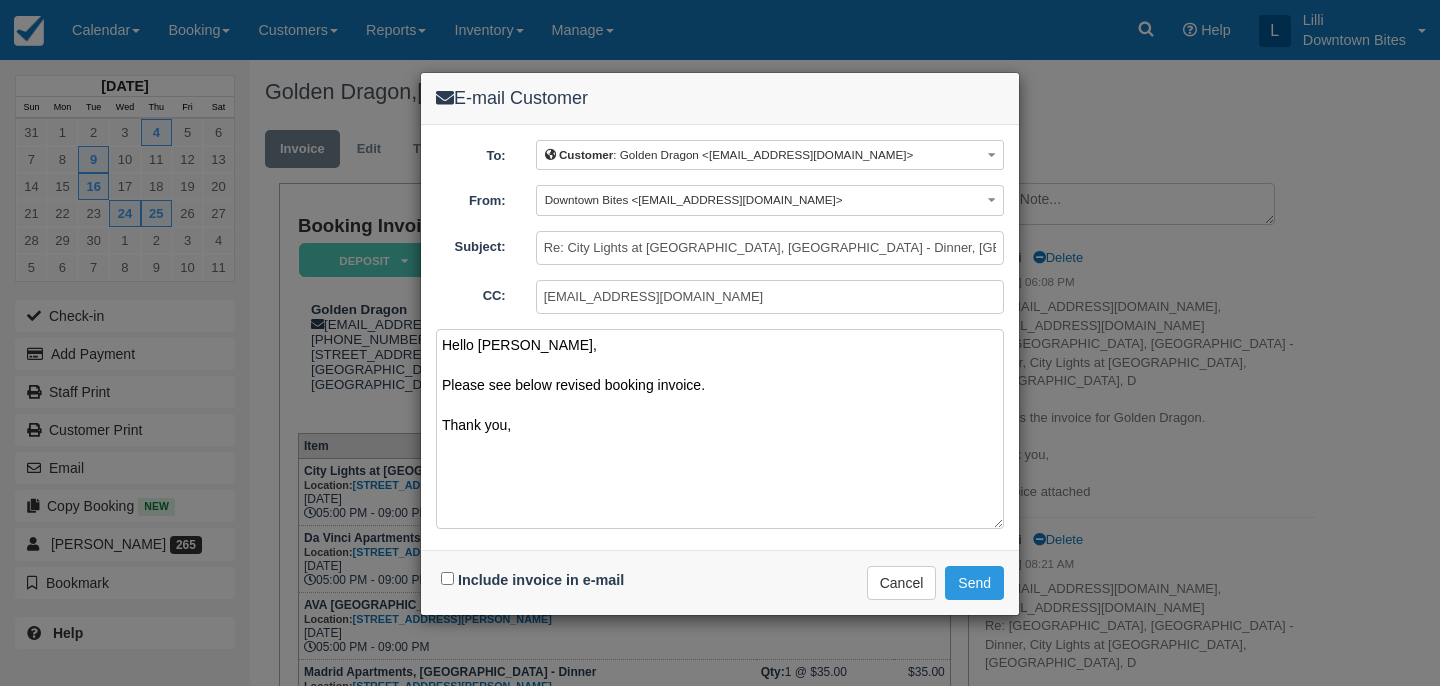 type on "Hello Josephine,
Please see below revised booking invoice.
Thank you," 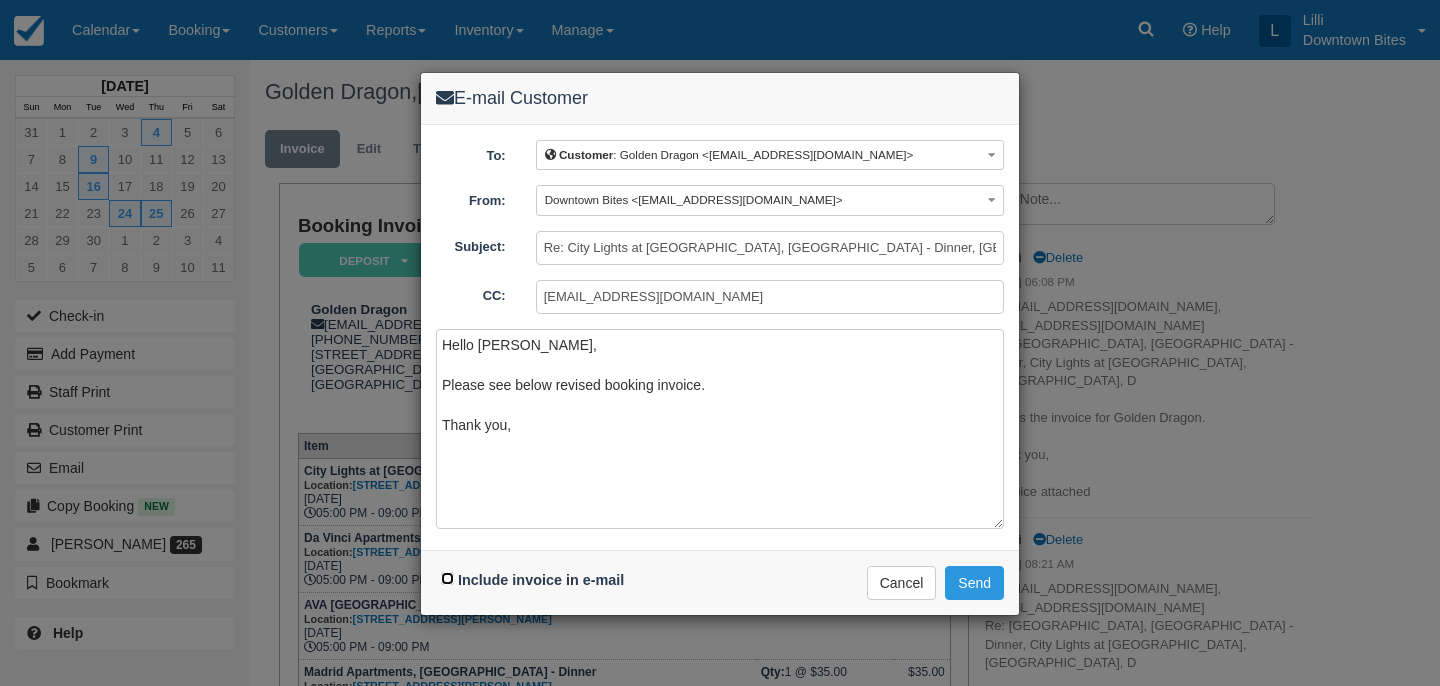 click on "Include invoice in e-mail" at bounding box center (447, 578) 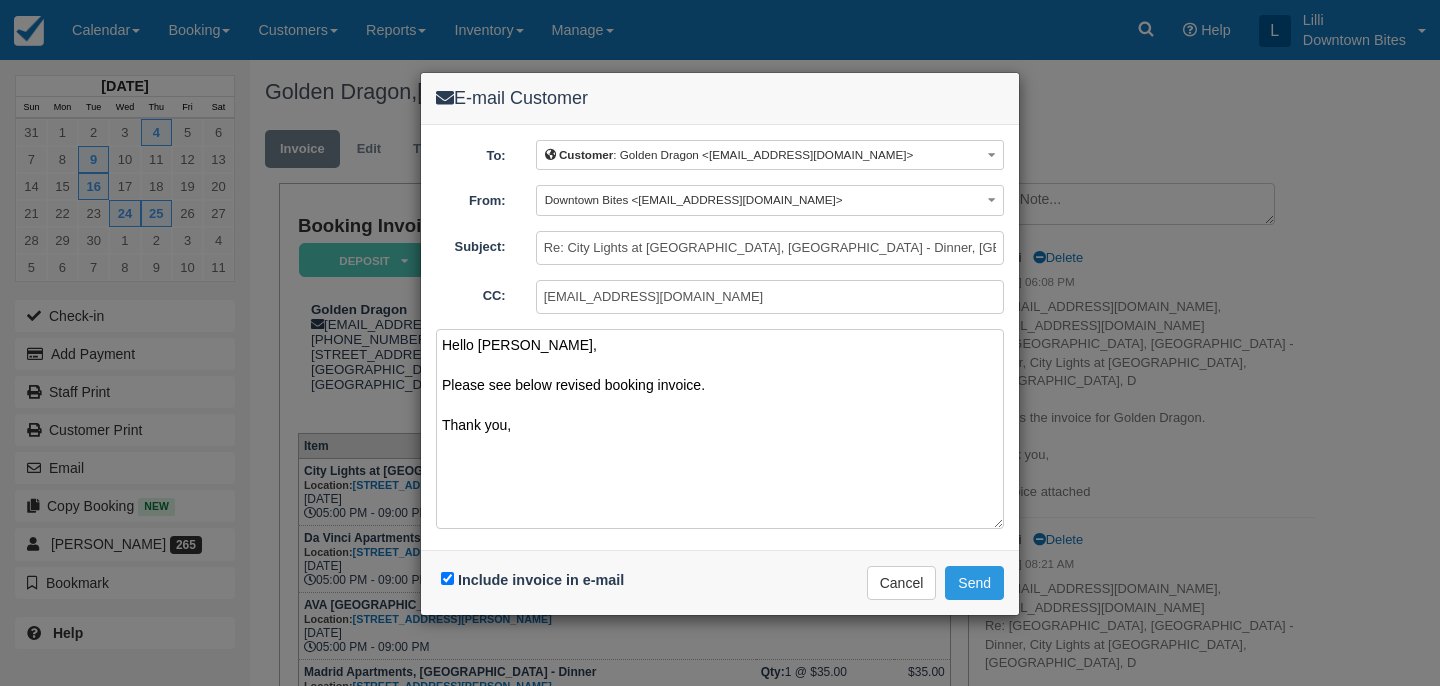 drag, startPoint x: 484, startPoint y: 407, endPoint x: 428, endPoint y: 331, distance: 94.40339 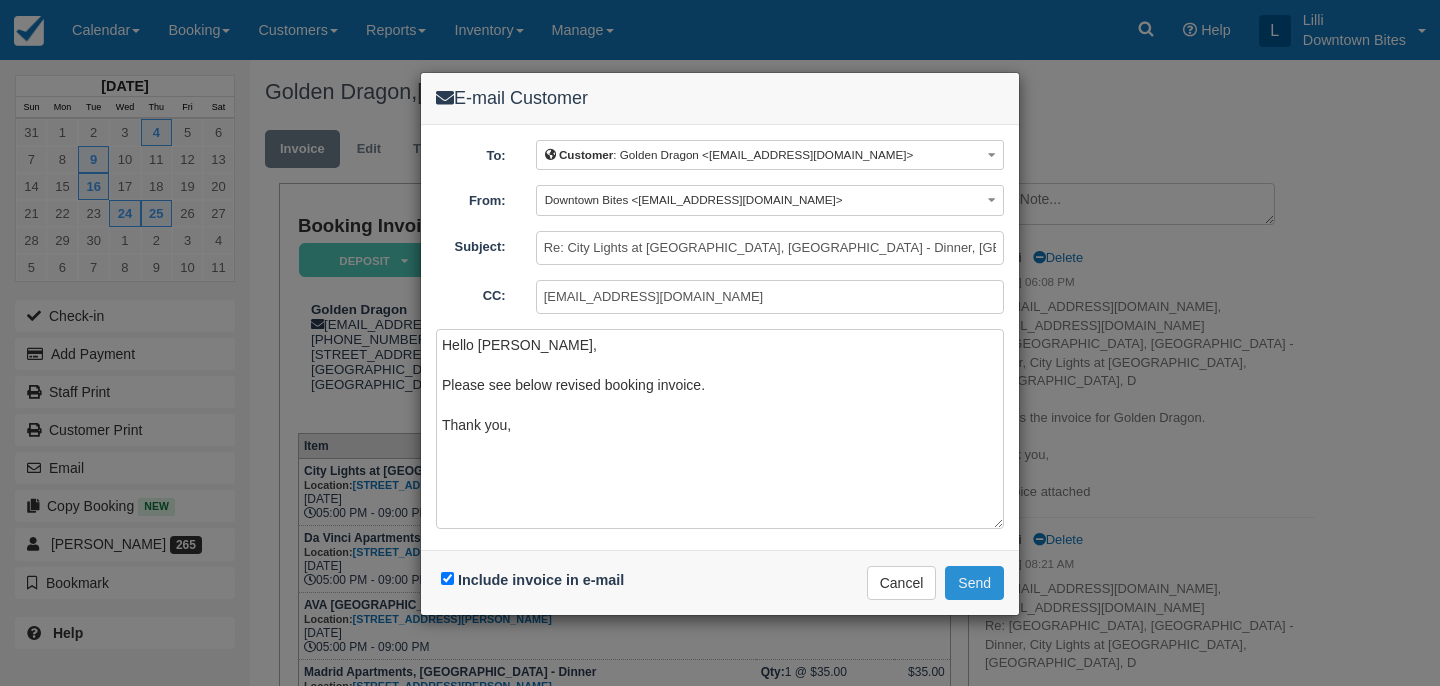 click on "Send" at bounding box center (974, 583) 